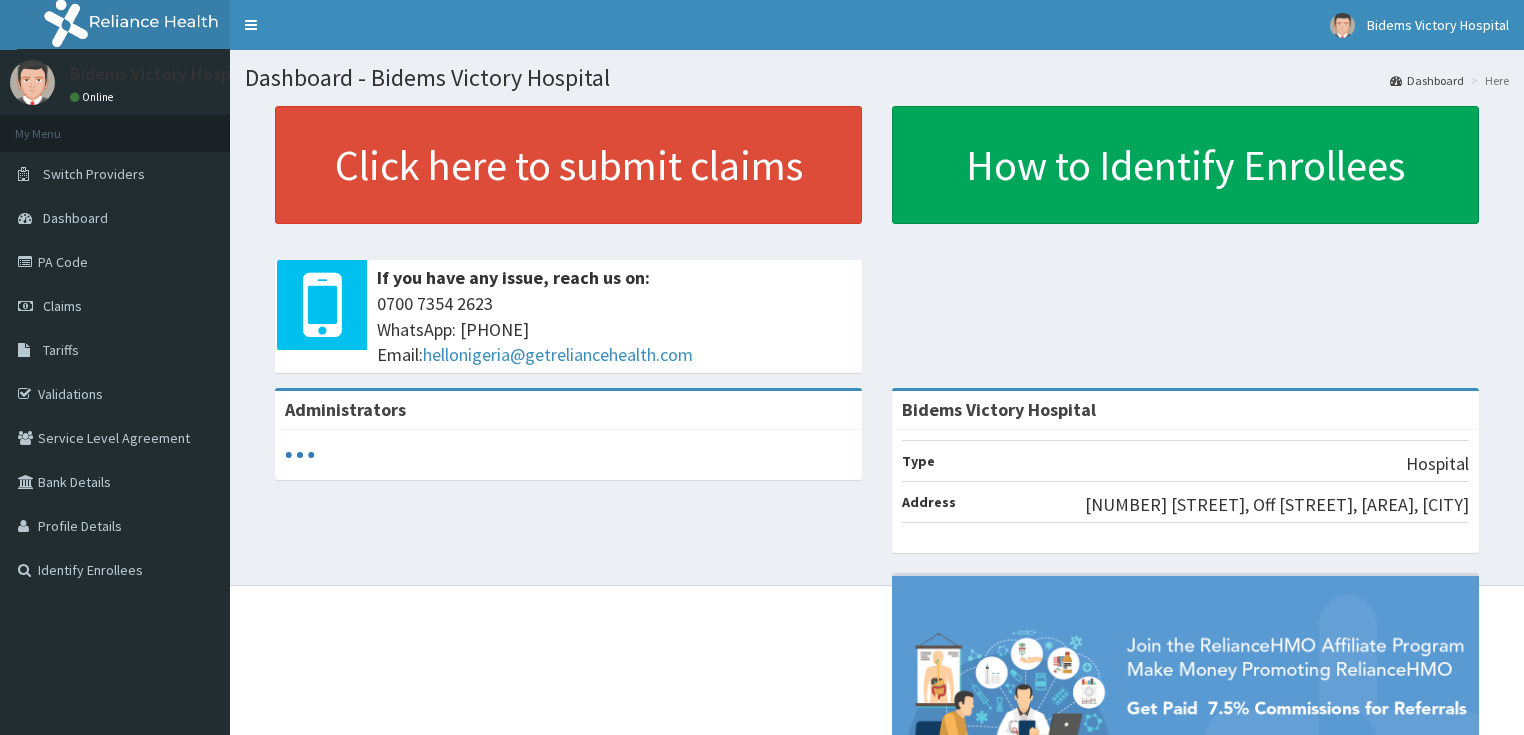 scroll, scrollTop: 0, scrollLeft: 0, axis: both 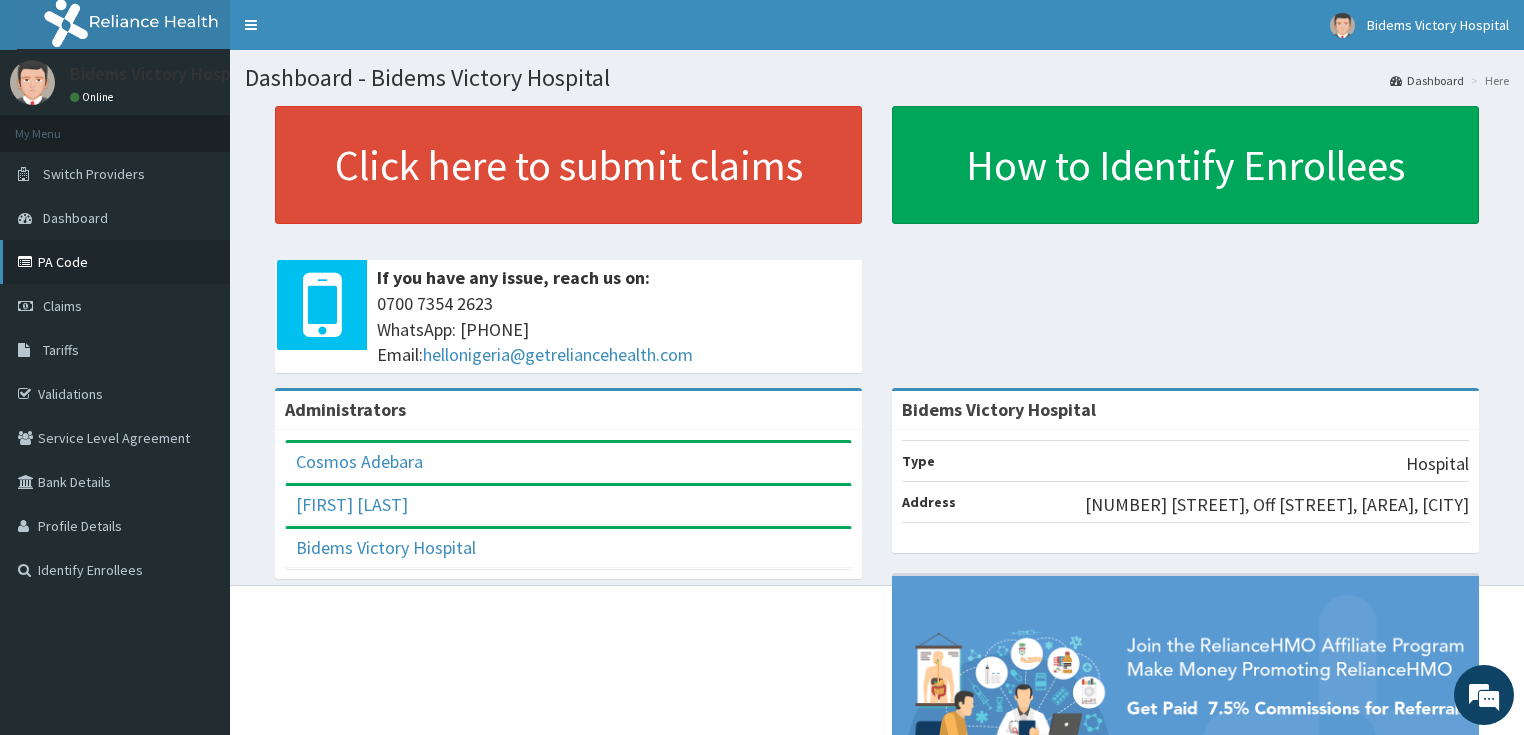click on "PA Code" at bounding box center (115, 262) 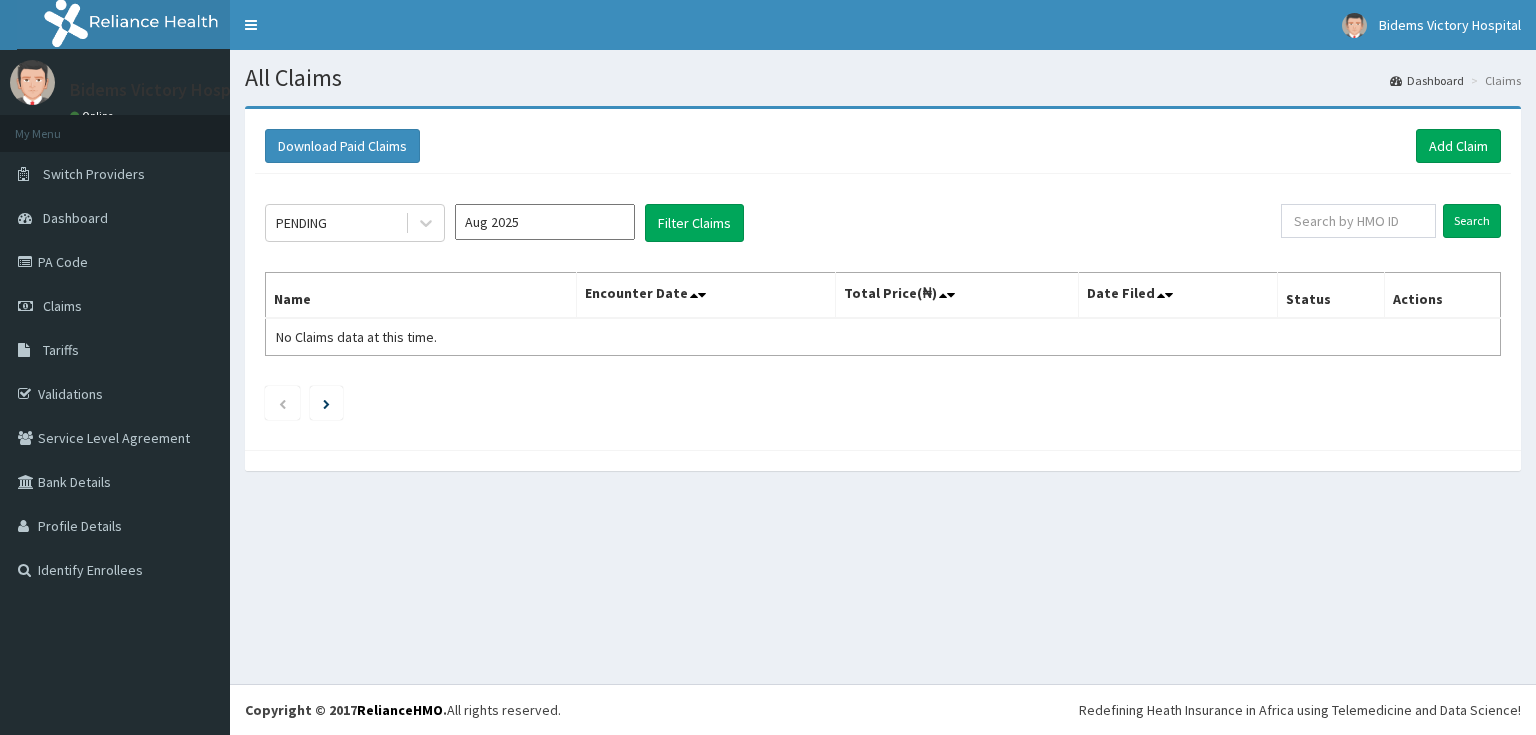scroll, scrollTop: 0, scrollLeft: 0, axis: both 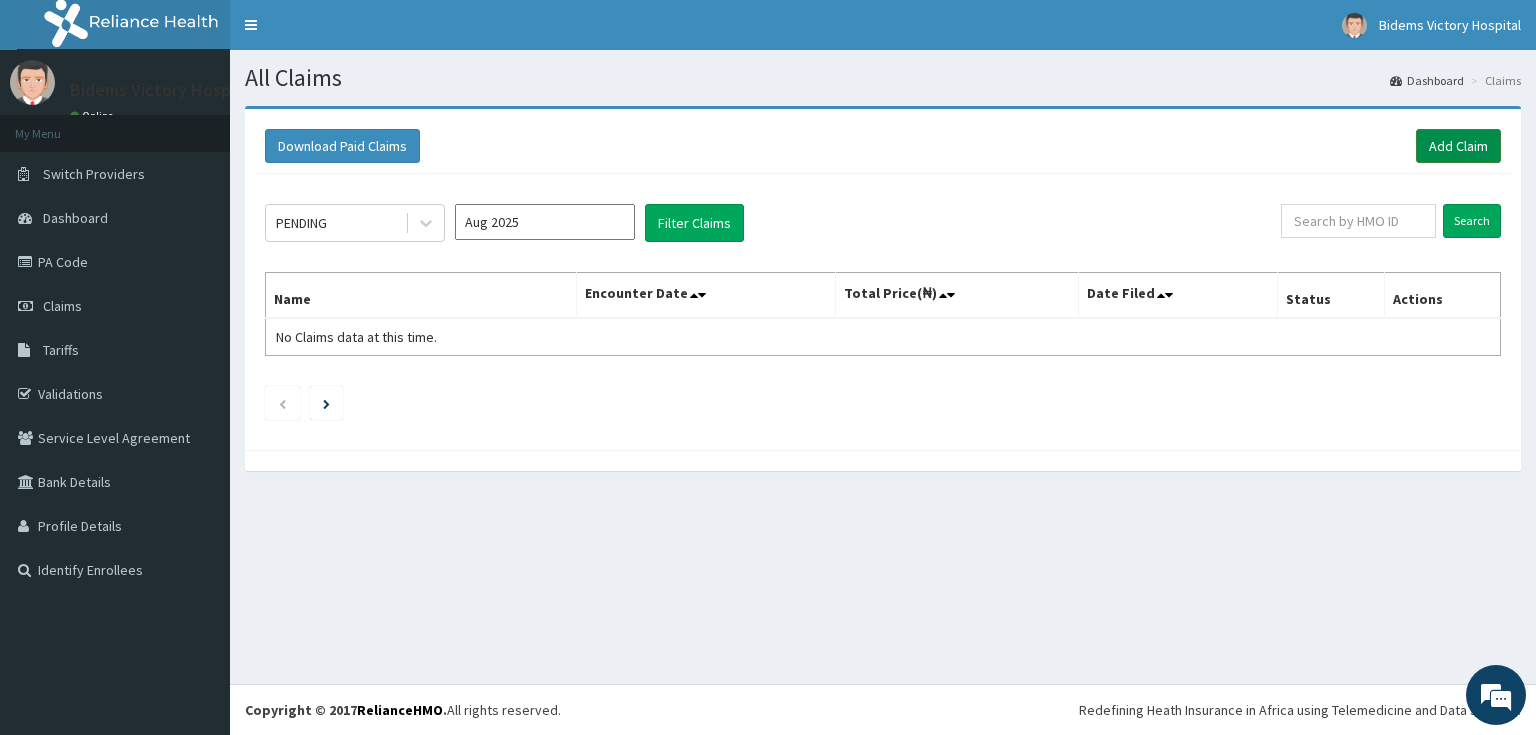 click on "Add Claim" at bounding box center [1458, 146] 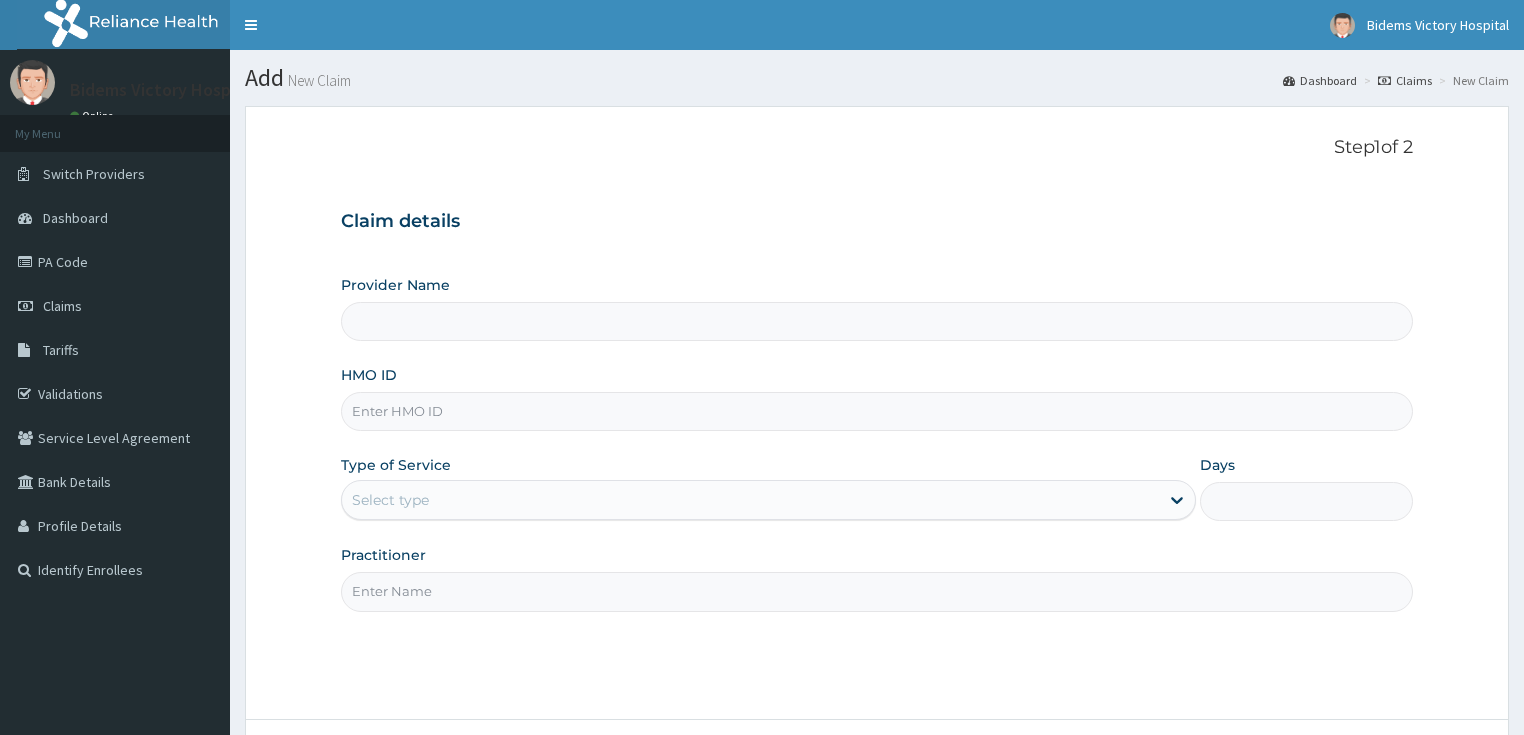 scroll, scrollTop: 0, scrollLeft: 0, axis: both 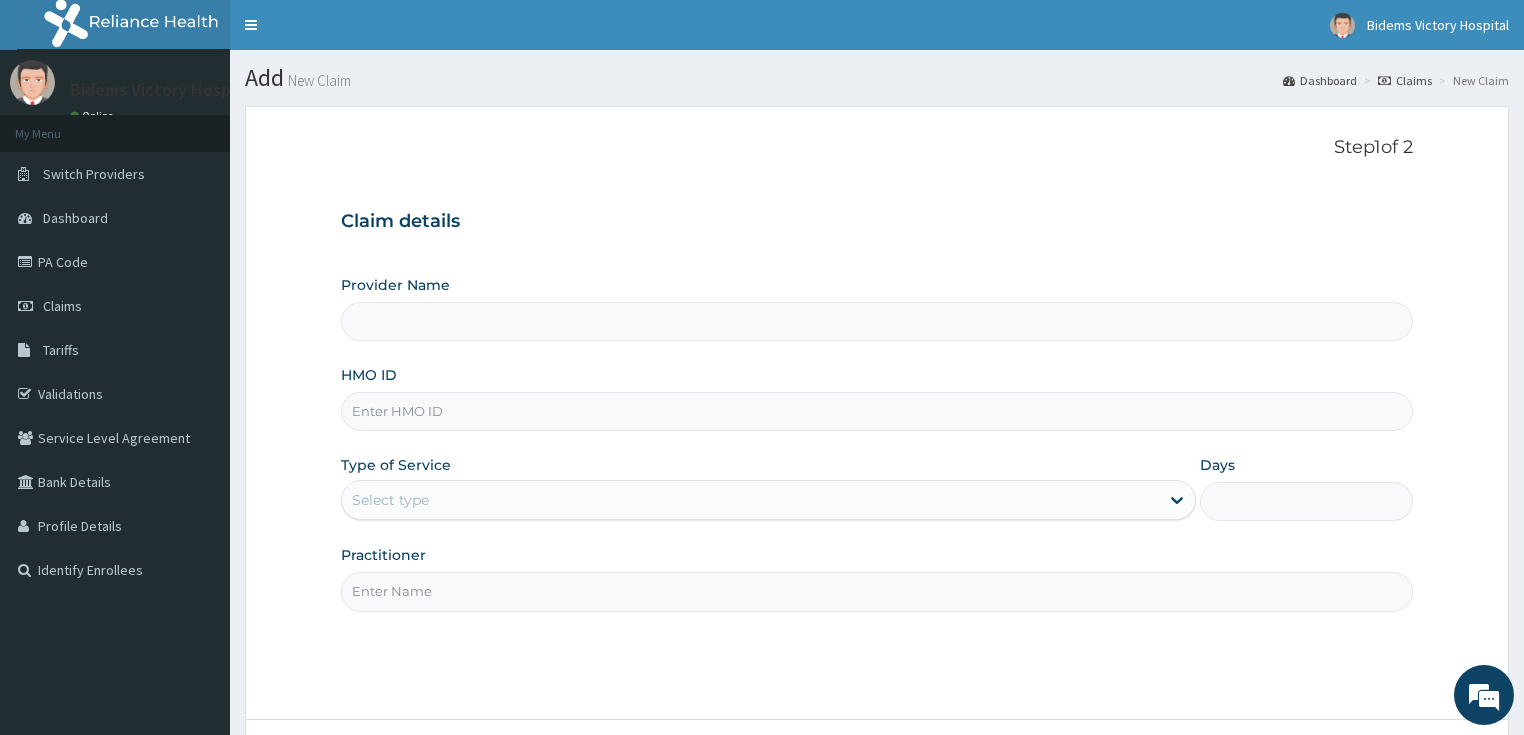 type on "Bidems Victory Hospital" 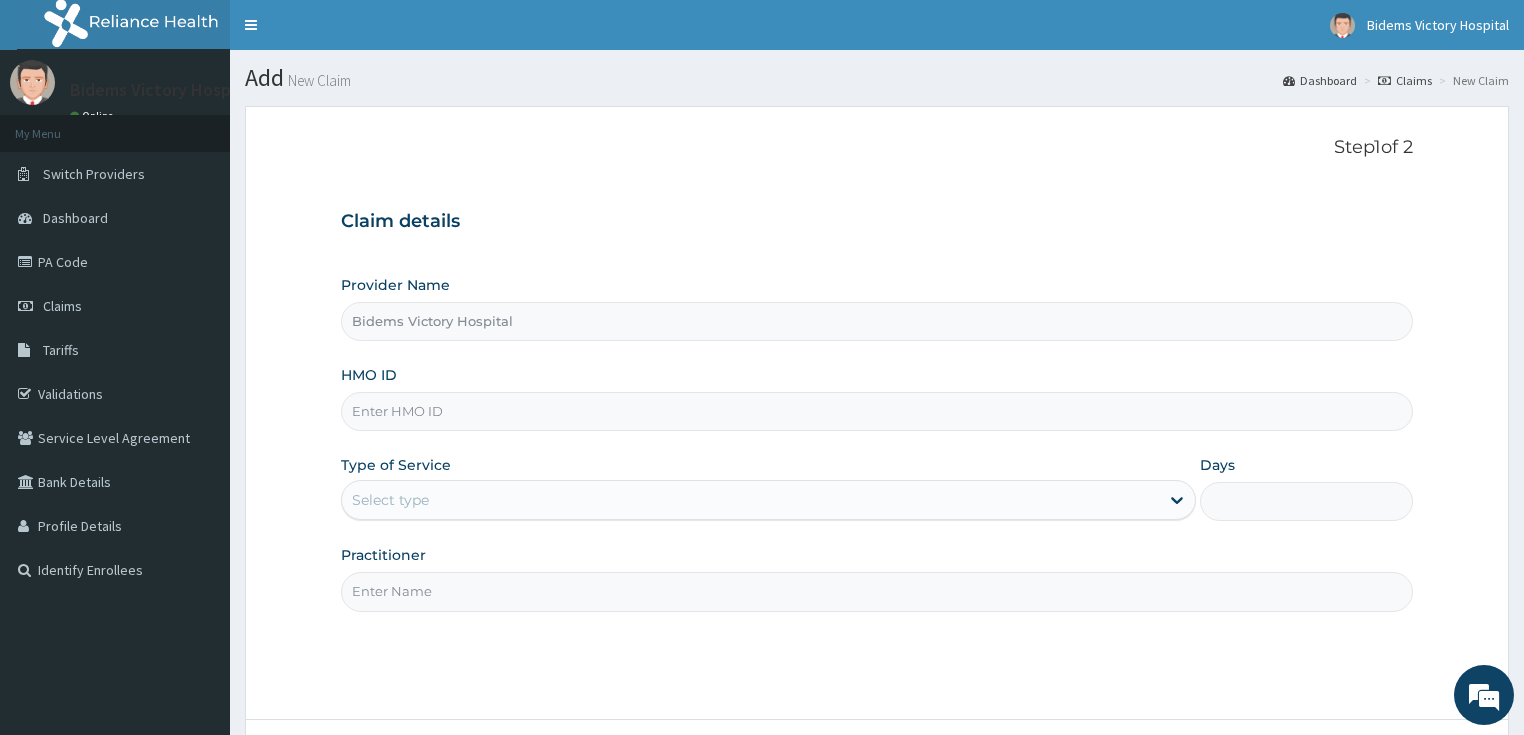scroll, scrollTop: 0, scrollLeft: 0, axis: both 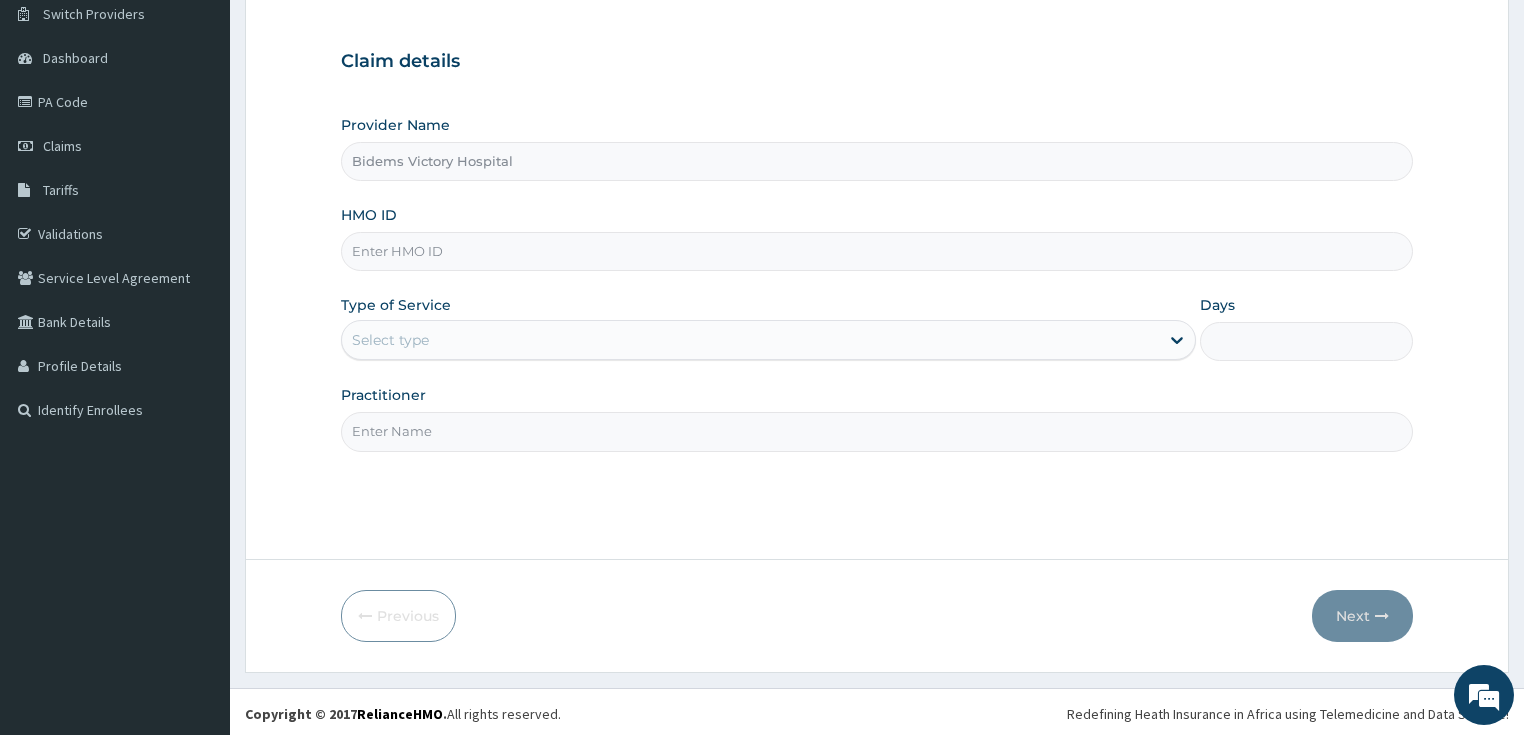 click on "HMO ID" at bounding box center (877, 251) 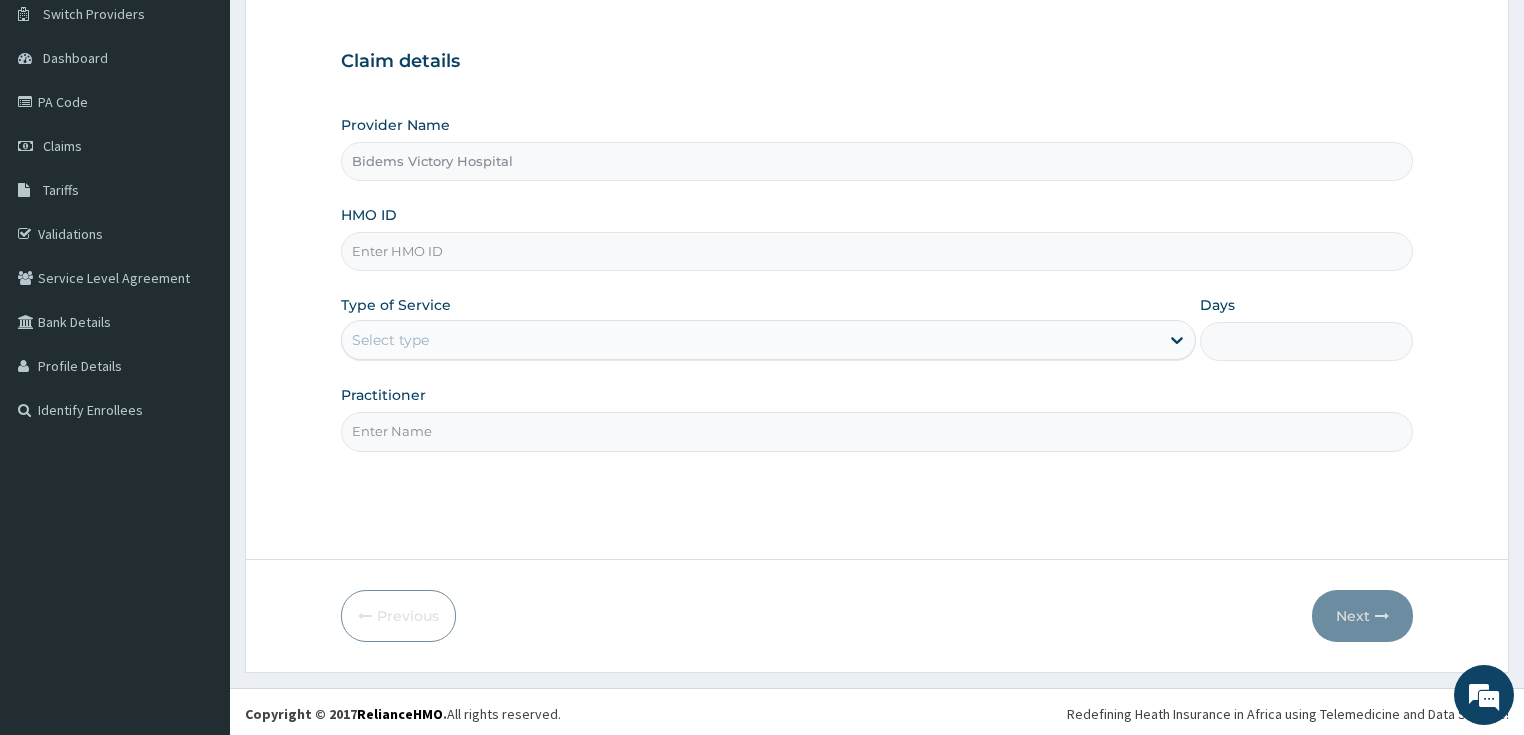 paste on "PPY/[NUMBER]/A" 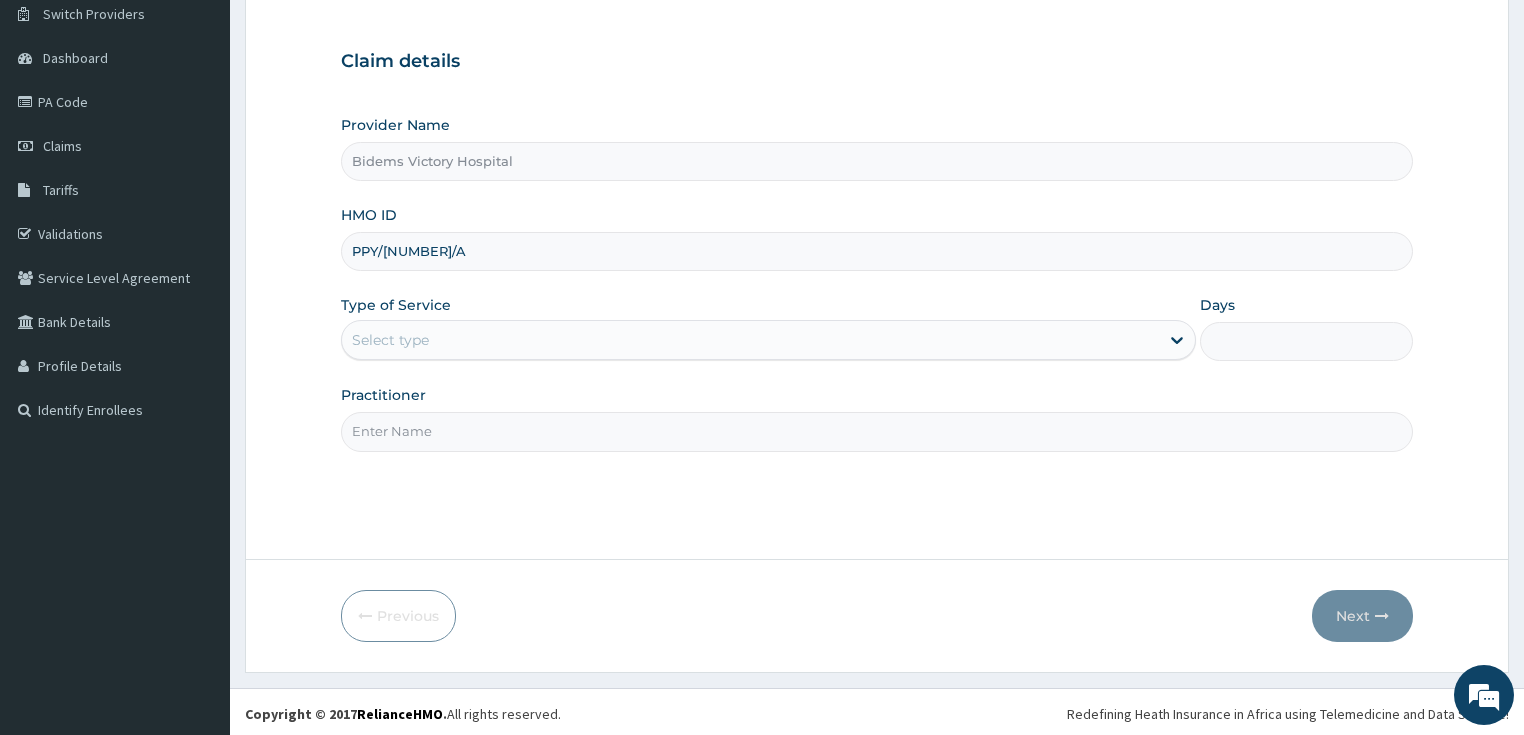 type on "PPY/[NUMBER]/A" 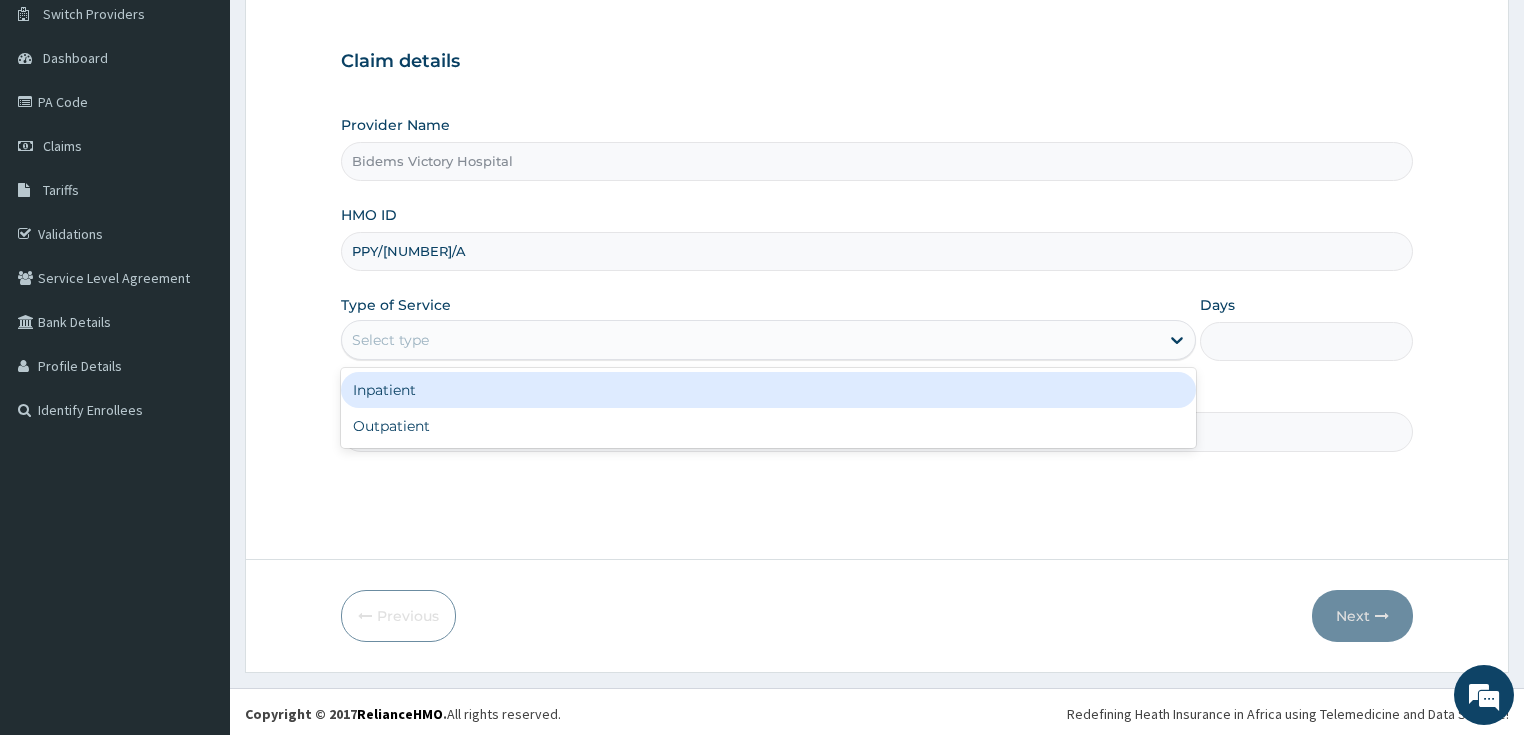 click on "Inpatient" at bounding box center (768, 390) 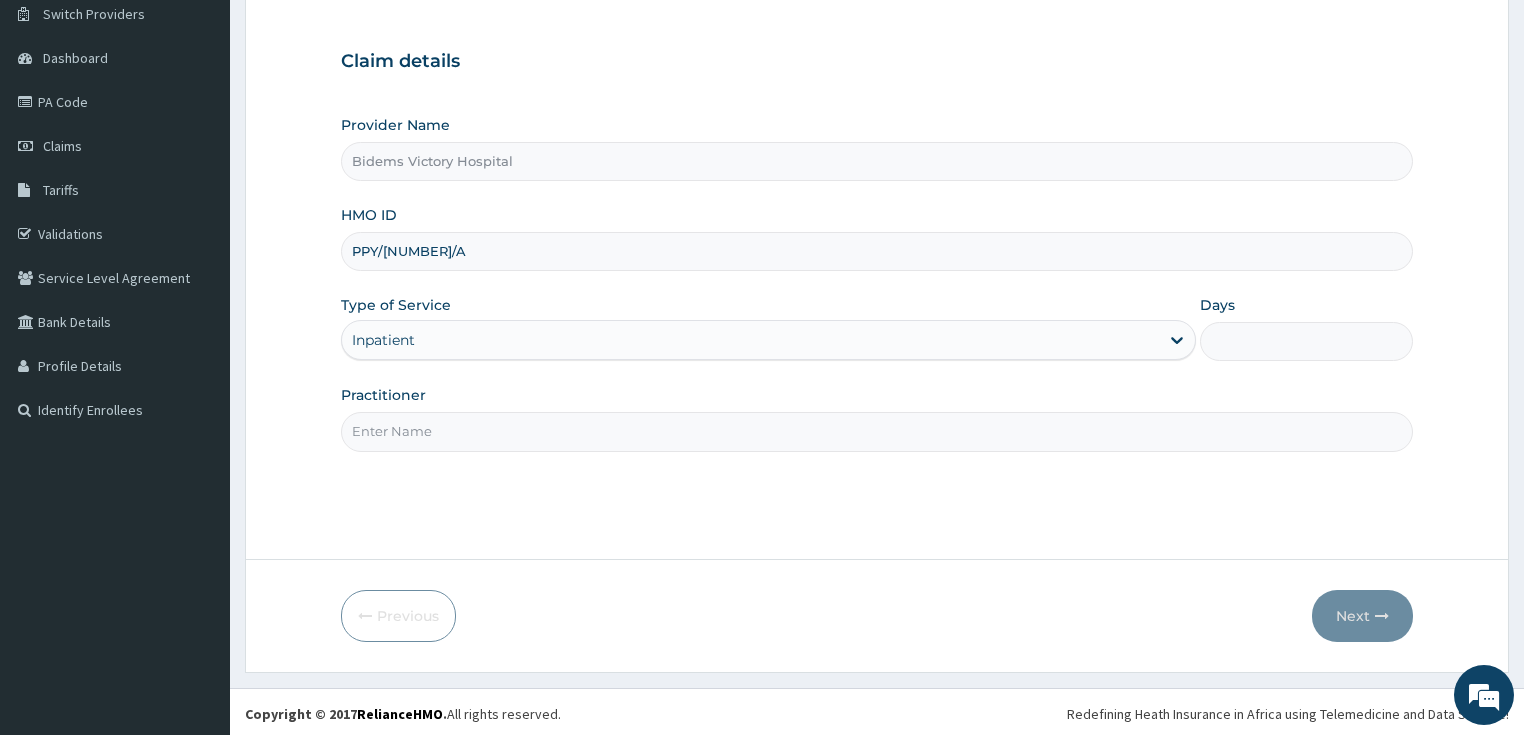 click on "Days" at bounding box center (1307, 341) 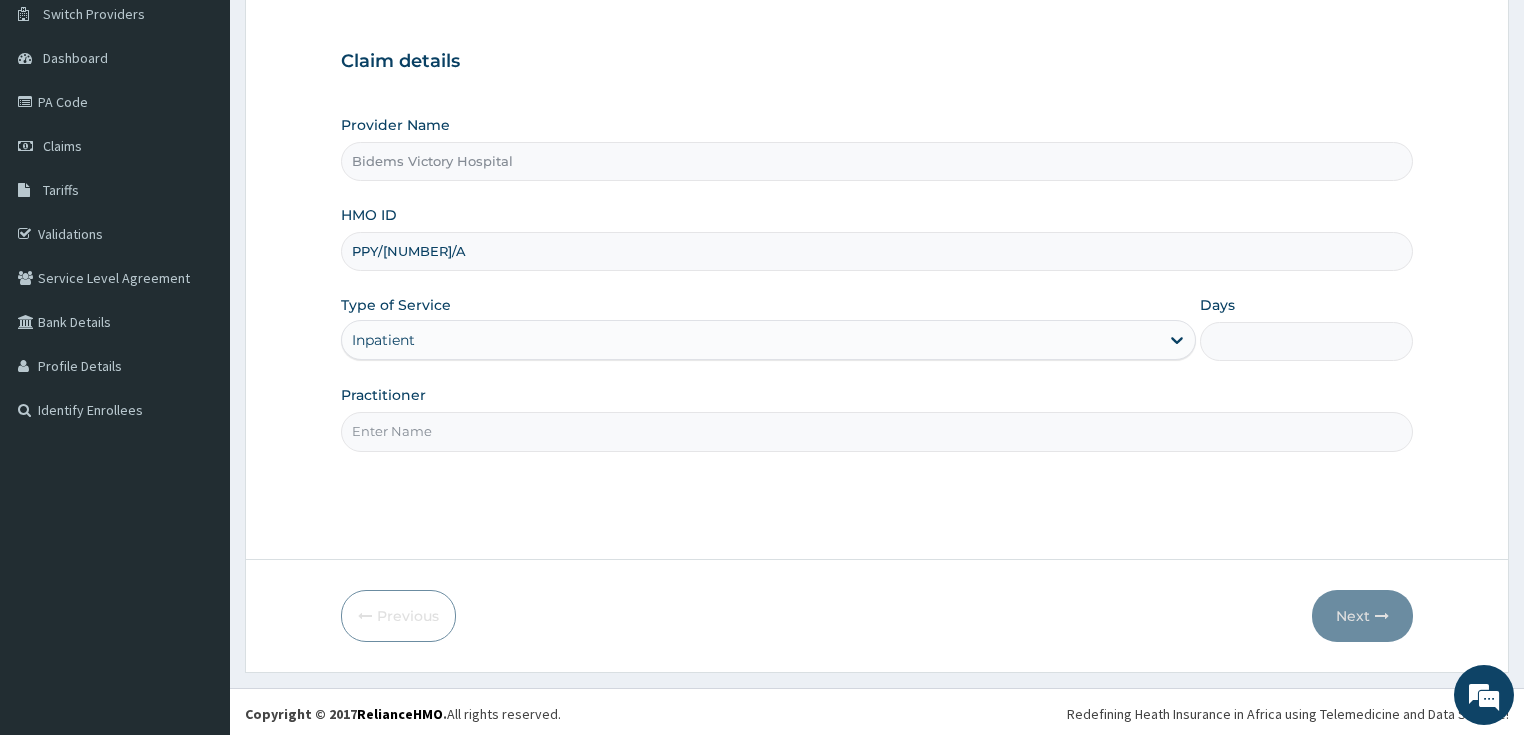 type on "5" 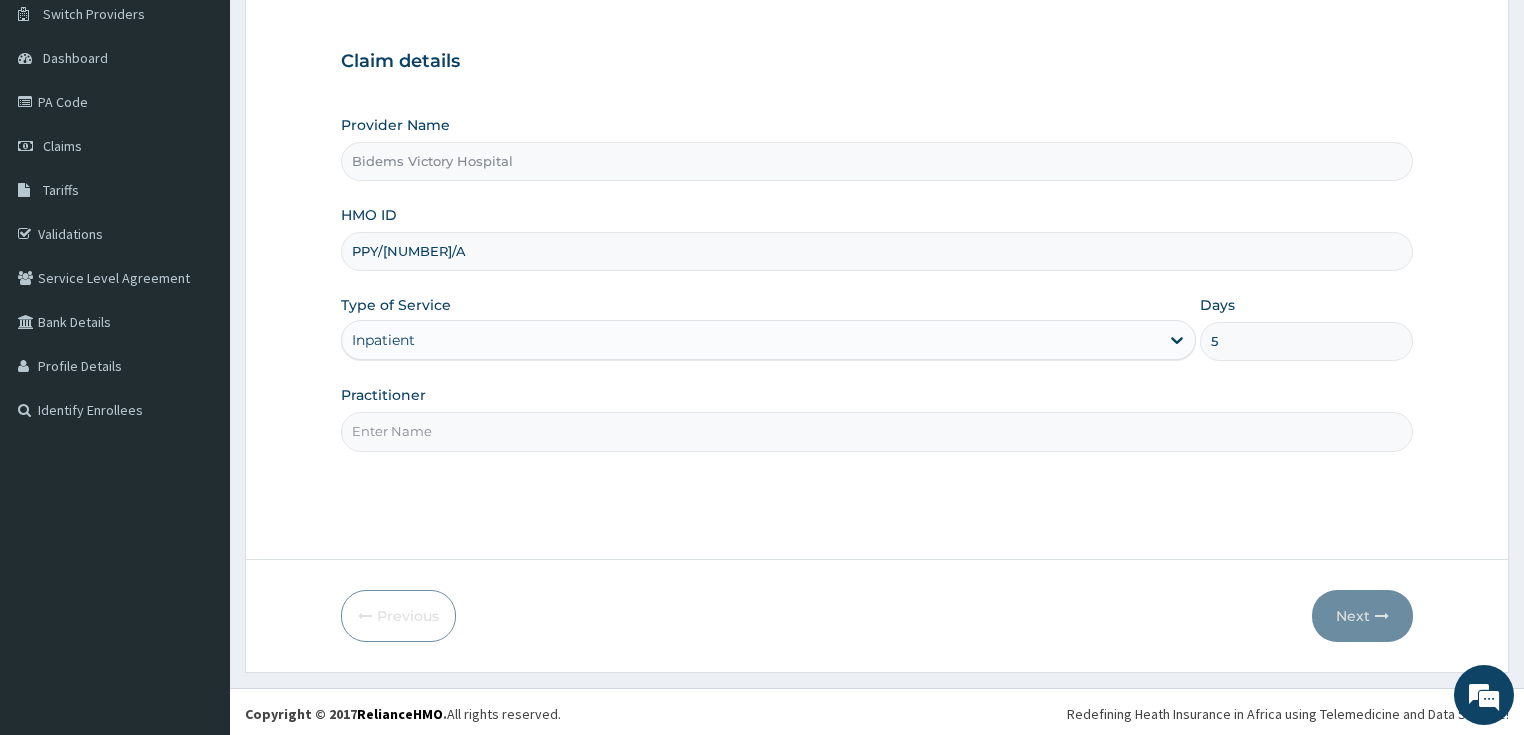 click on "Practitioner" at bounding box center (877, 431) 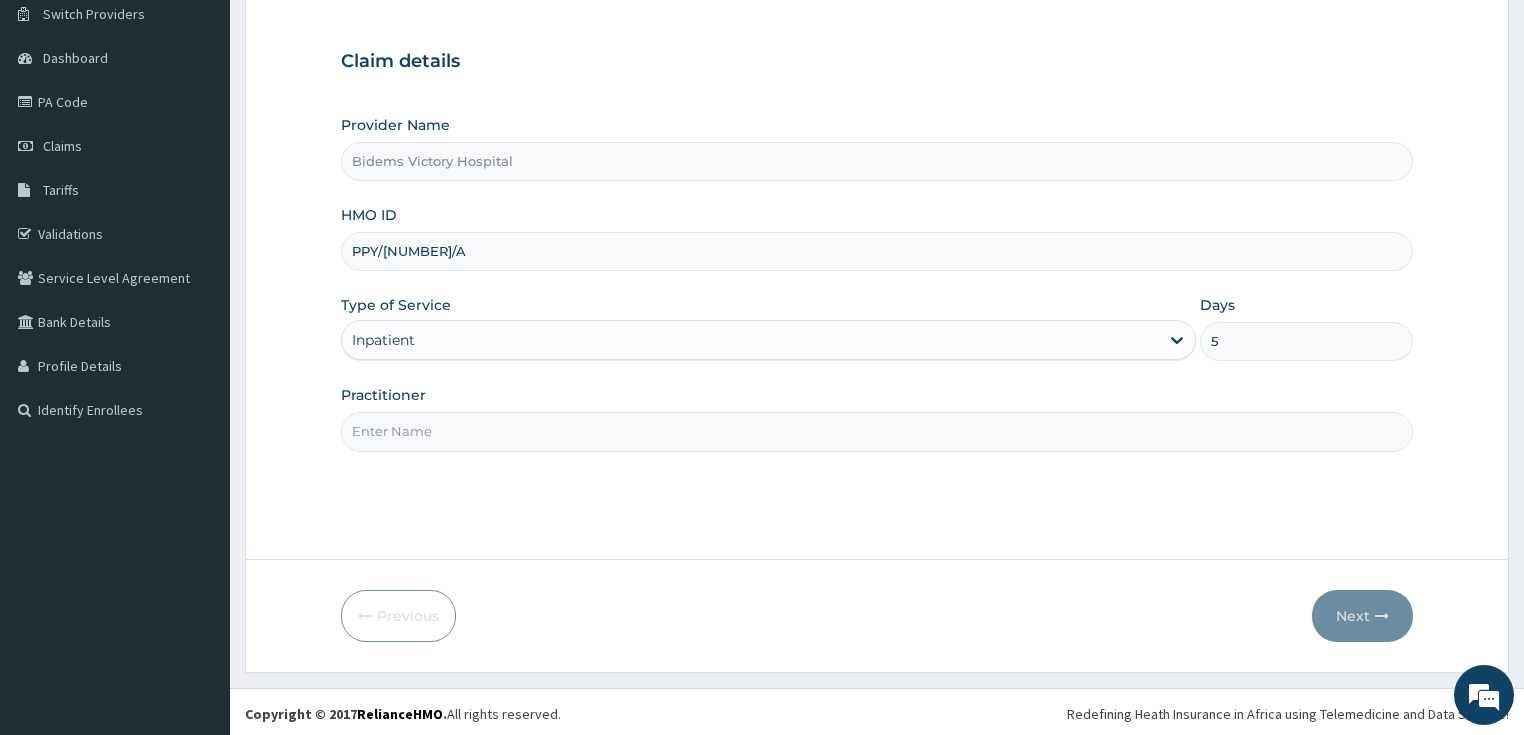 type on "DR [LAST]" 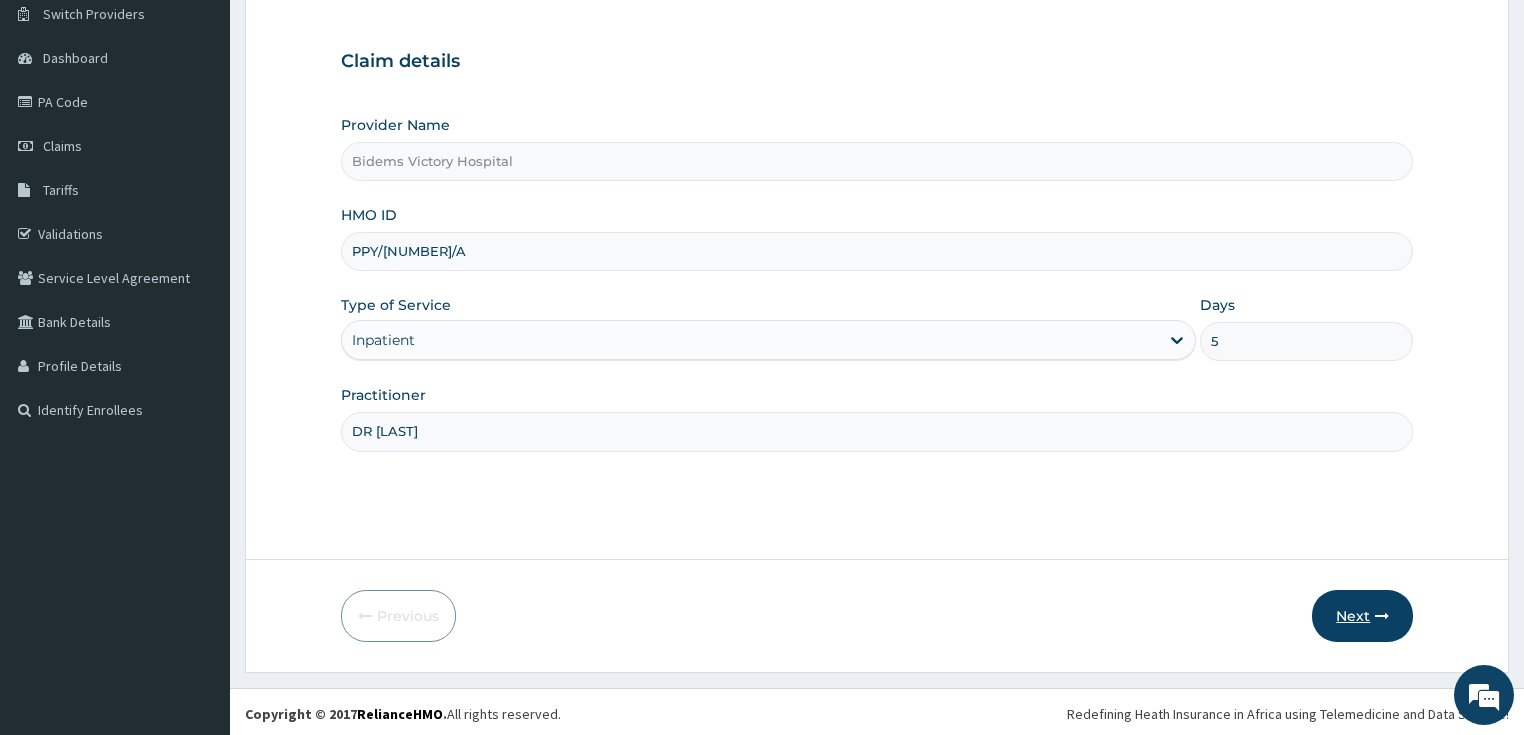 click on "Next" at bounding box center [1362, 616] 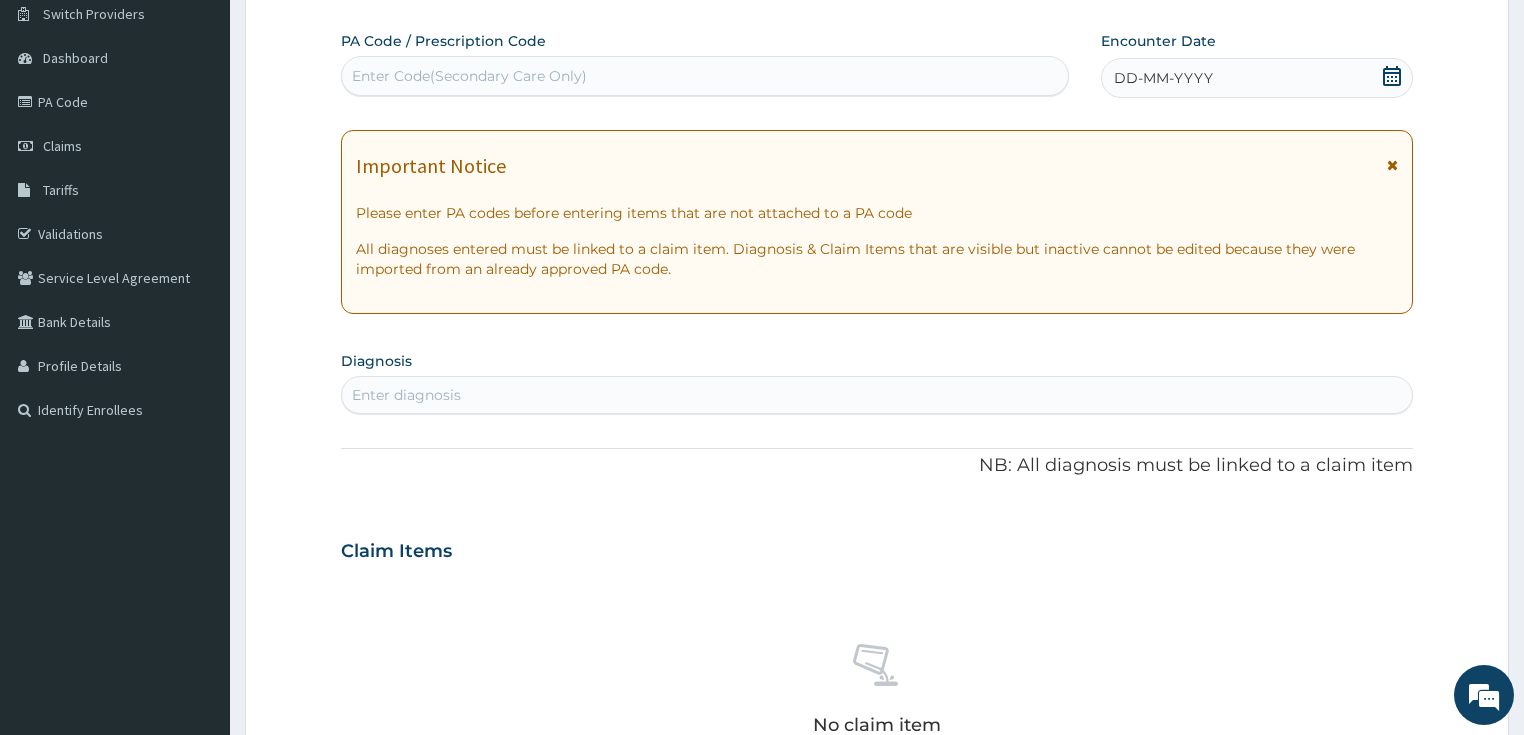 click on "Enter Code(Secondary Care Only)" at bounding box center [469, 76] 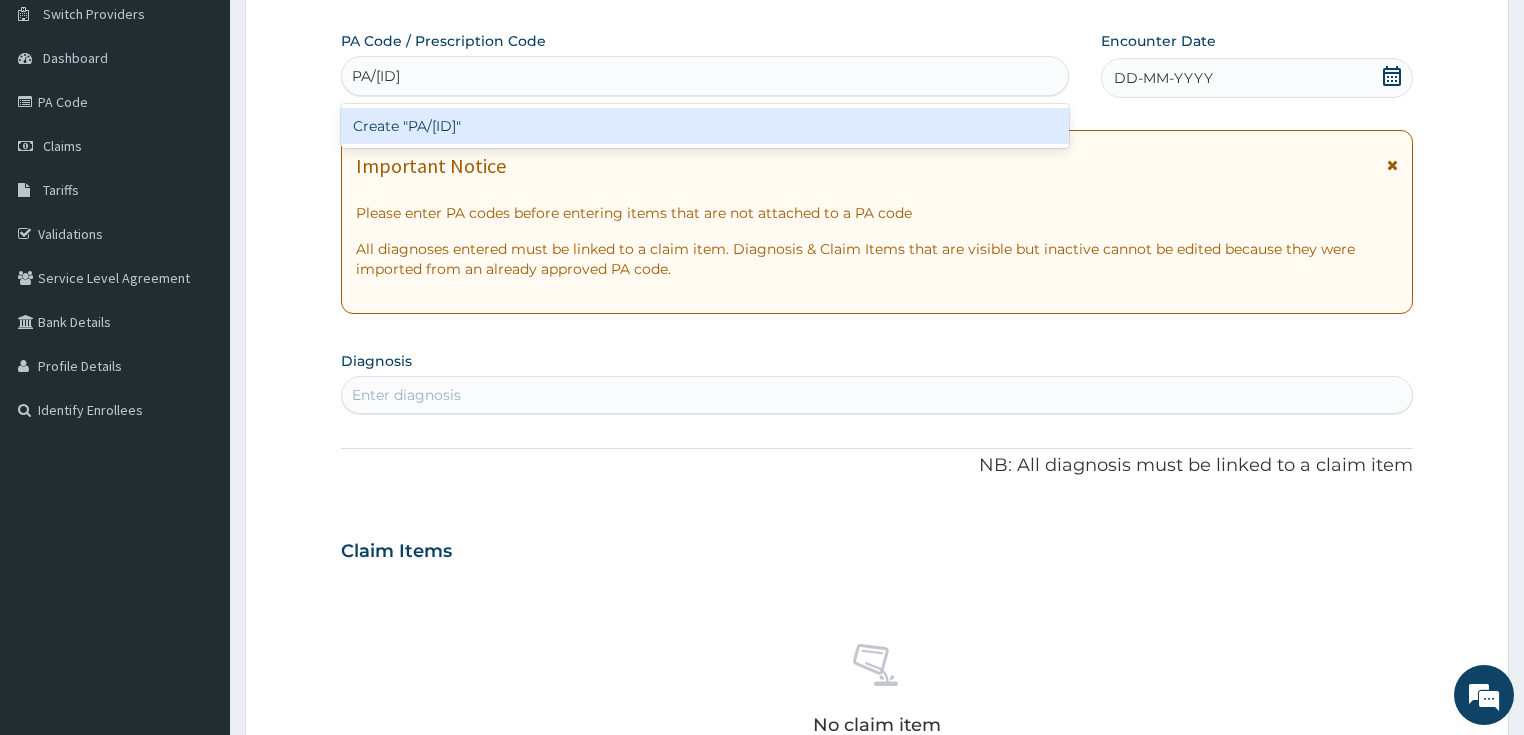 click on "Create "PA/[ID]"" at bounding box center (705, 126) 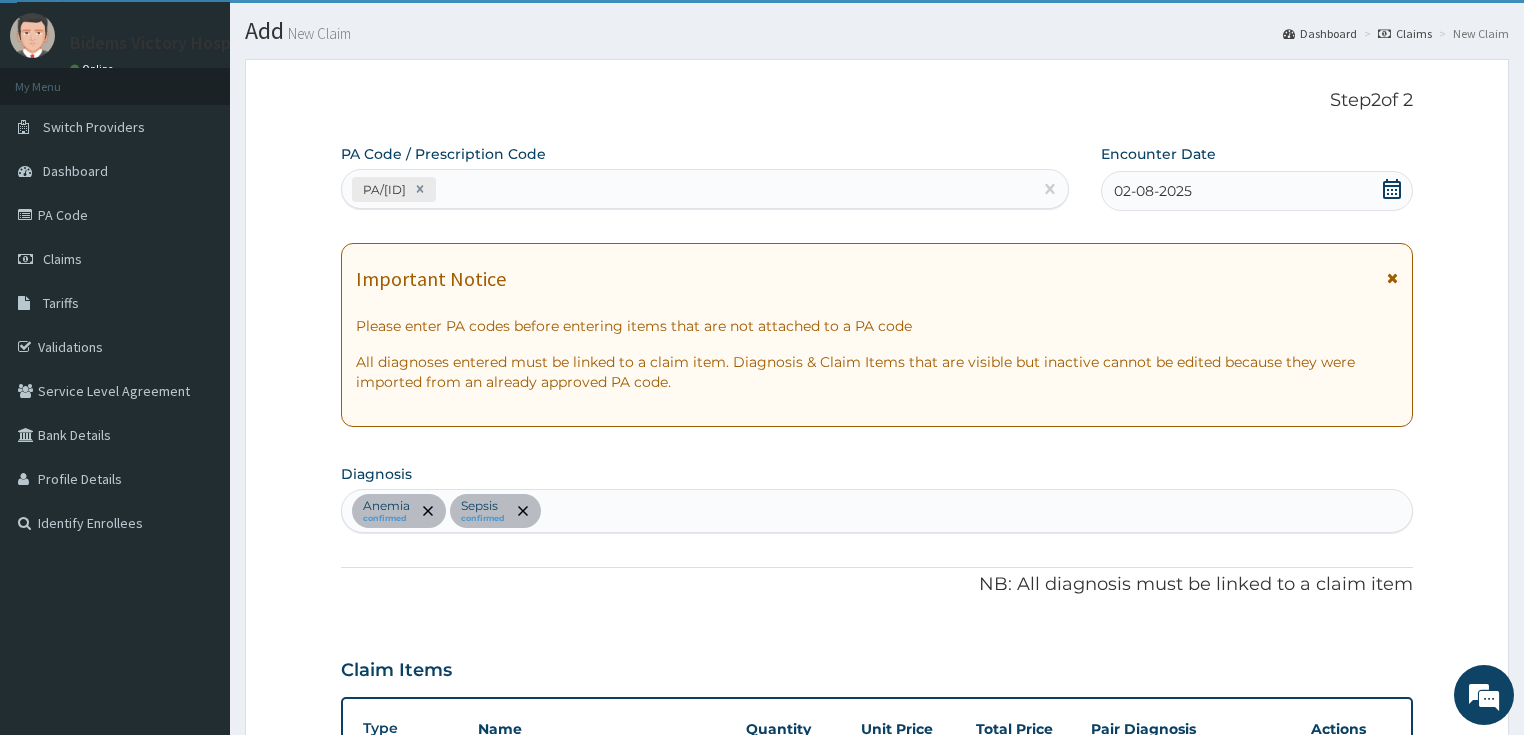 scroll, scrollTop: 23, scrollLeft: 0, axis: vertical 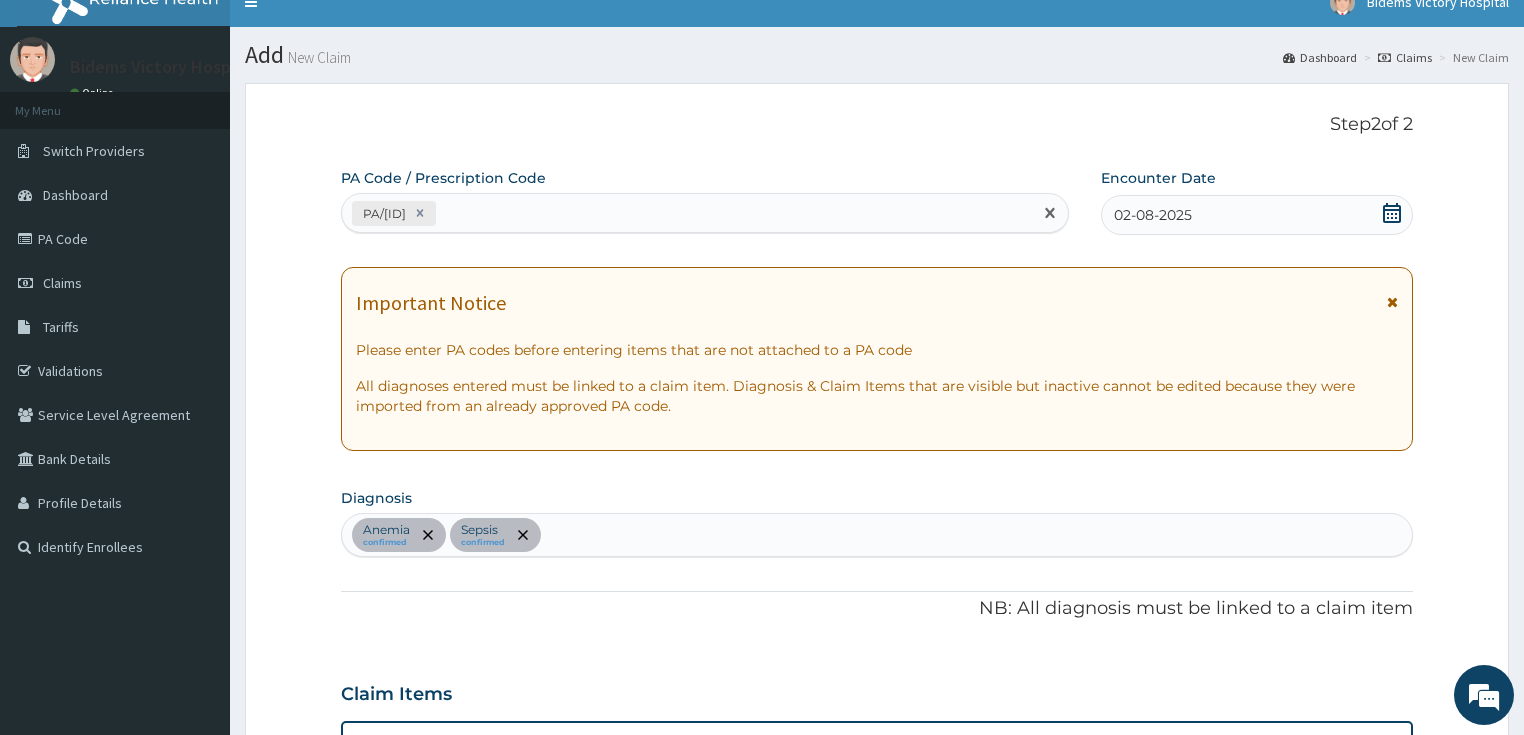 click on "PA/[ID]" at bounding box center (687, 213) 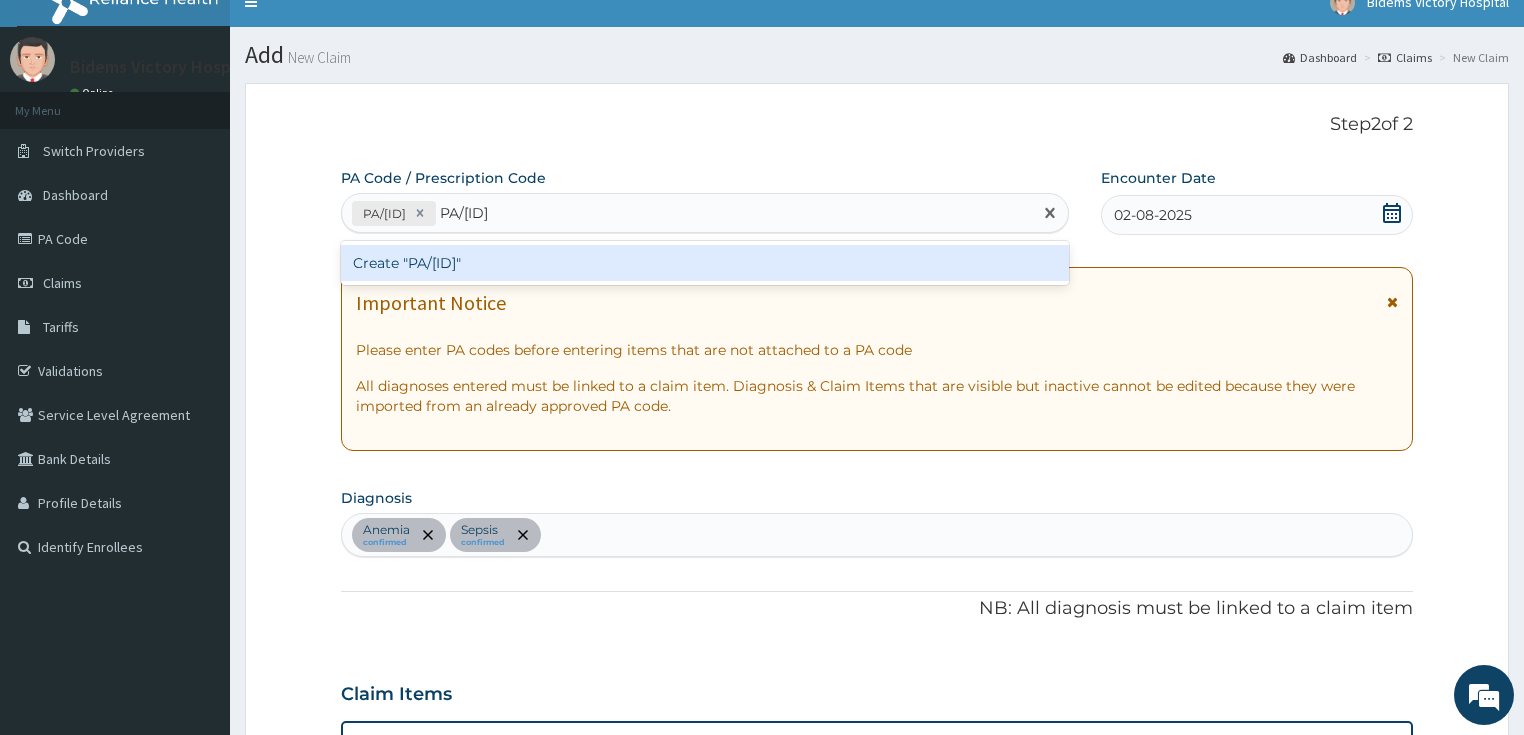 click on "Create "PA/[ID]"" at bounding box center [705, 263] 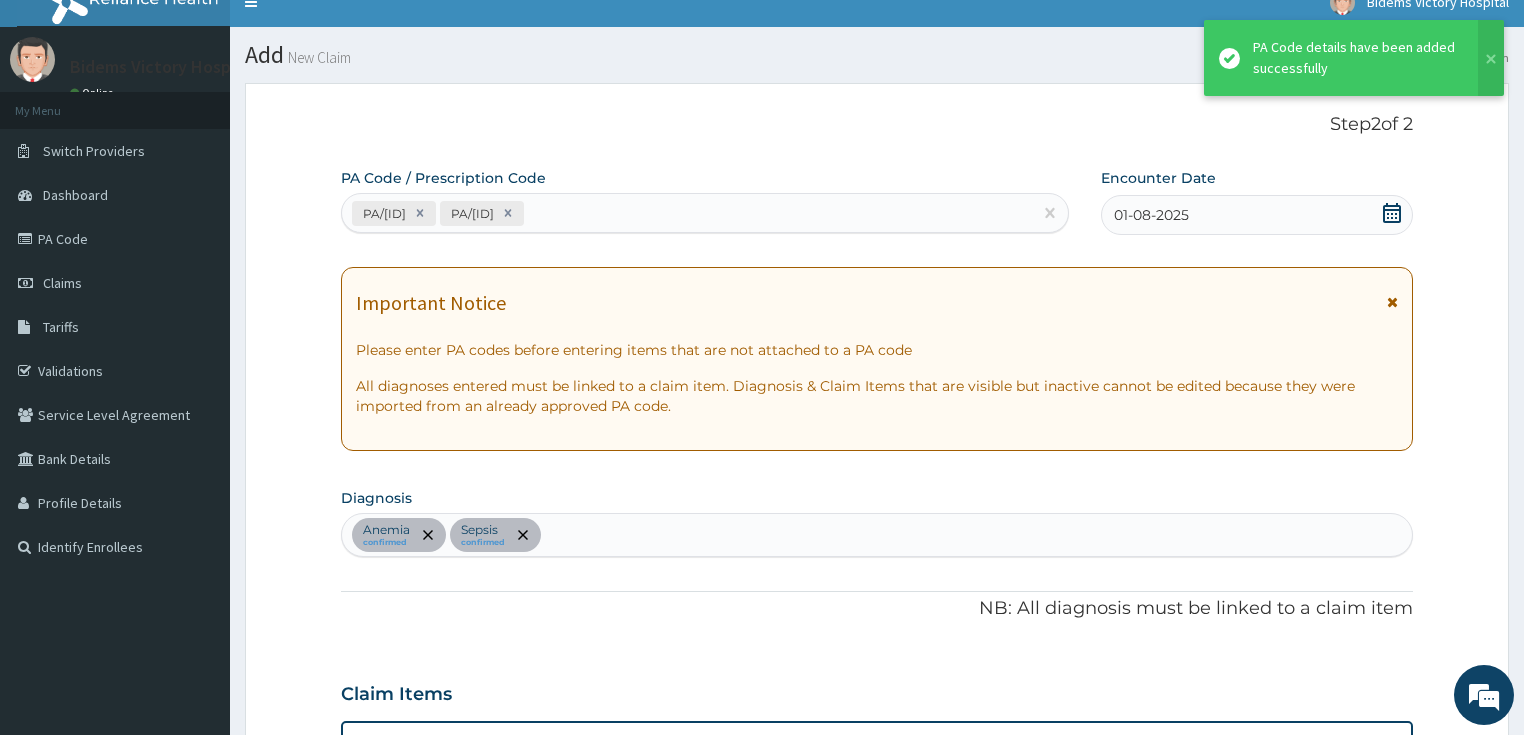 scroll, scrollTop: 531, scrollLeft: 0, axis: vertical 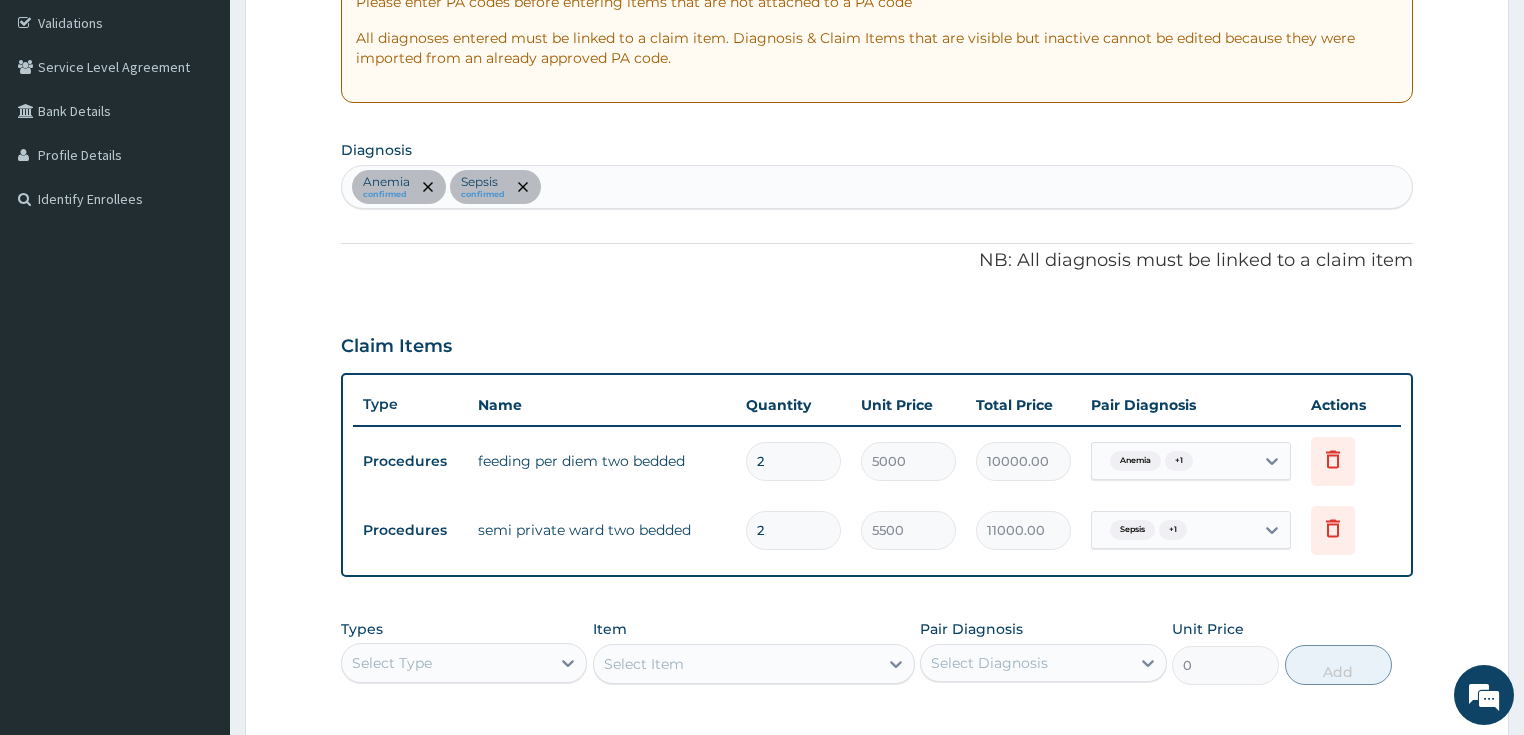 click on "Anemia confirmed Sepsis confirmed" at bounding box center (877, 187) 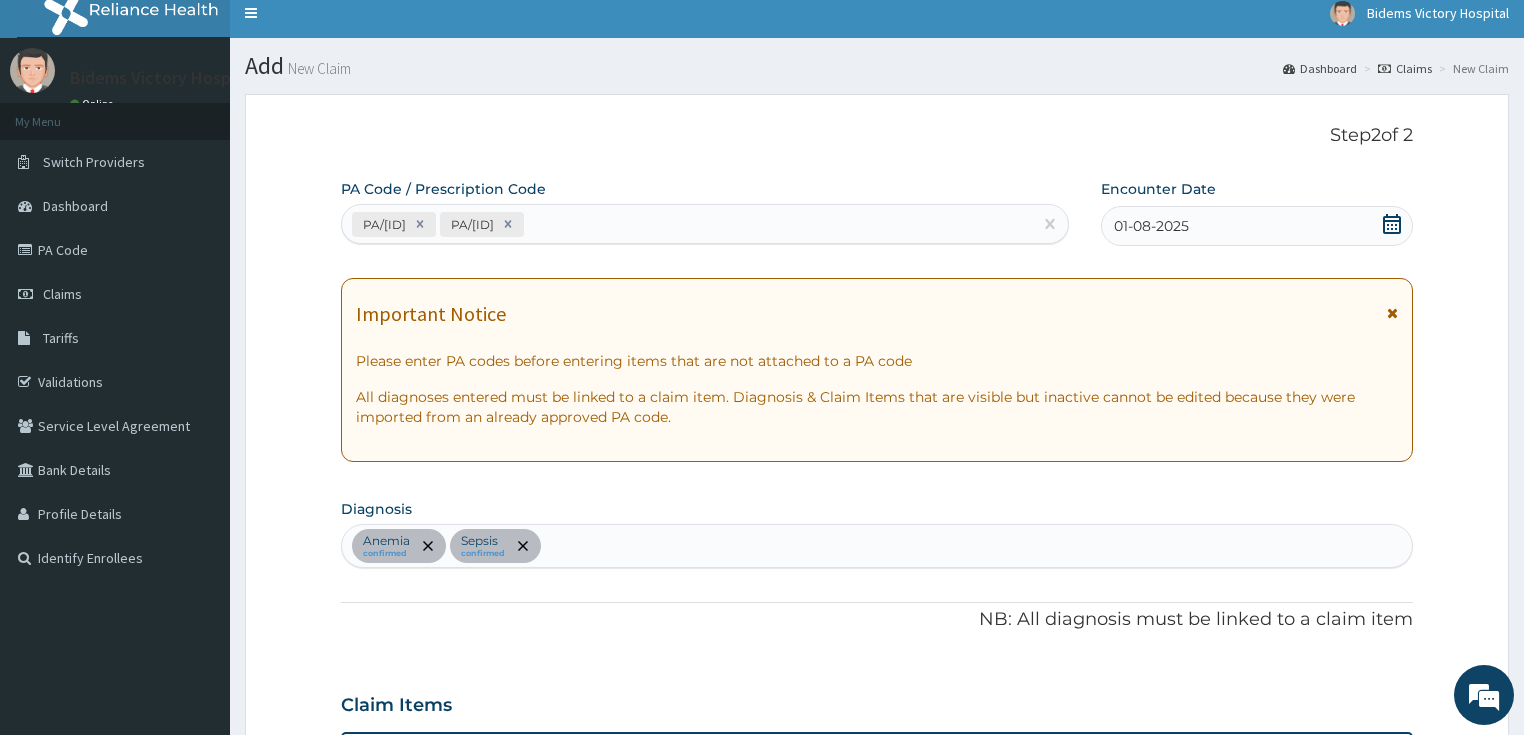 scroll, scrollTop: 0, scrollLeft: 0, axis: both 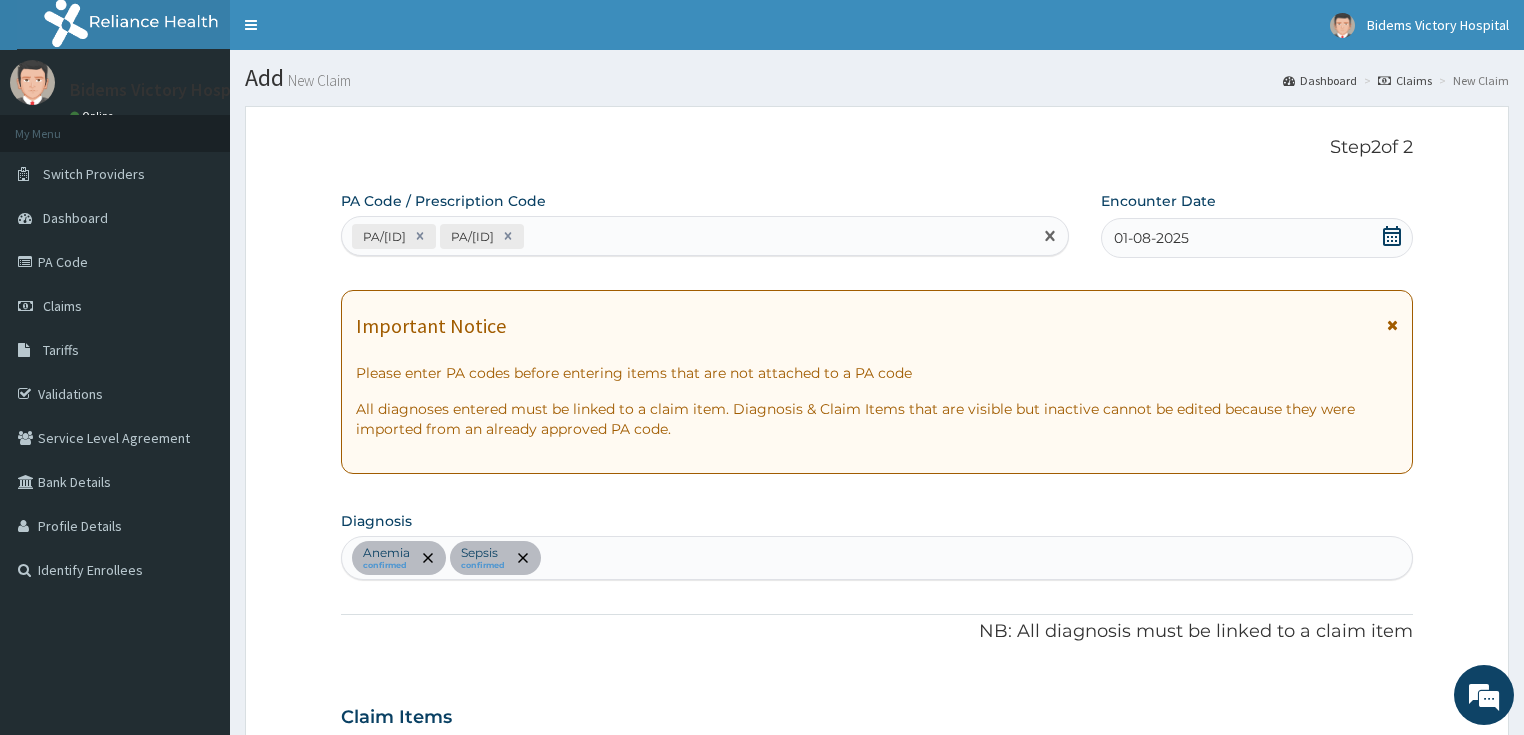 click on "PA/[ID]" at bounding box center (687, 236) 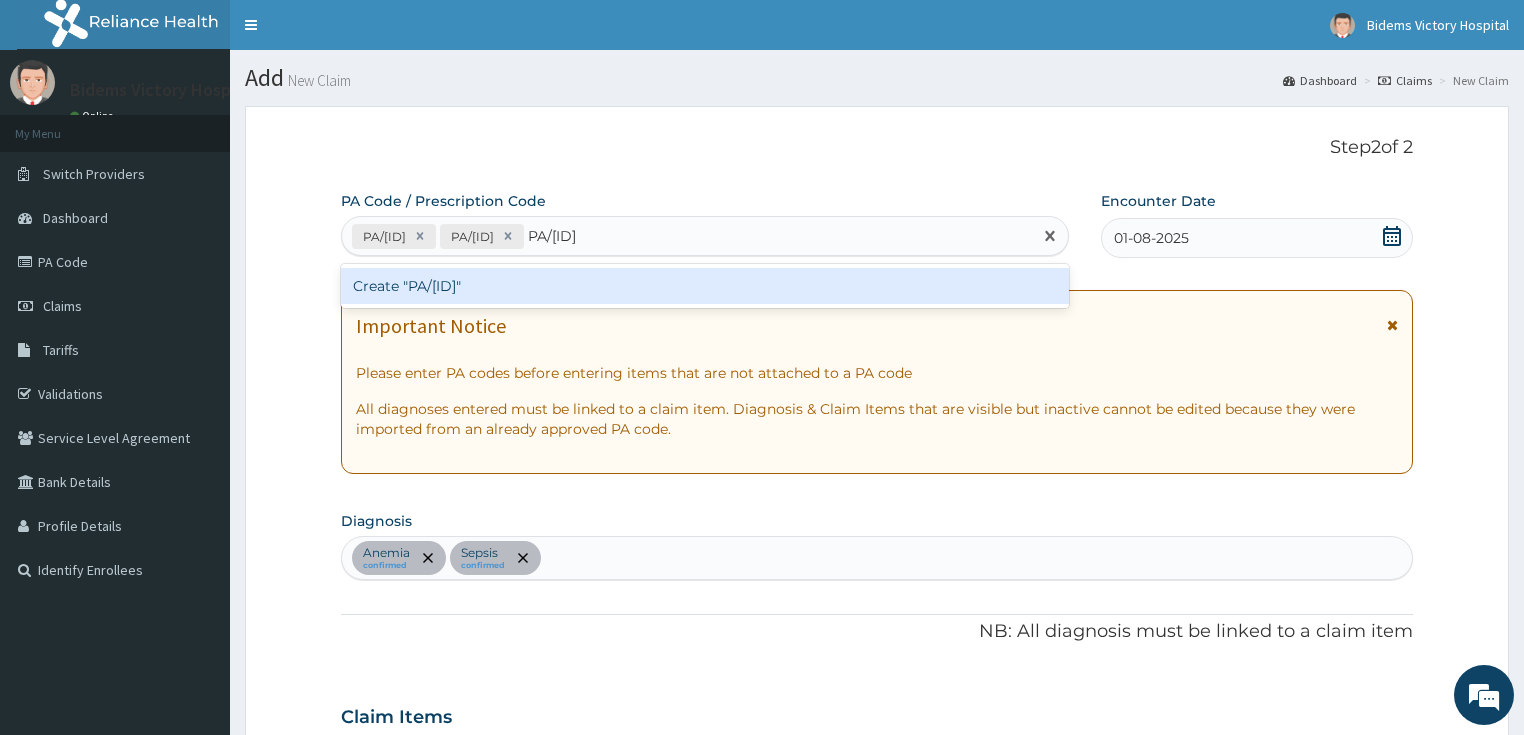 click on "Create "PA/[ID]"" at bounding box center [705, 286] 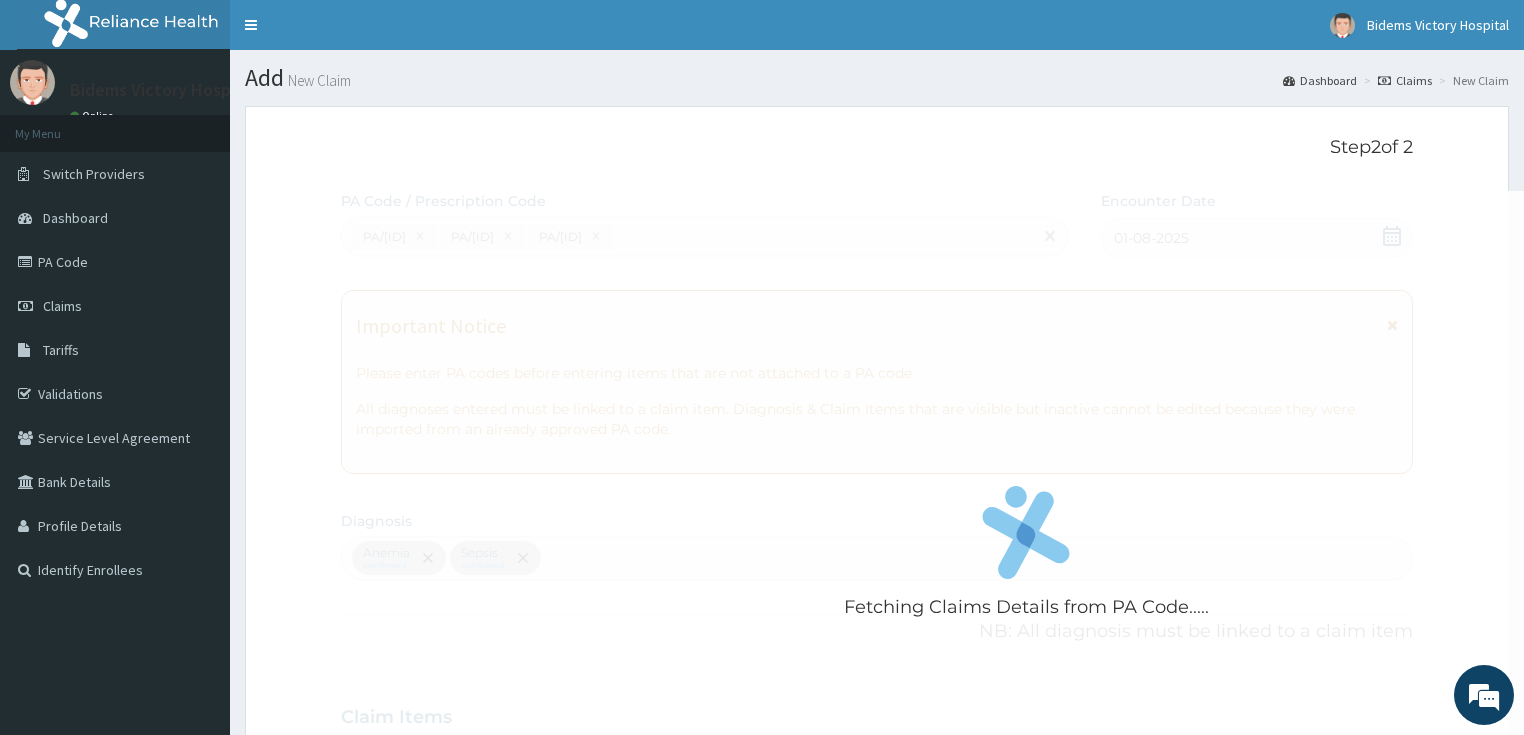 scroll, scrollTop: 531, scrollLeft: 0, axis: vertical 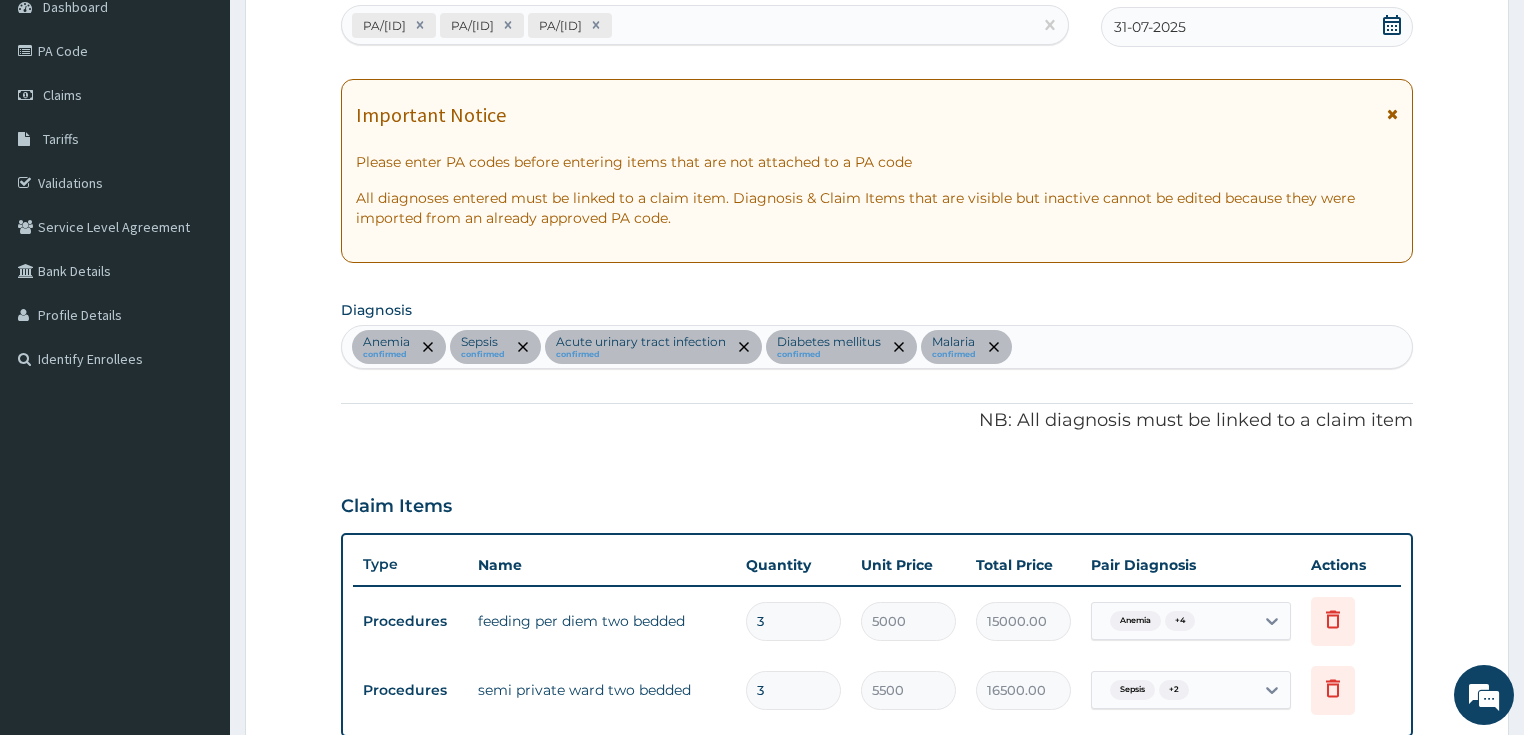 click on "PA/[ID] PA/[ID] PA/[ID]" at bounding box center [687, 25] 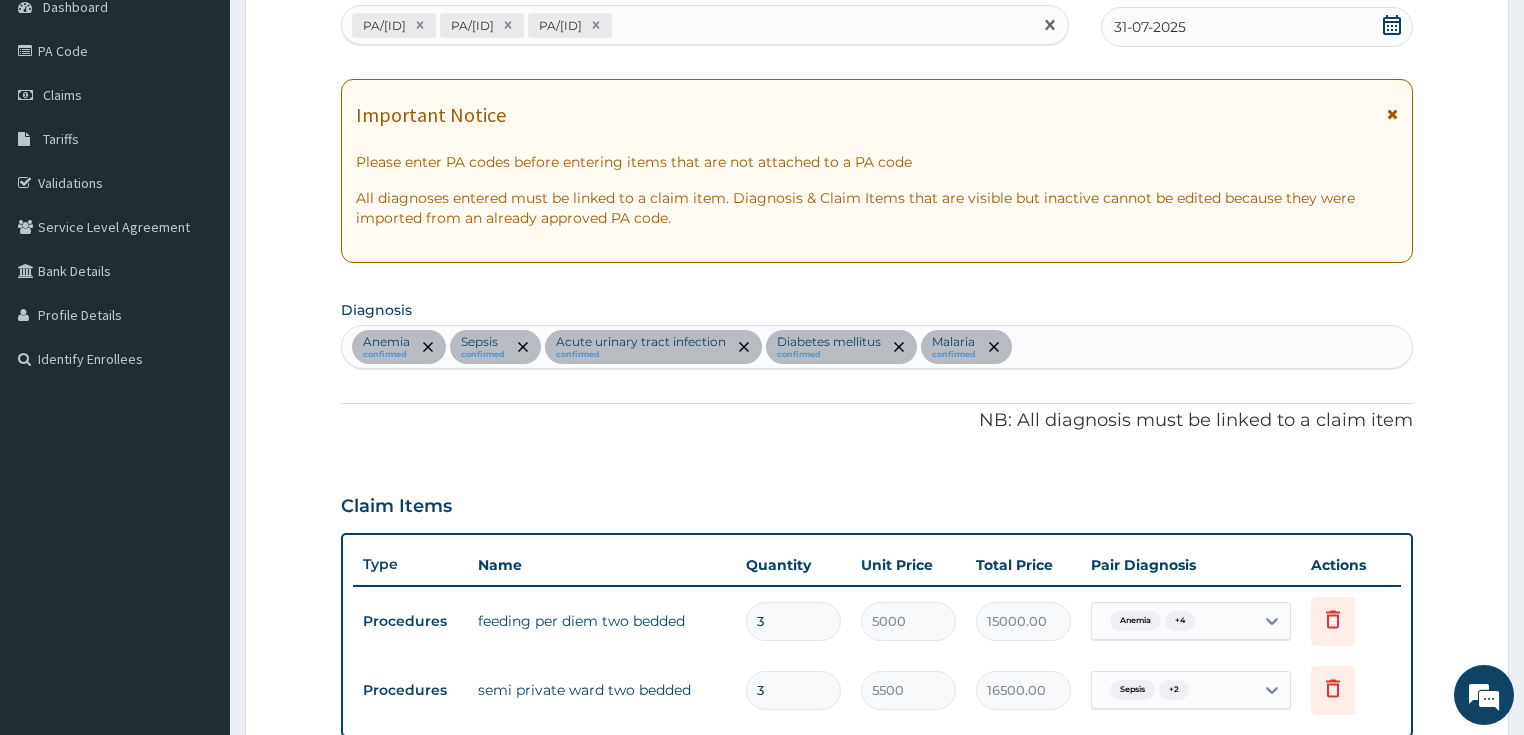 paste on "PA/601F95" 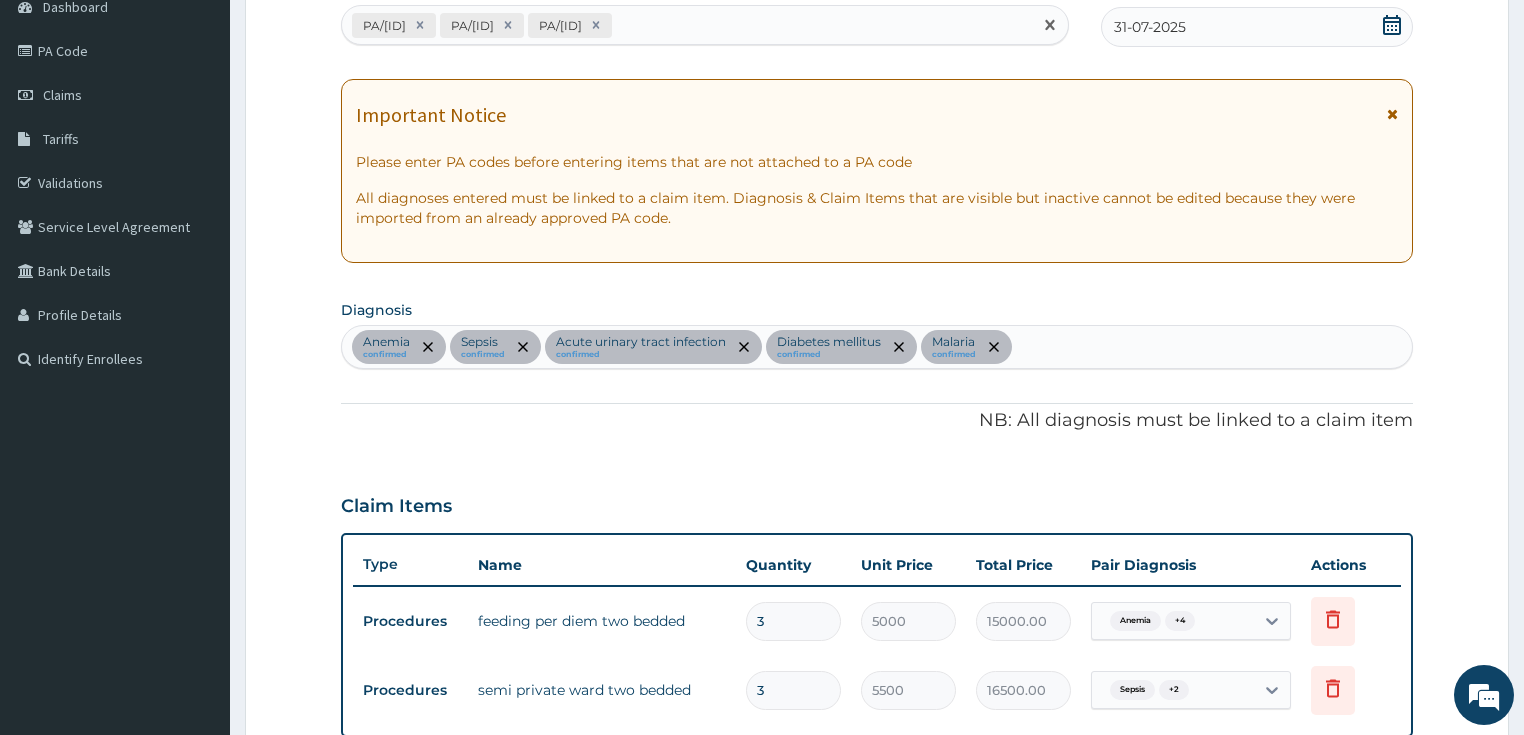 type on "PA/601F95" 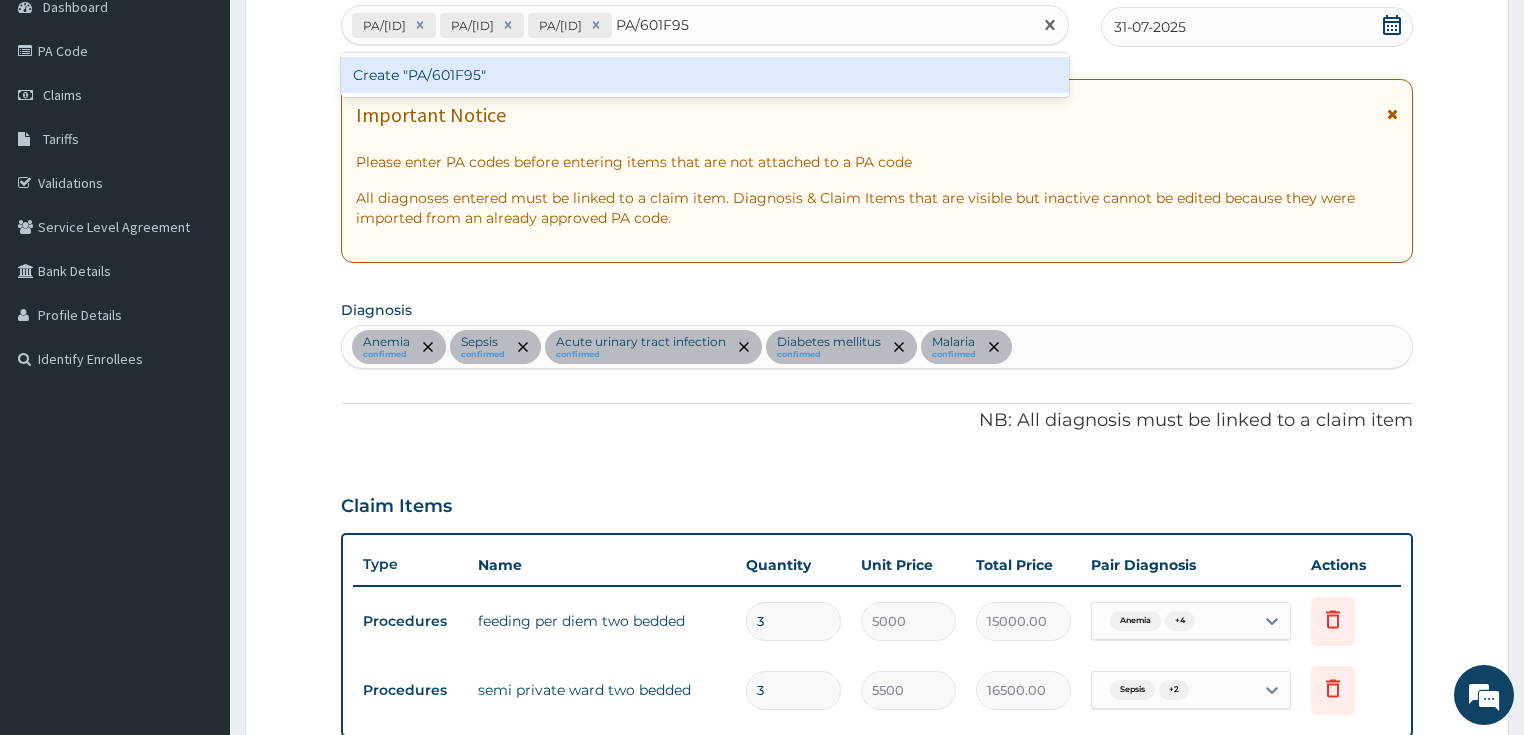 click on "Create "PA/601F95"" at bounding box center [705, 75] 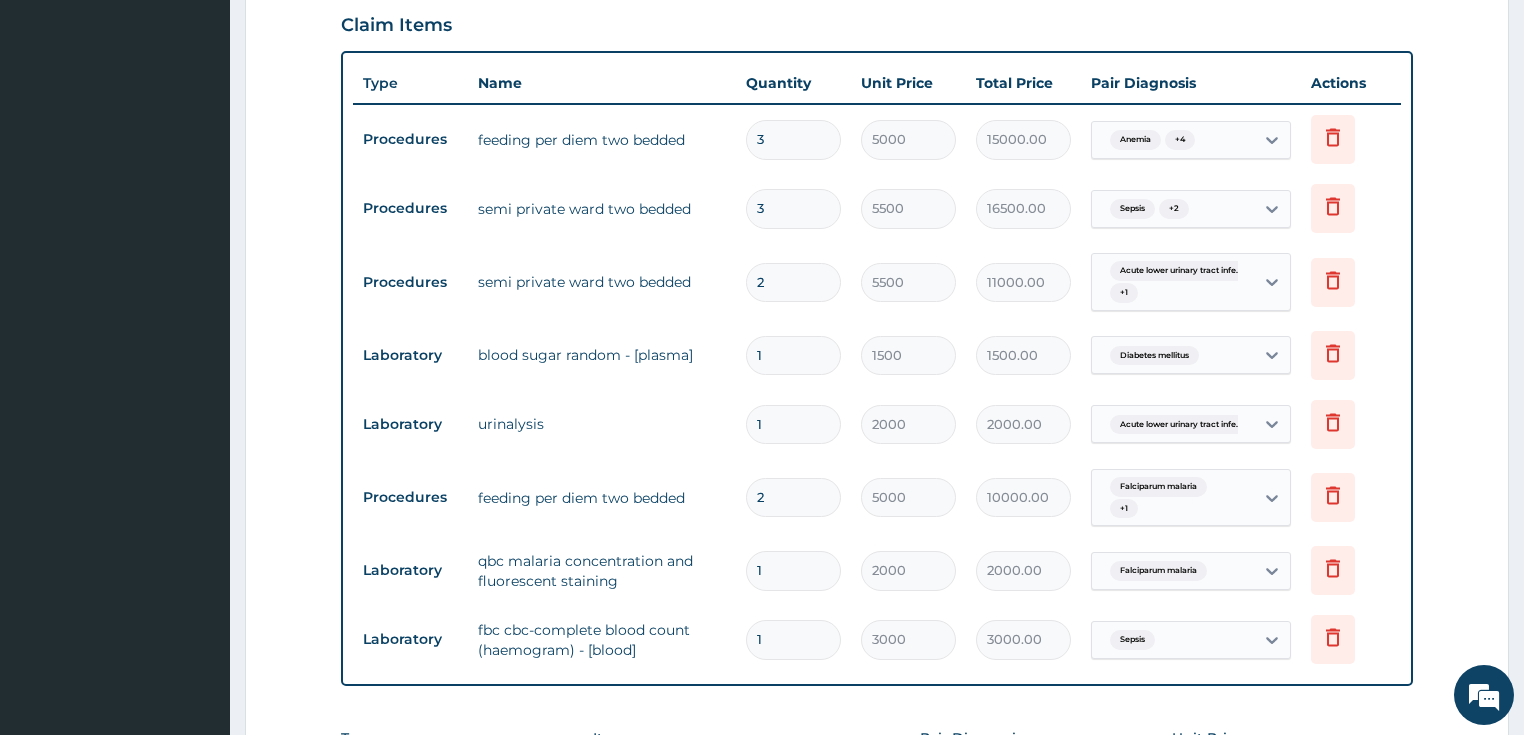 scroll, scrollTop: 758, scrollLeft: 0, axis: vertical 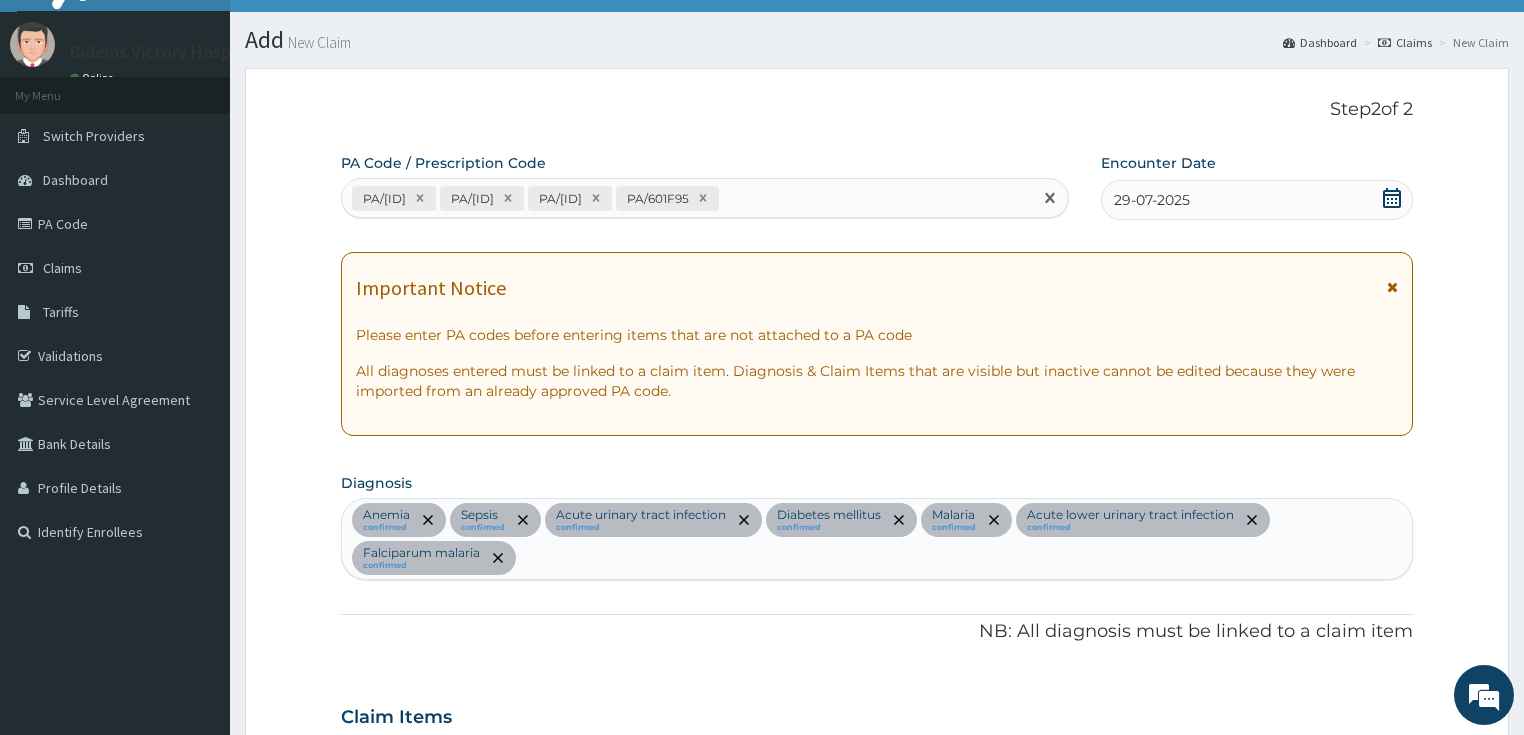 click on "PA/[ID] PA/[ID] PA/[ID] PA/[ID]" at bounding box center [687, 198] 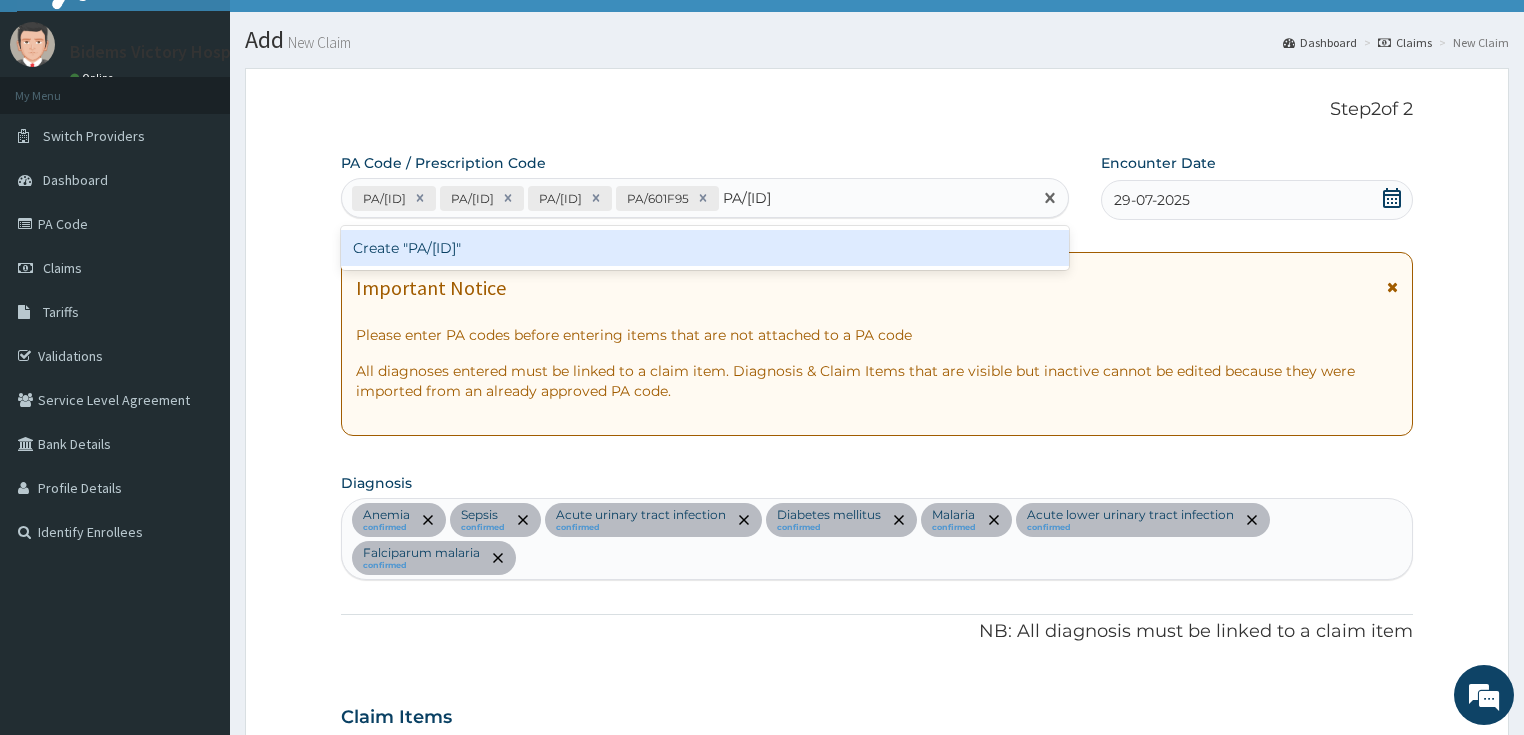 click on "Create "PA/[ID]"" at bounding box center [705, 248] 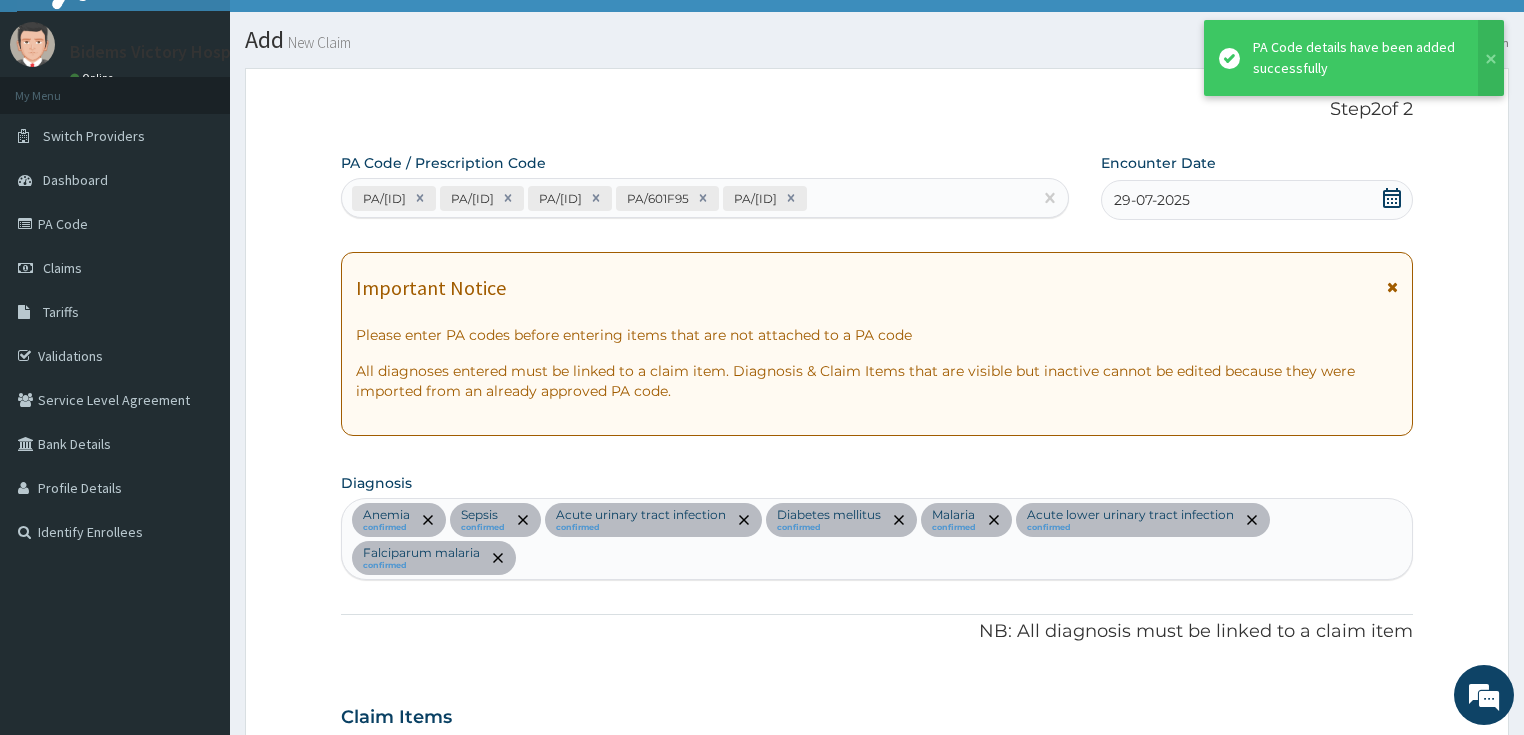 scroll, scrollTop: 1067, scrollLeft: 0, axis: vertical 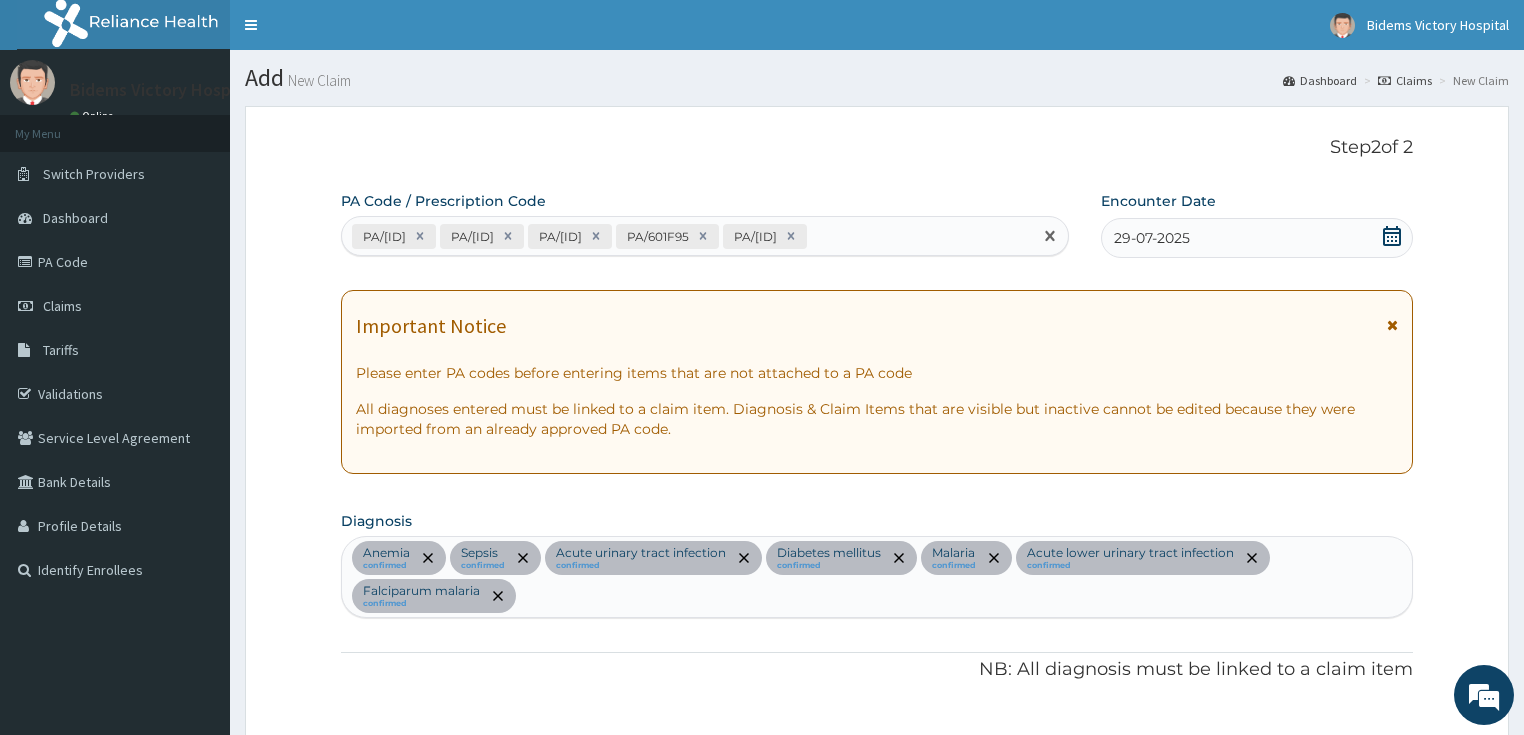 click on "PA/[ID] PA/[ID] PA/[ID] PA/[ID] PA/[ID]" at bounding box center (687, 236) 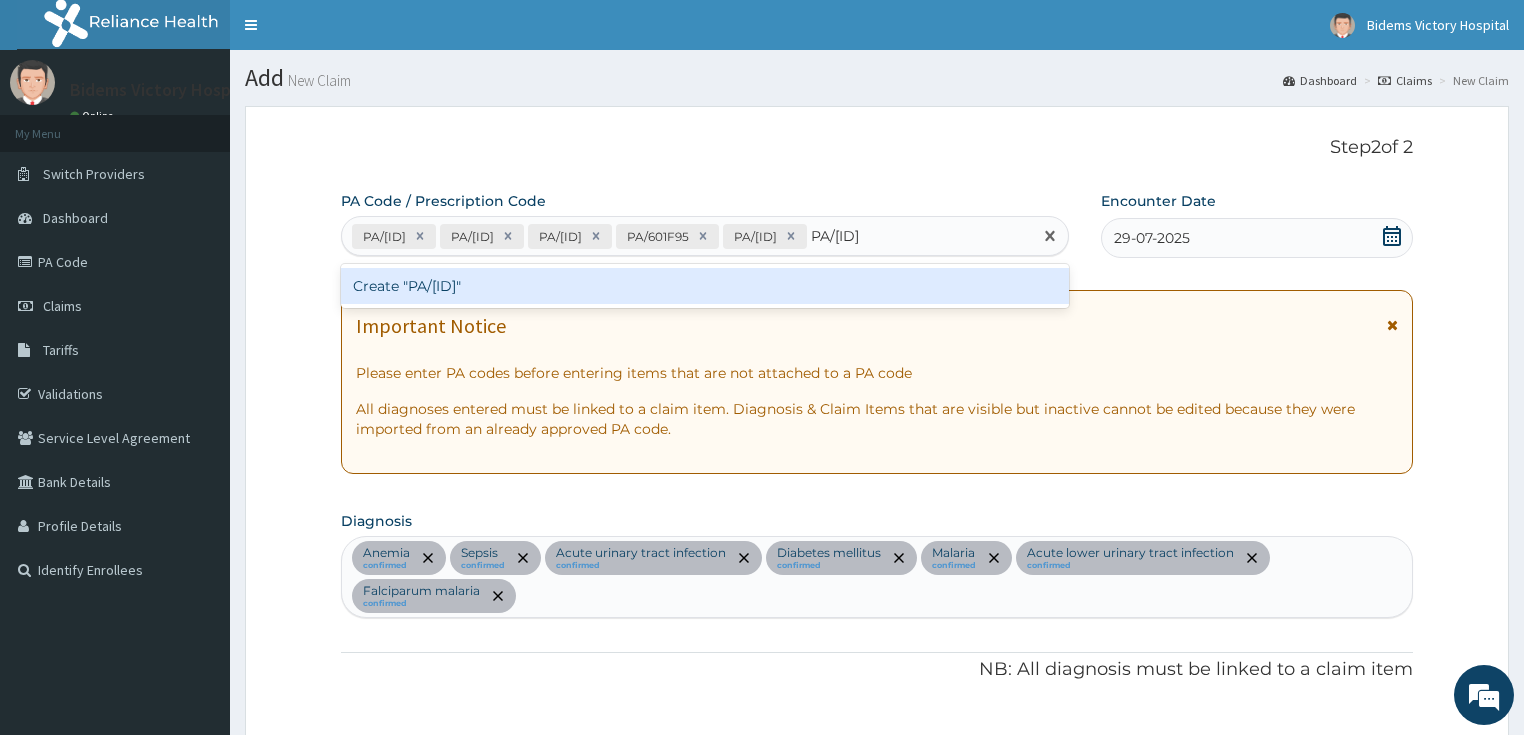 click on "Create "PA/[ID]"" at bounding box center (705, 286) 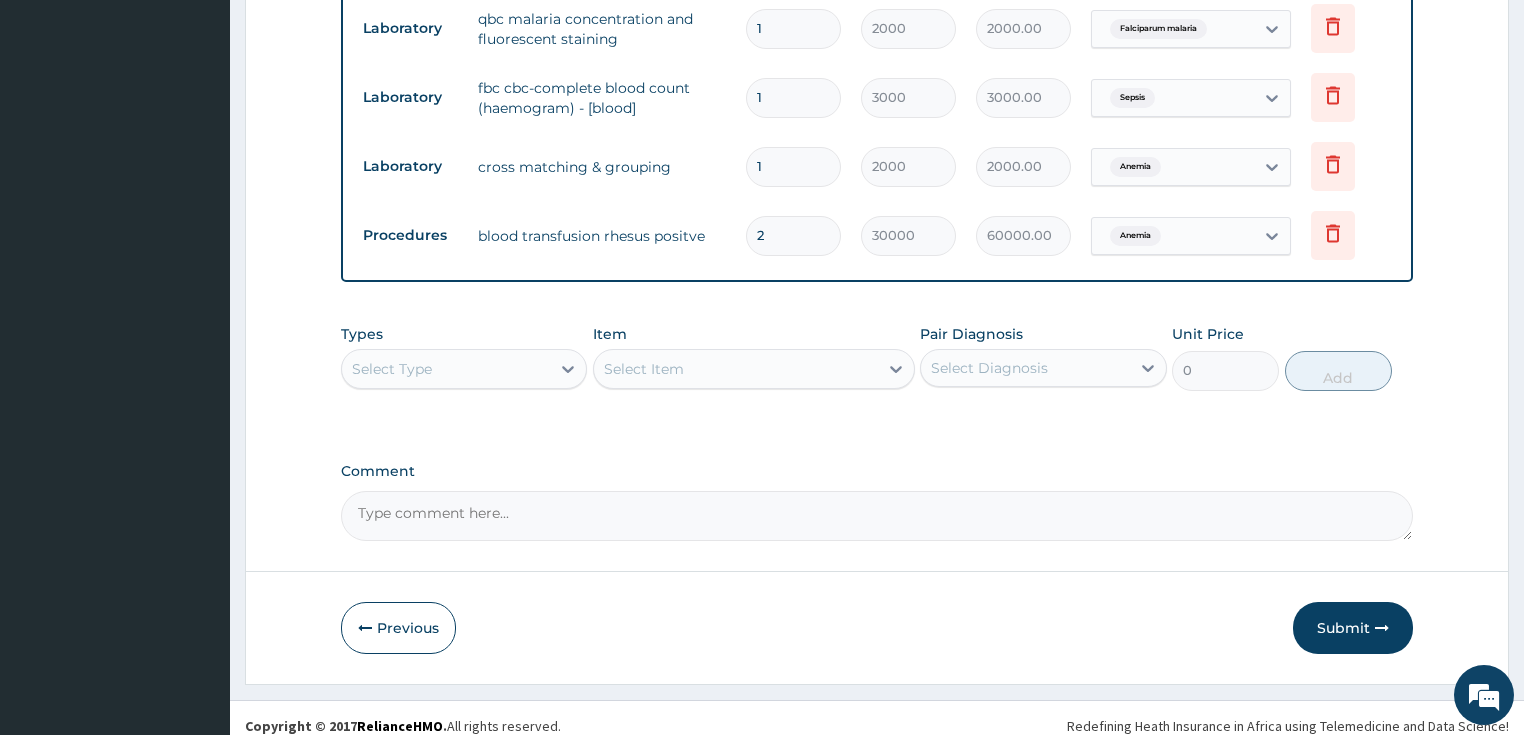 scroll, scrollTop: 1282, scrollLeft: 0, axis: vertical 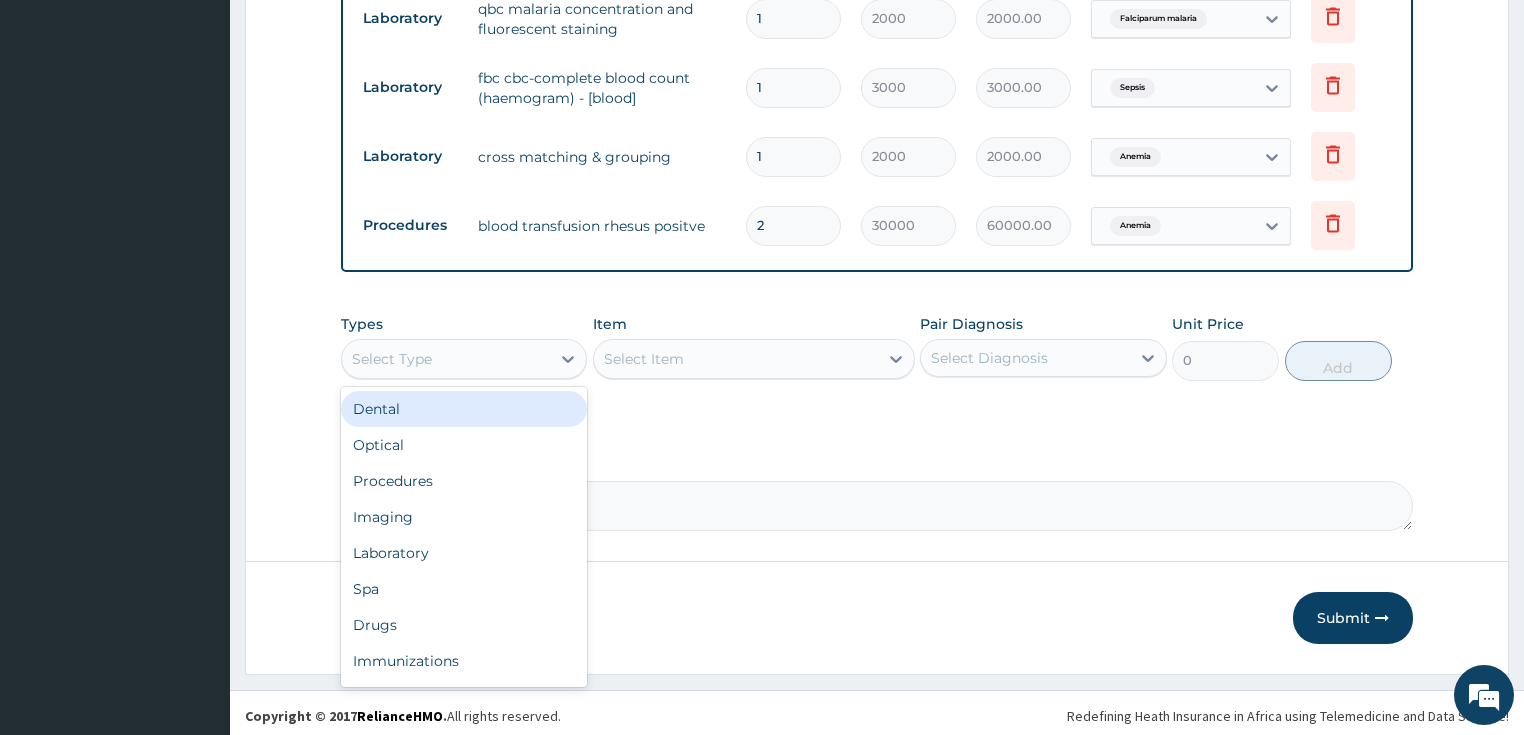 click on "Select Type" at bounding box center (446, 359) 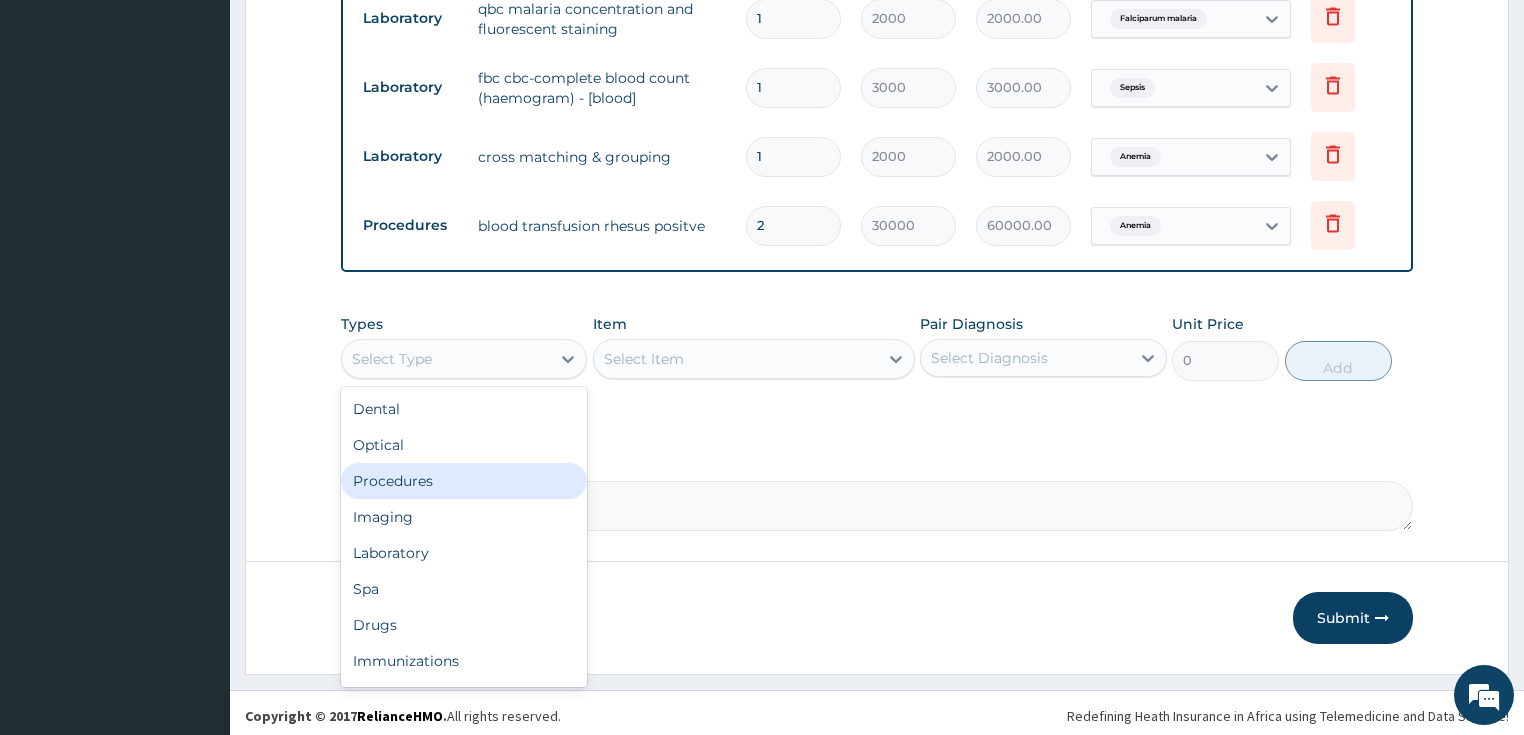 click on "Procedures" at bounding box center (464, 481) 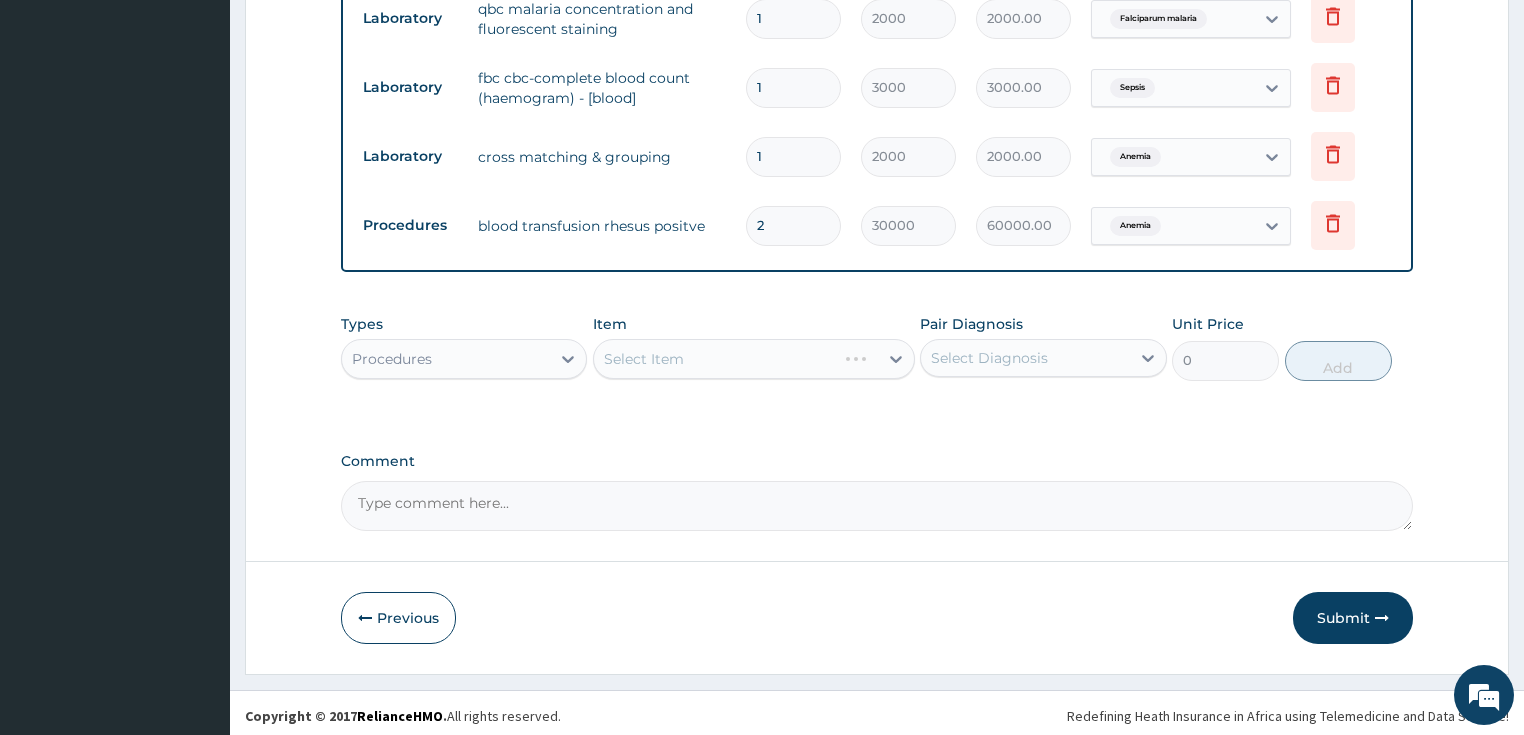 click on "Select Item" at bounding box center (754, 359) 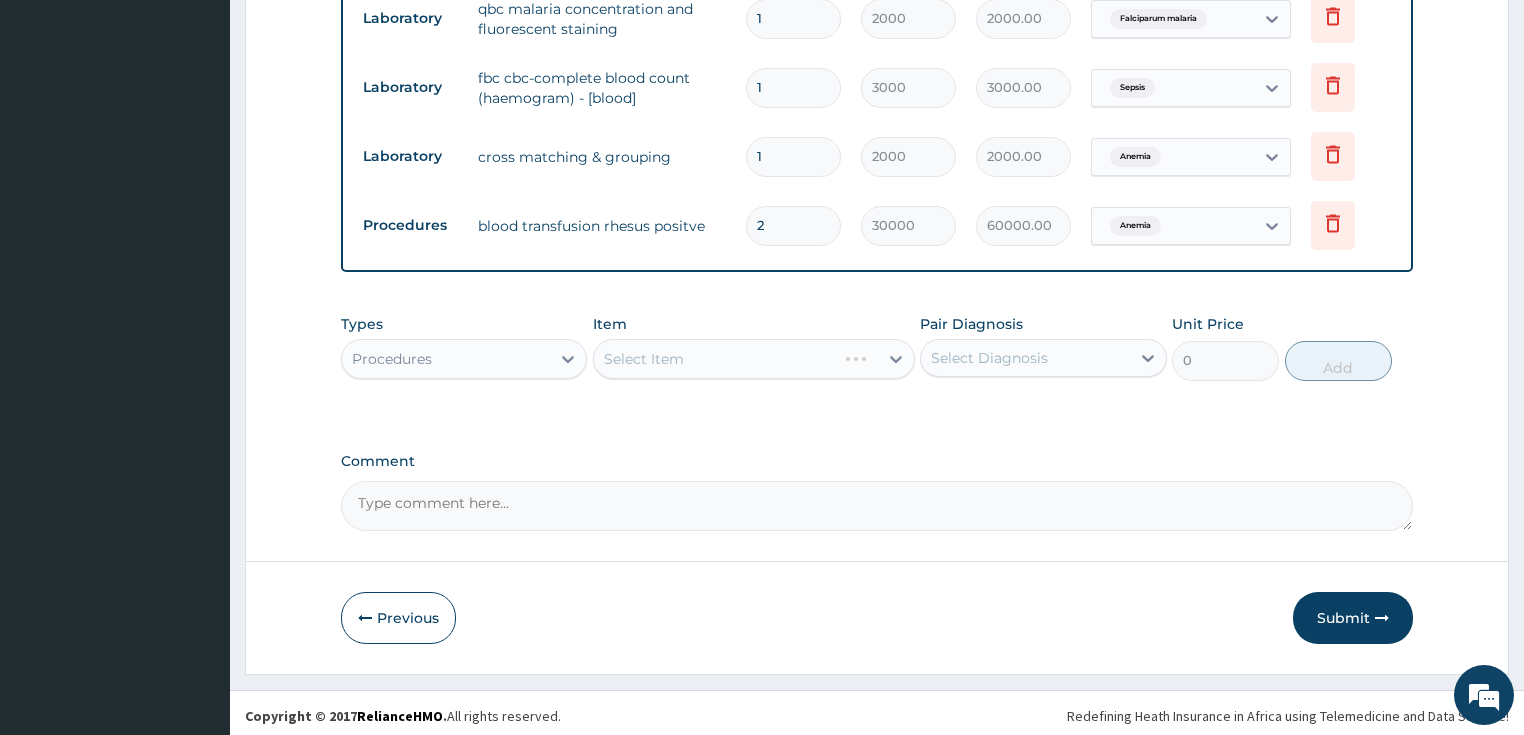 click on "Select Item" at bounding box center [754, 359] 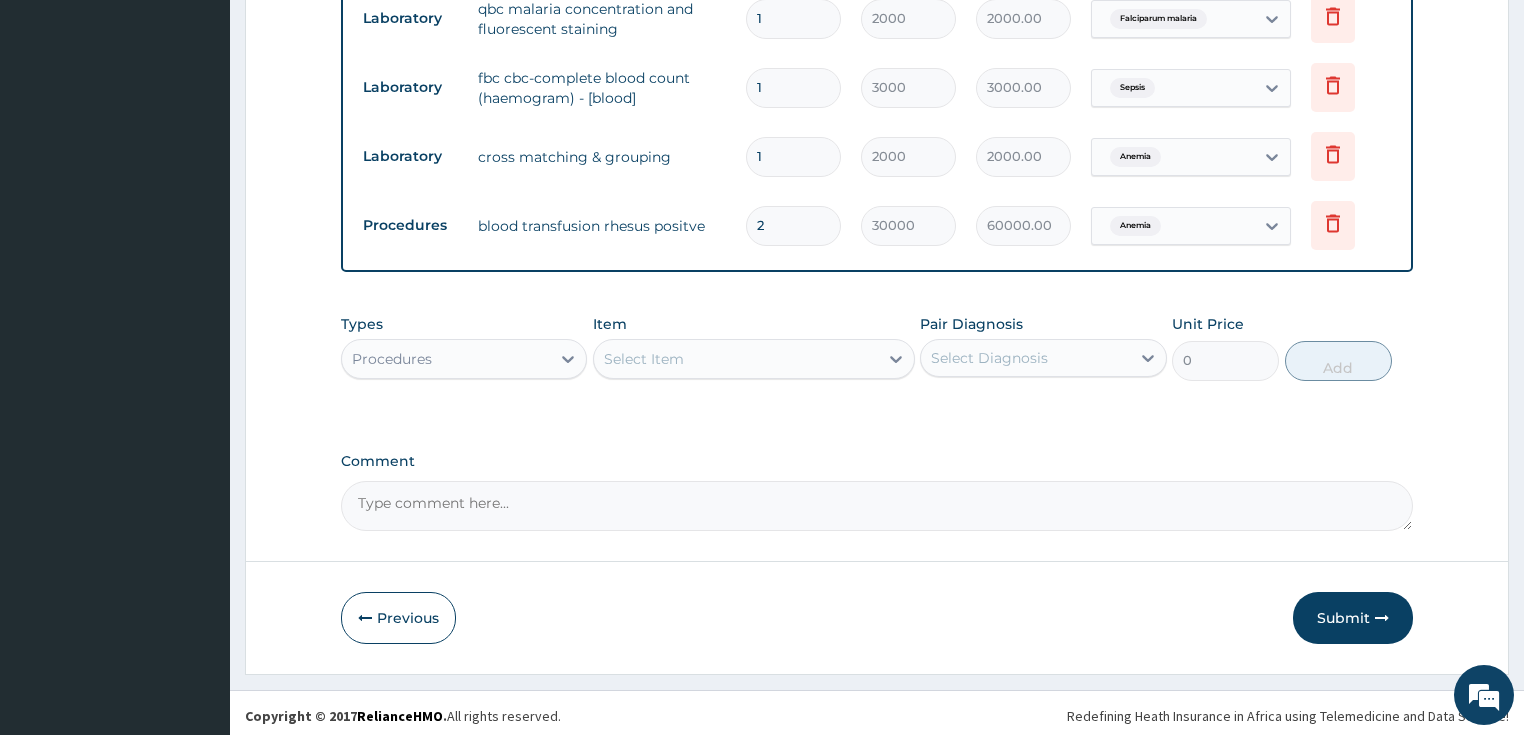 click on "Select Item" at bounding box center (644, 359) 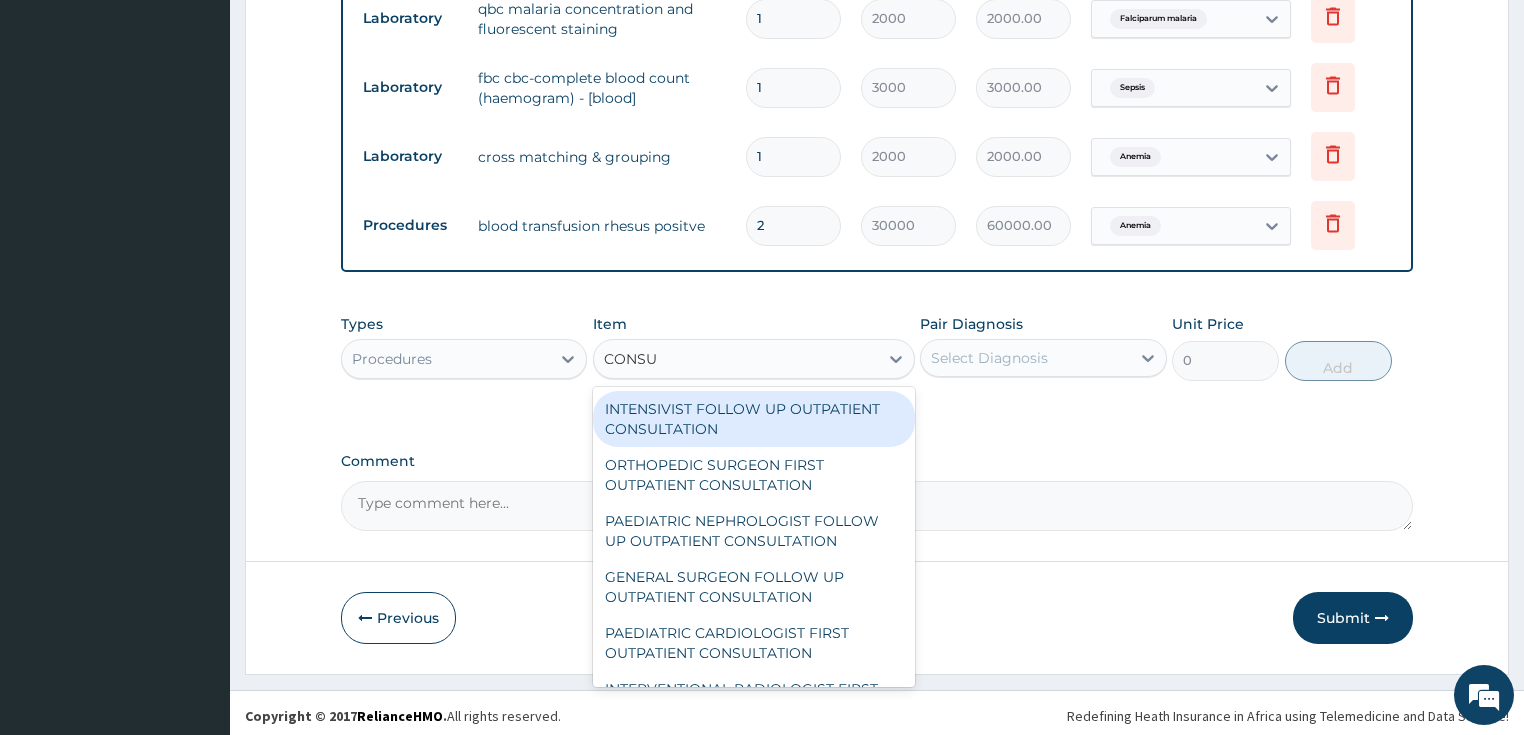 type on "CONSUL" 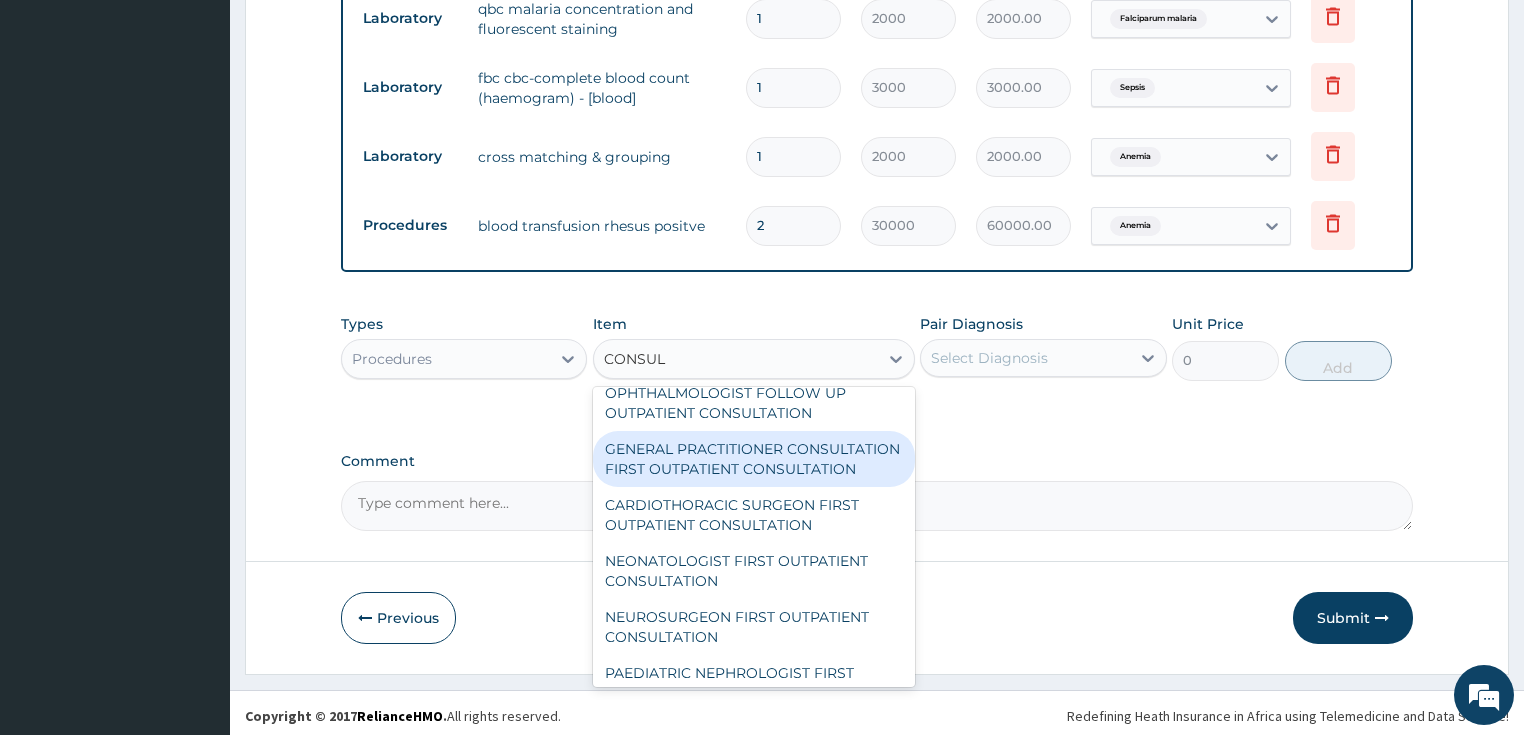 scroll, scrollTop: 1120, scrollLeft: 0, axis: vertical 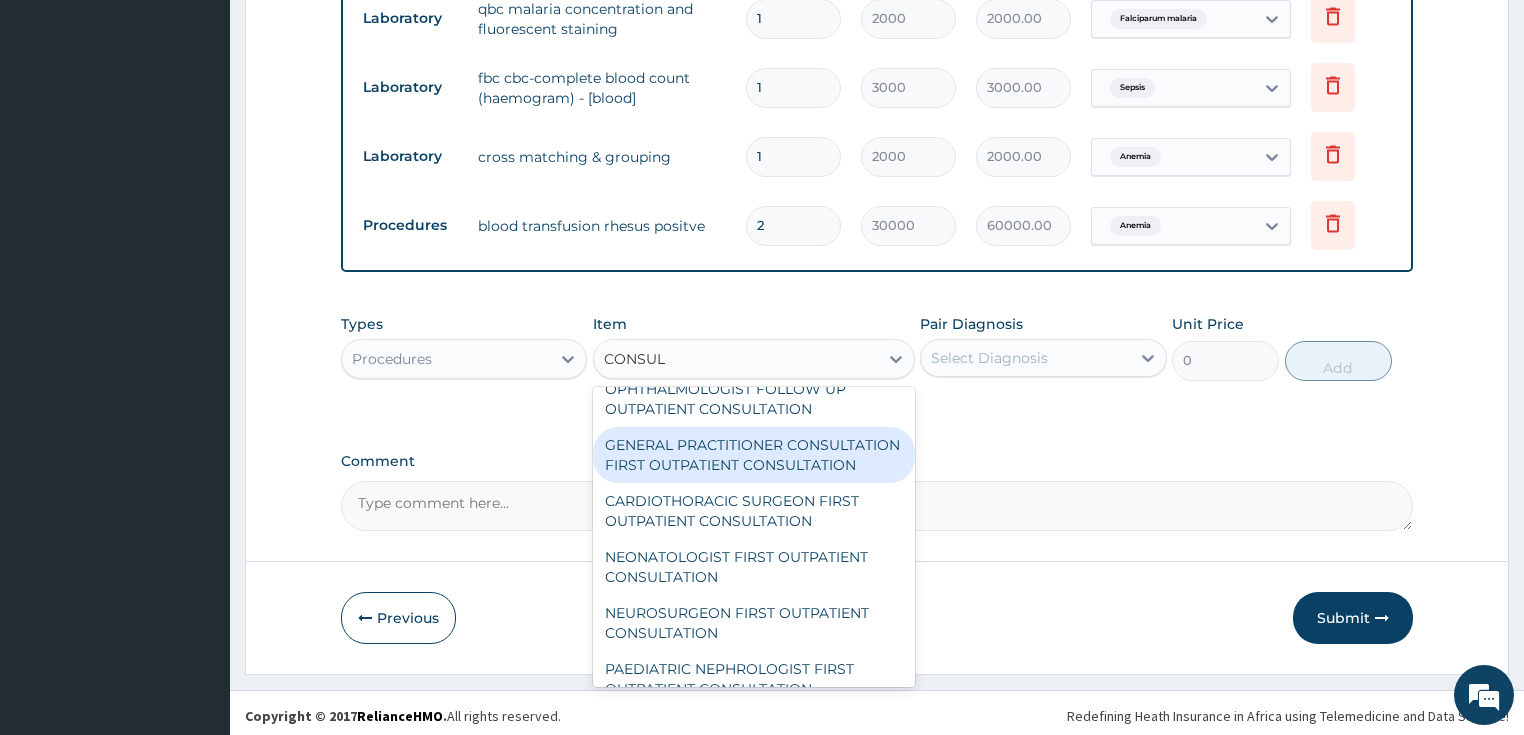click on "GENERAL PRACTITIONER CONSULTATION FIRST OUTPATIENT CONSULTATION" at bounding box center [754, 455] 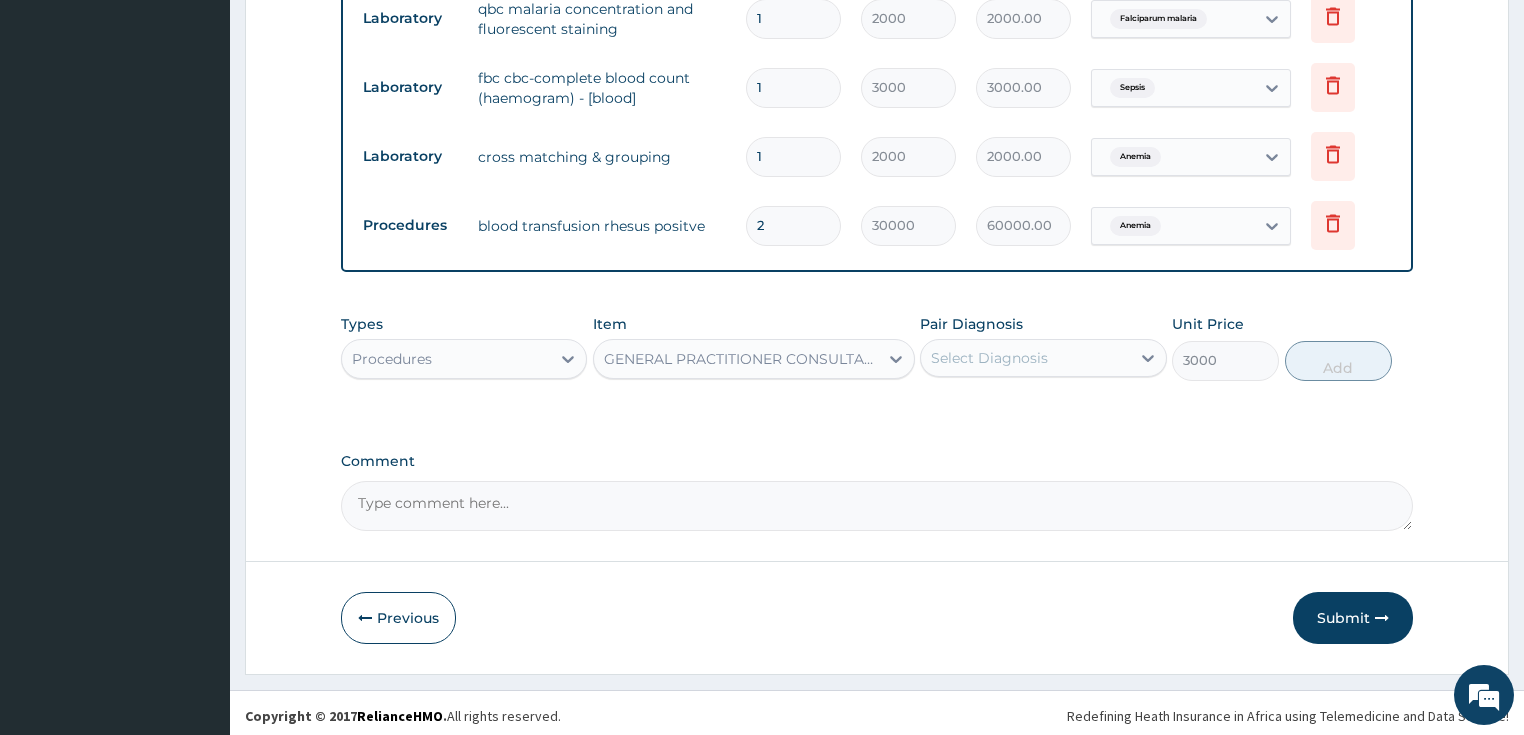 click on "Select Diagnosis" at bounding box center (989, 358) 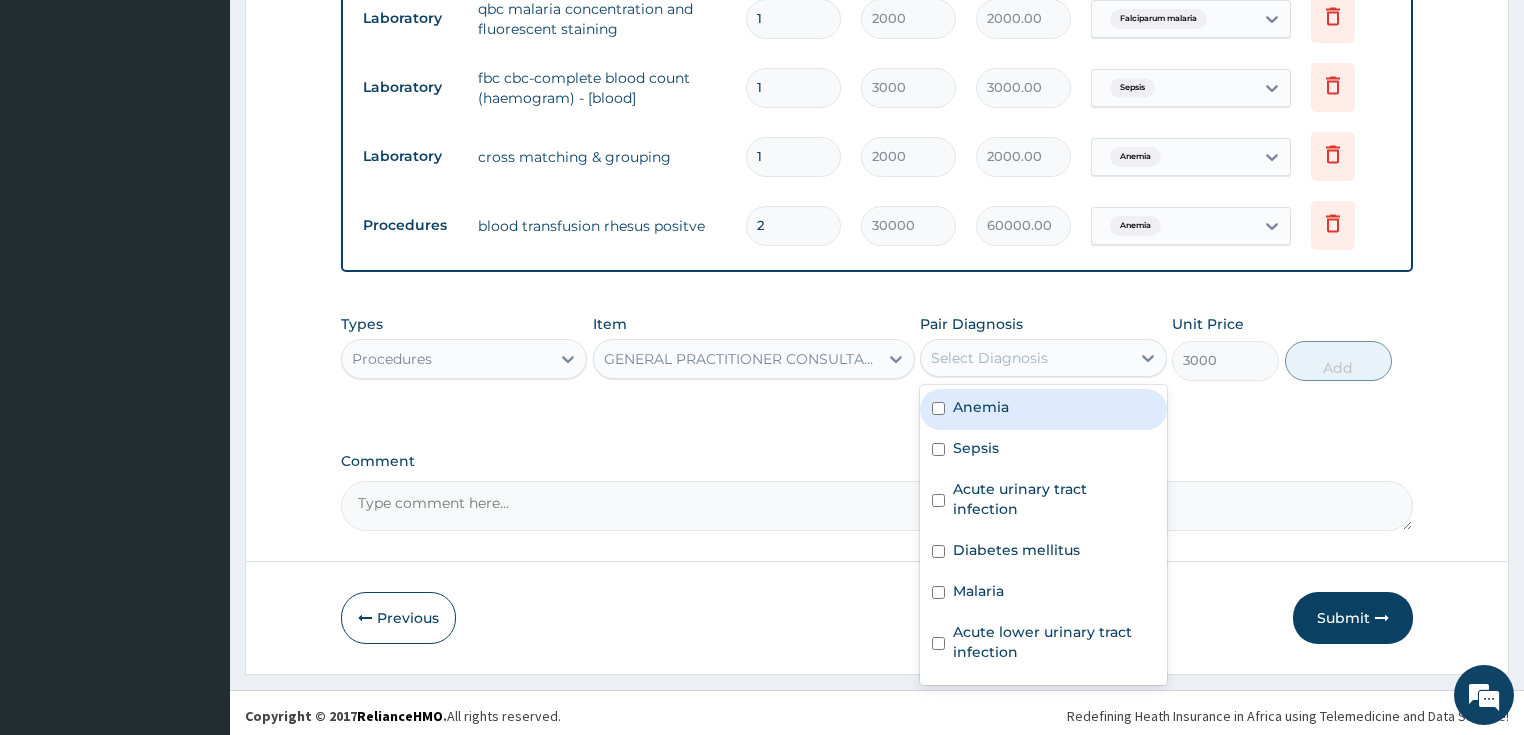click on "Anemia" at bounding box center (1043, 409) 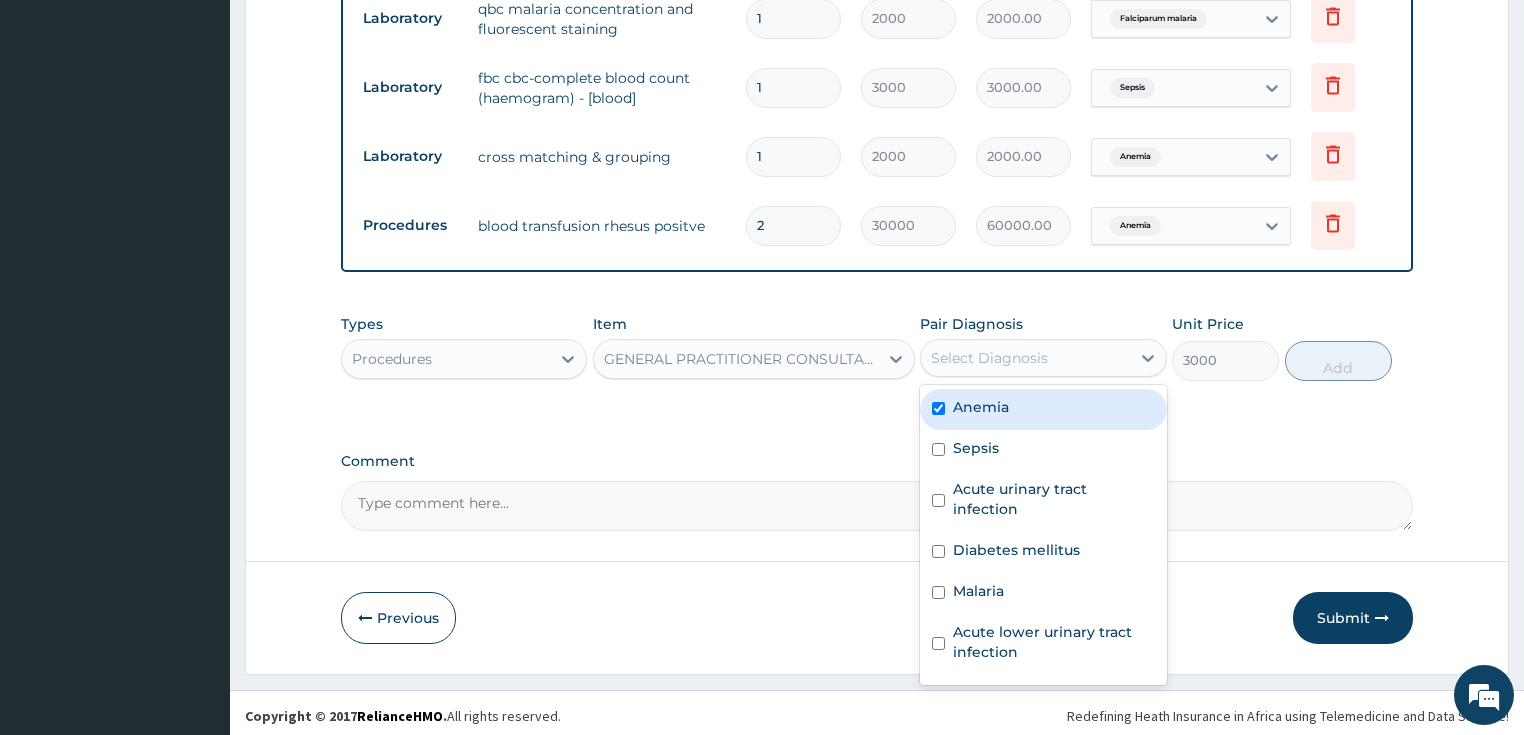 checkbox on "true" 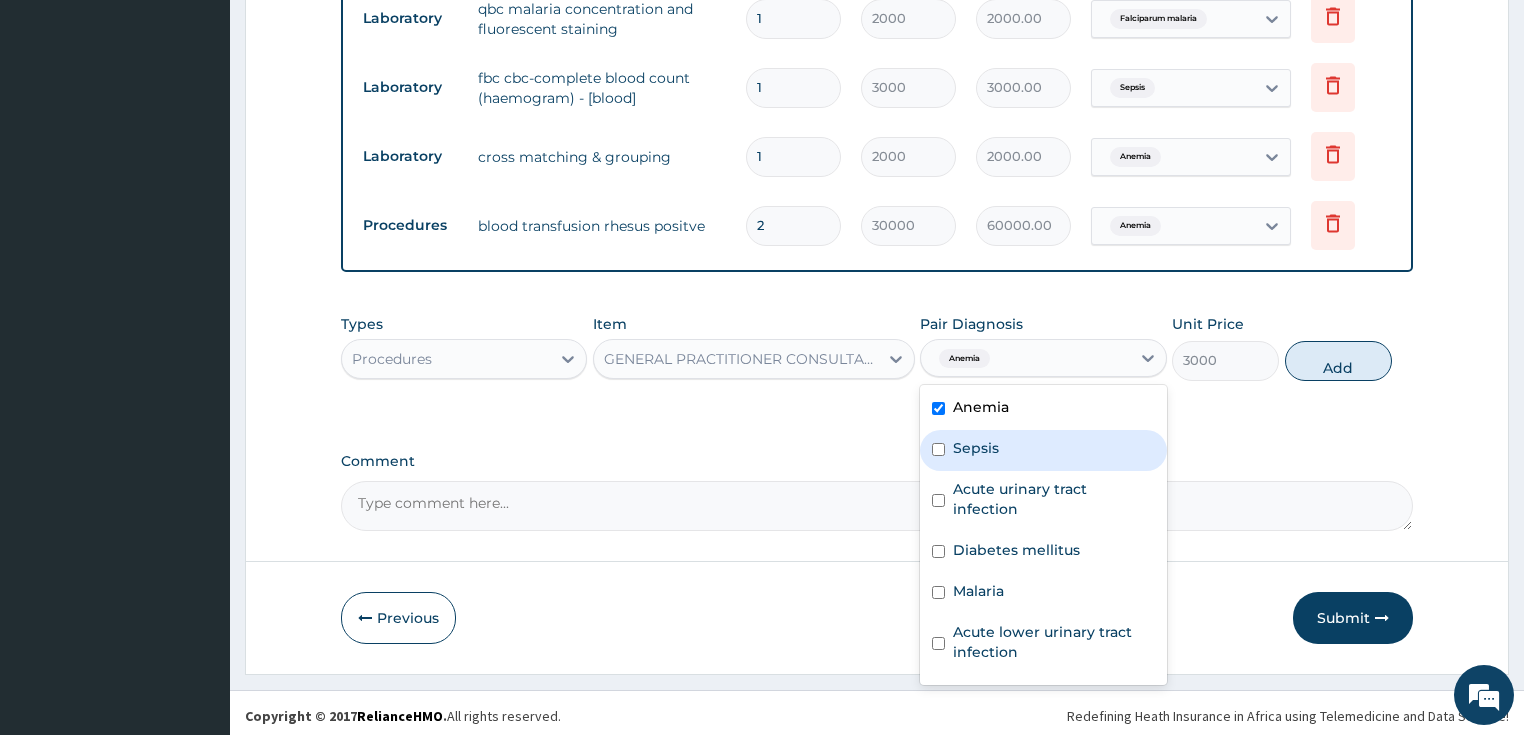 click on "Sepsis" at bounding box center [976, 448] 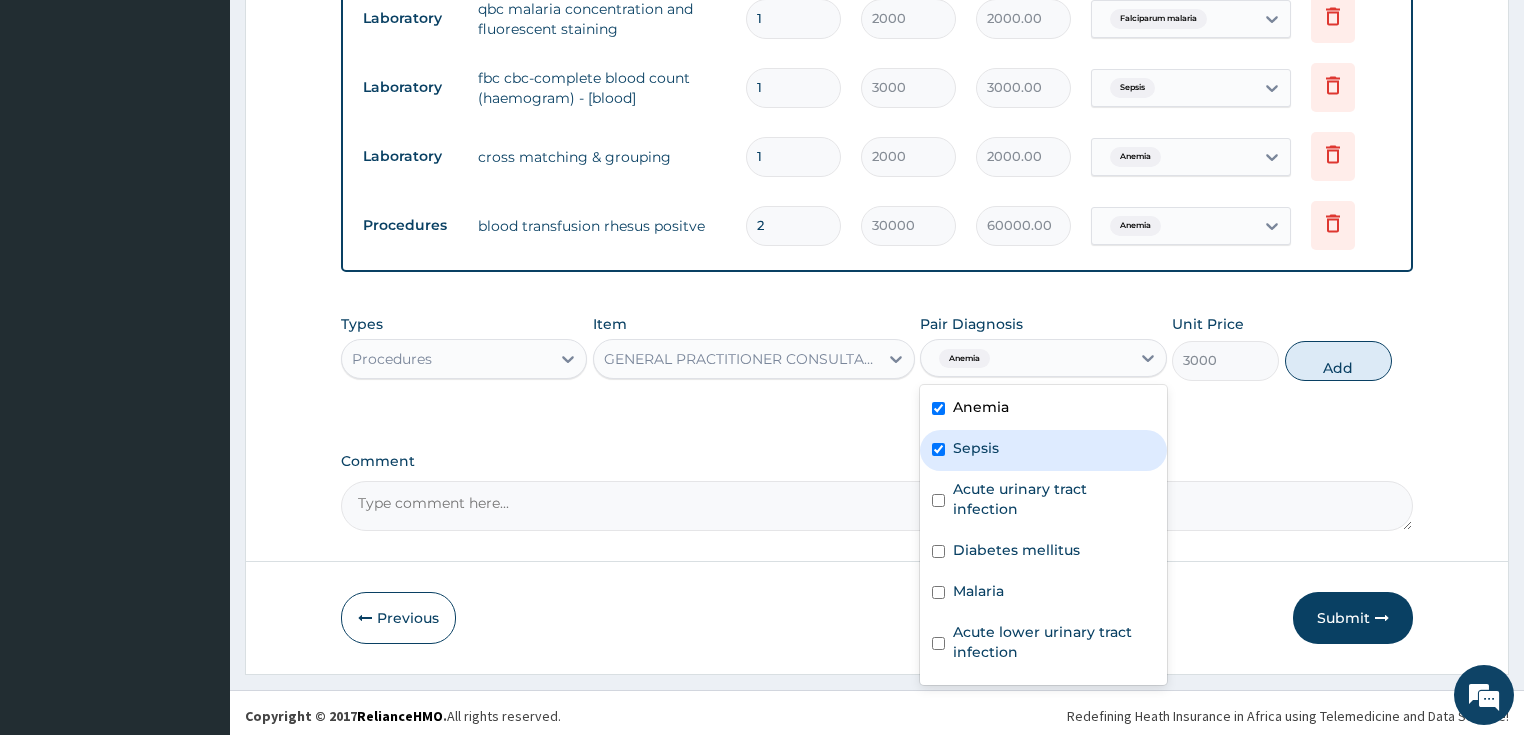 checkbox on "true" 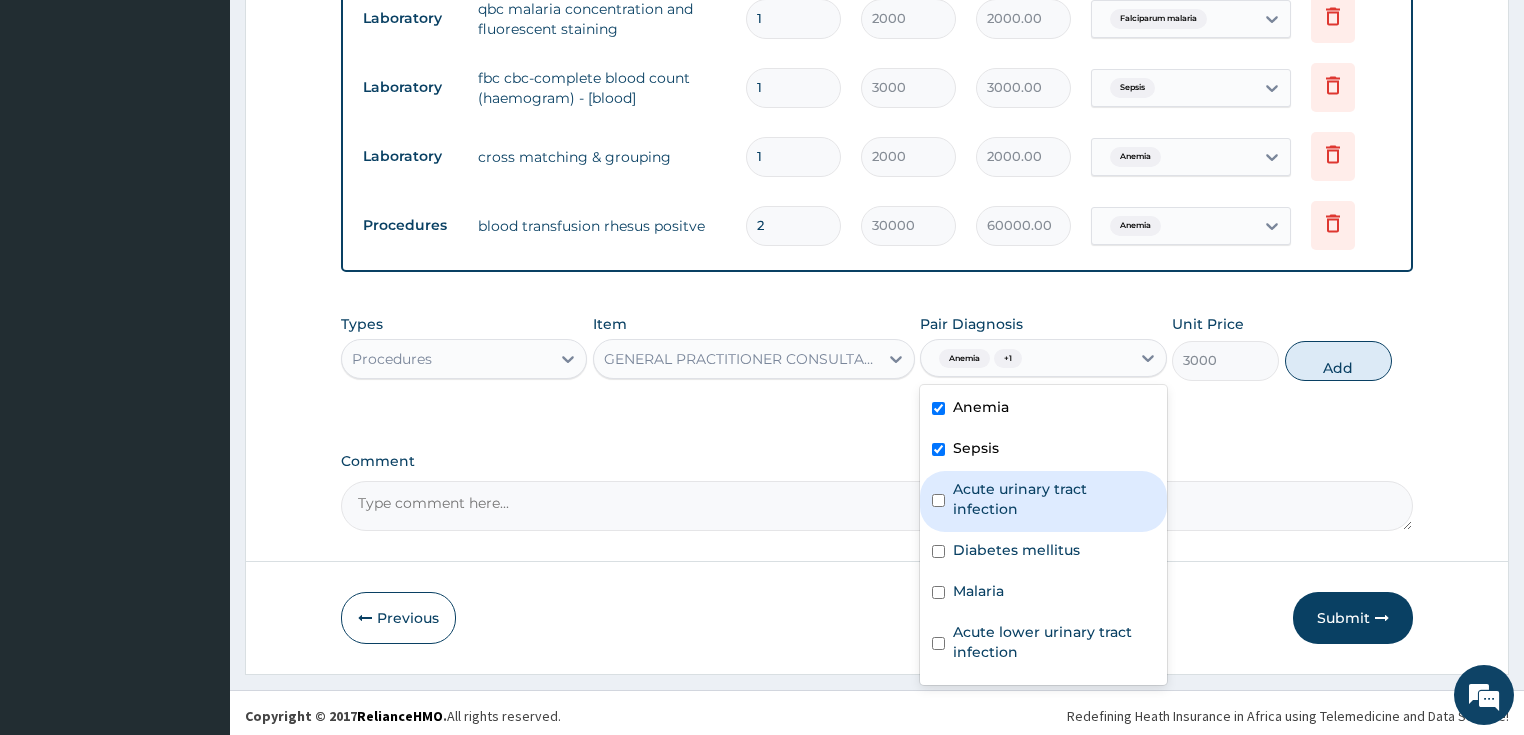 click on "Acute urinary tract infection" at bounding box center (1054, 499) 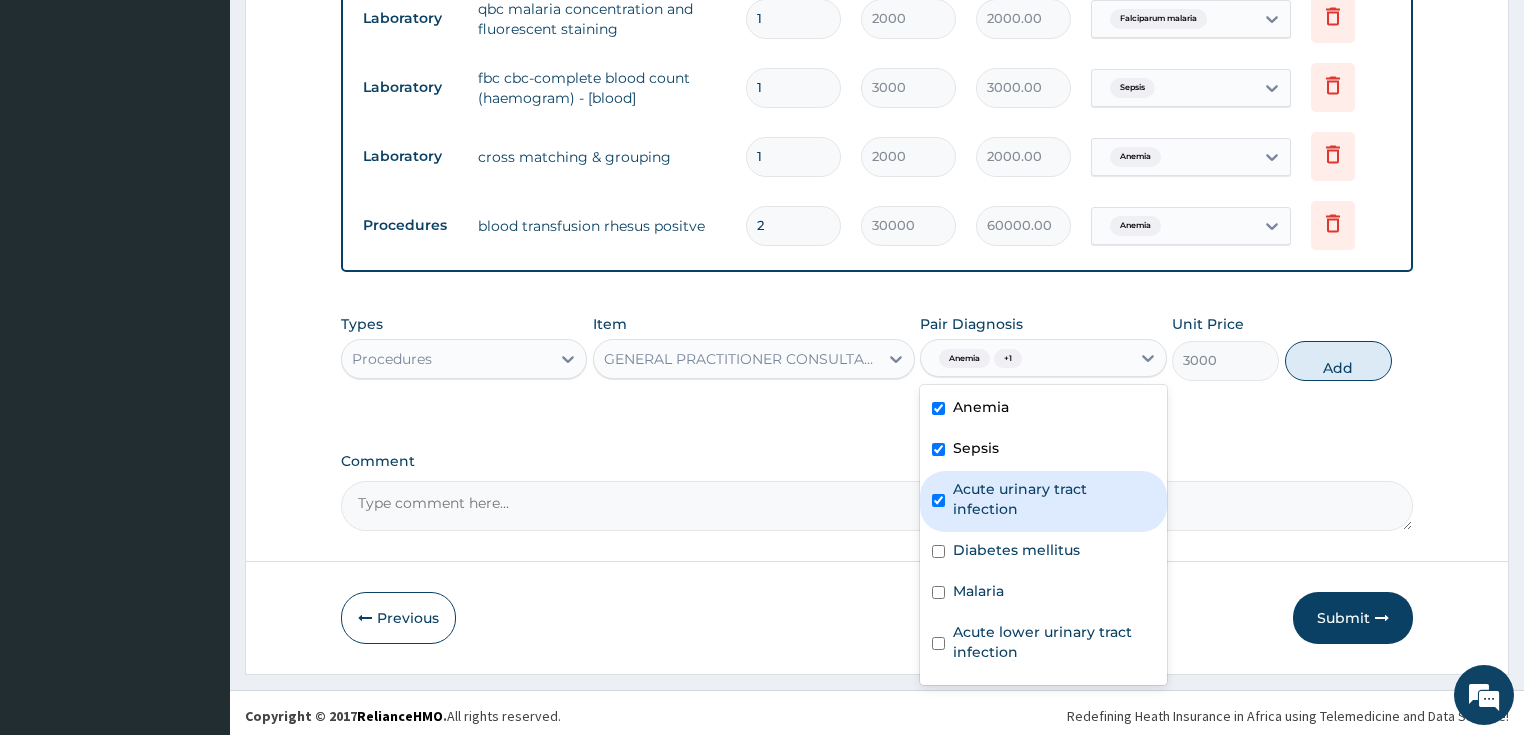 checkbox on "true" 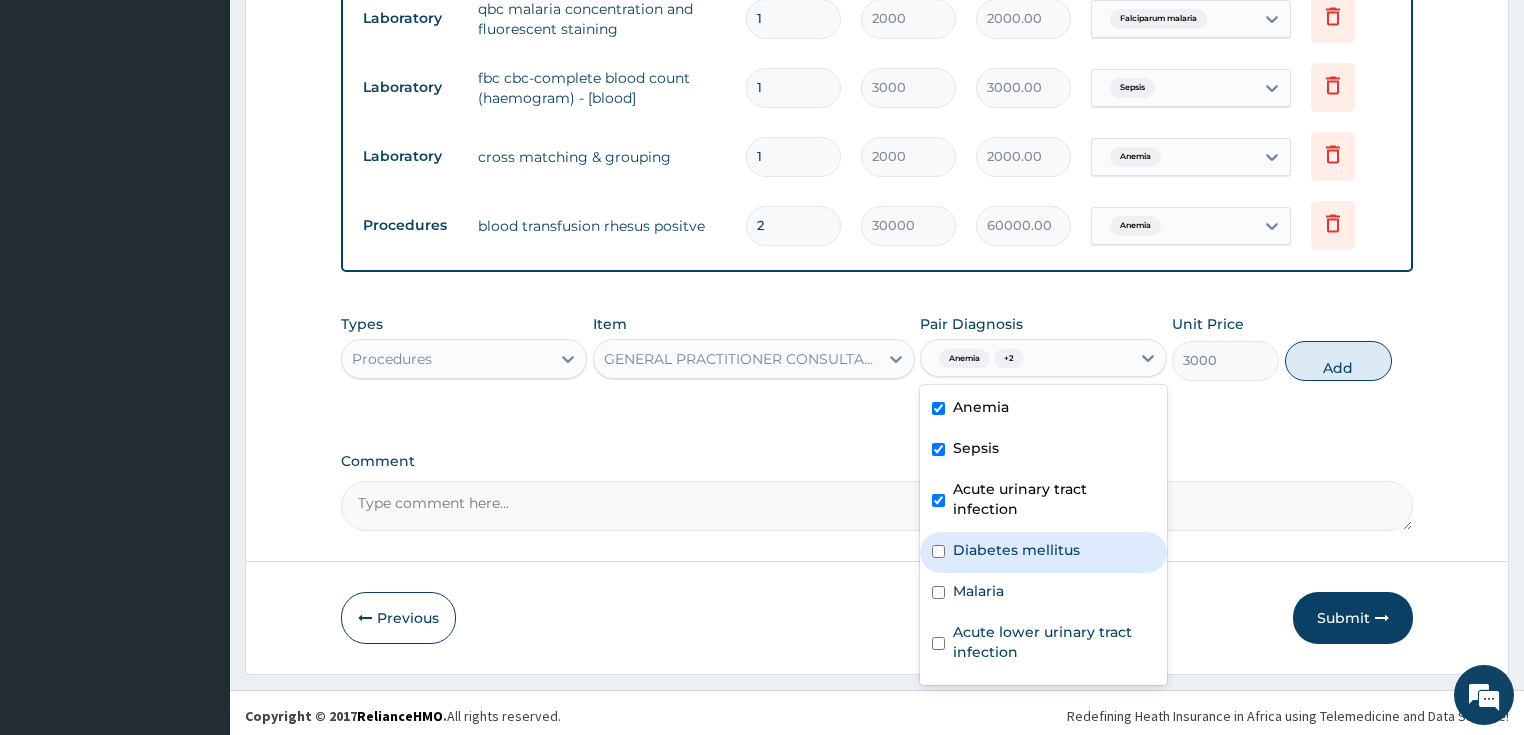 click on "Diabetes mellitus" at bounding box center (1016, 550) 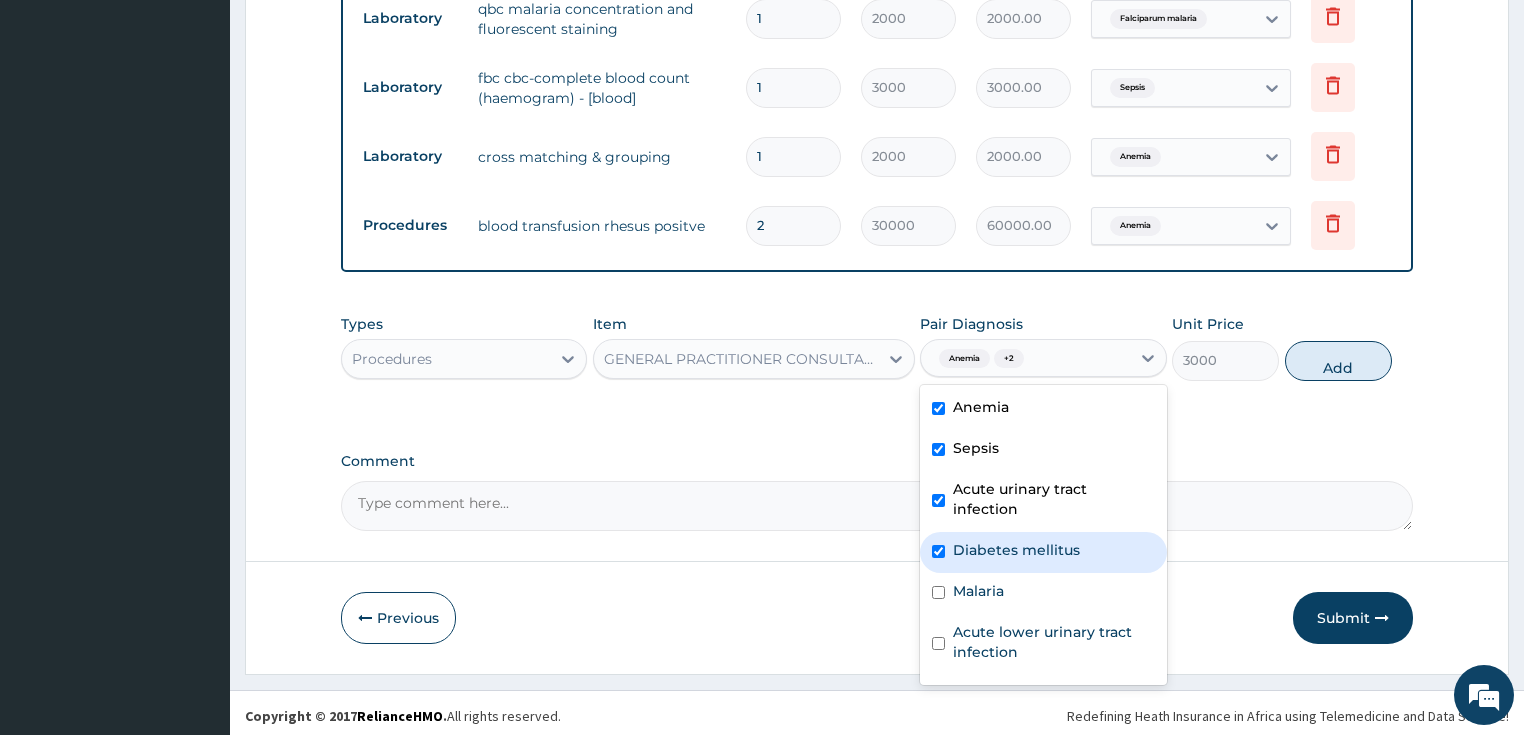 checkbox on "true" 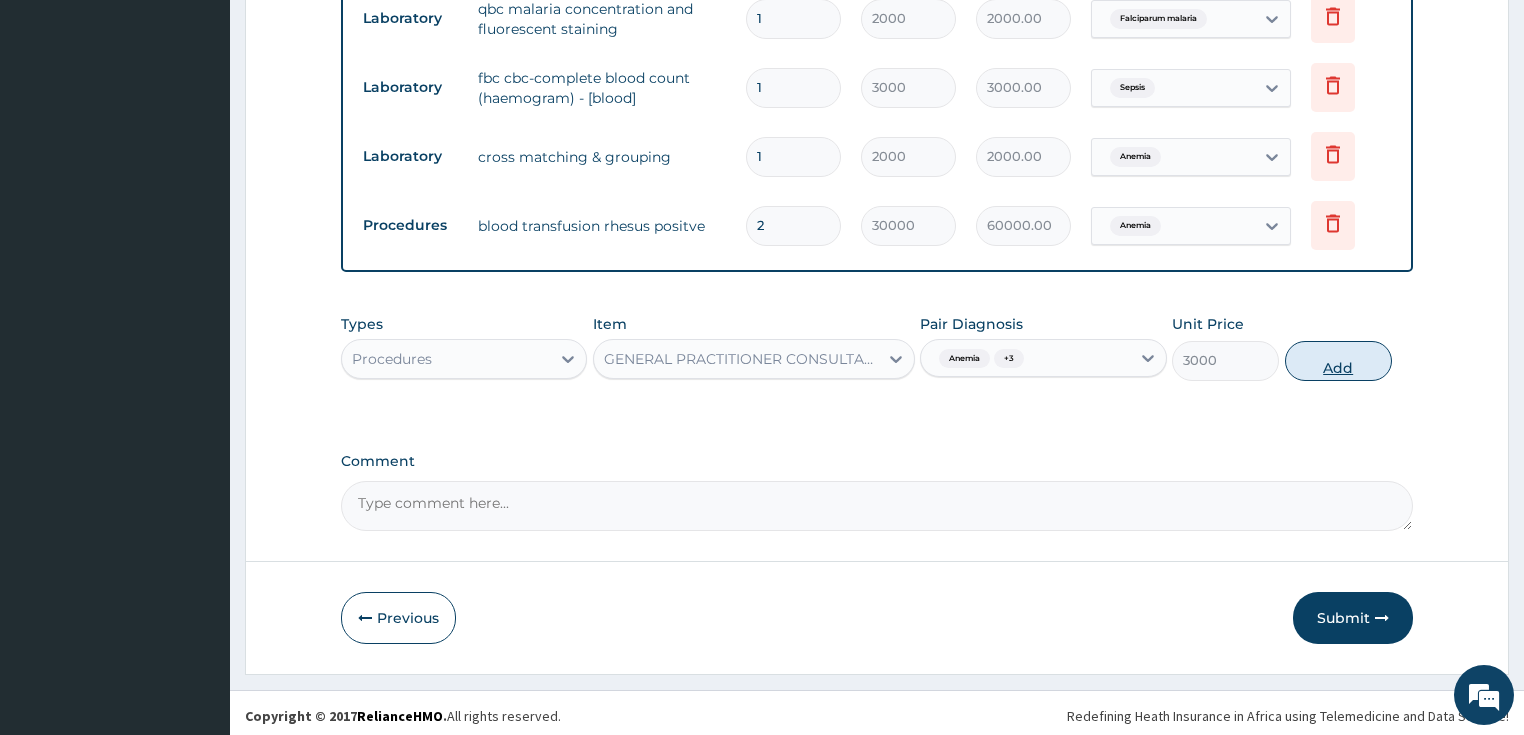 click on "Add" at bounding box center [1338, 361] 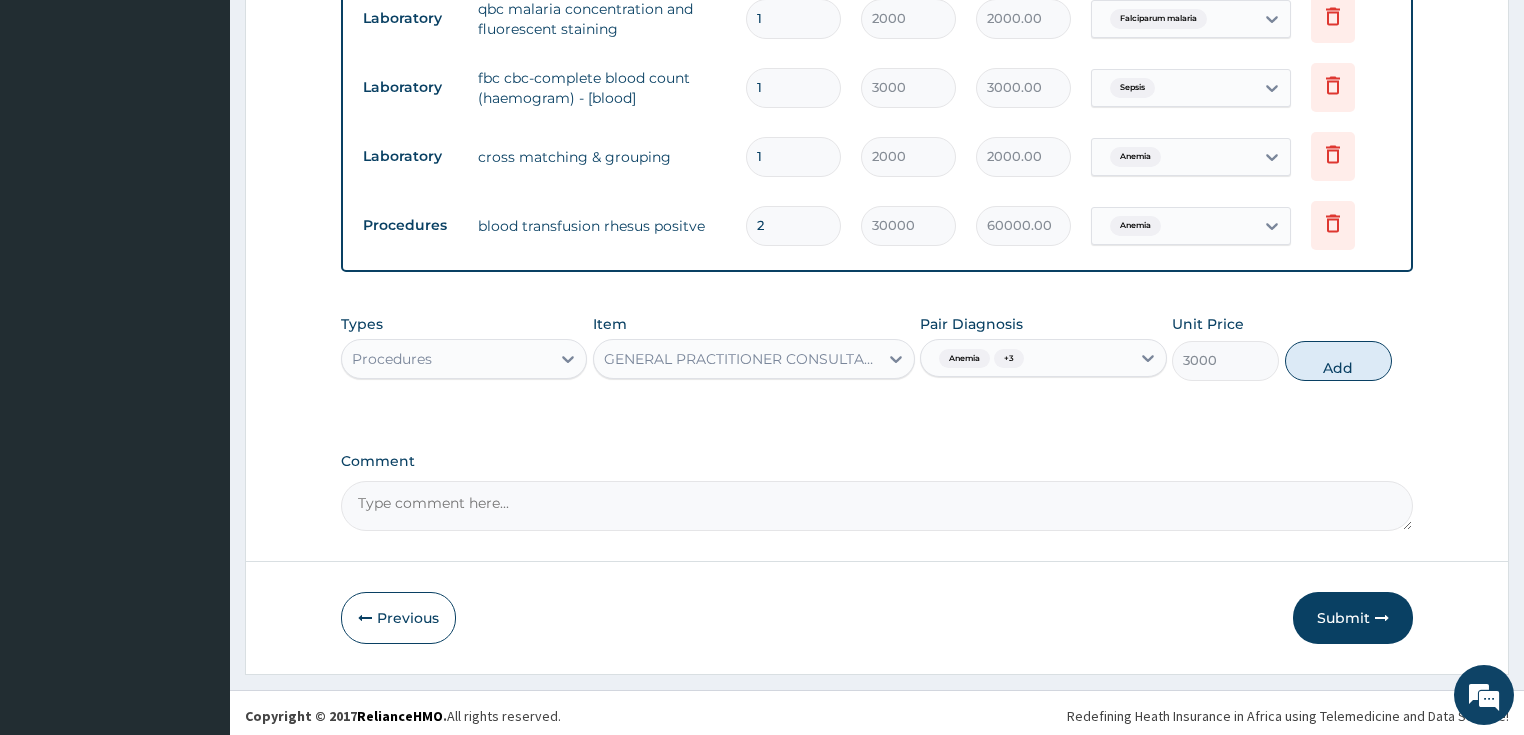type on "0" 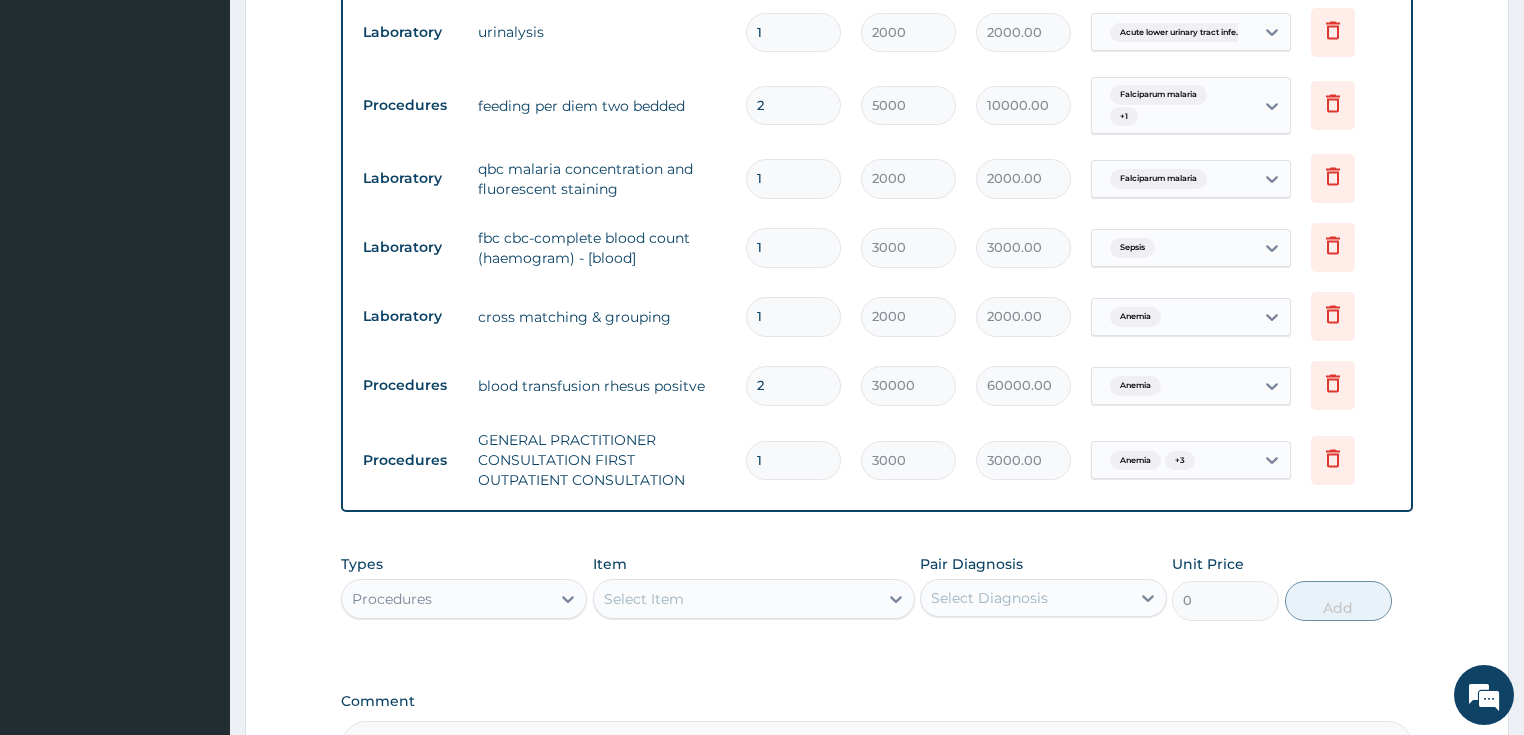 scroll, scrollTop: 1202, scrollLeft: 0, axis: vertical 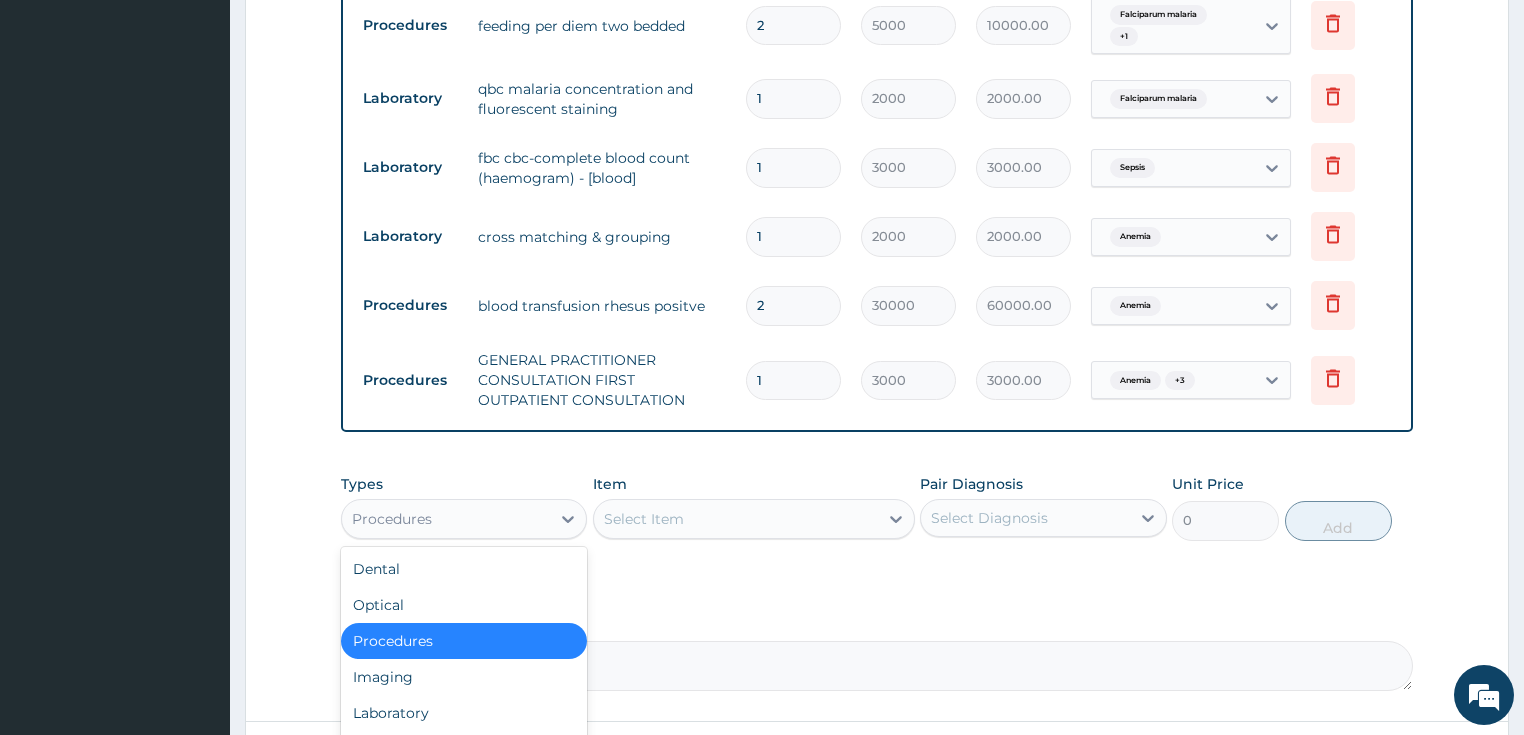 click on "Procedures" at bounding box center [446, 519] 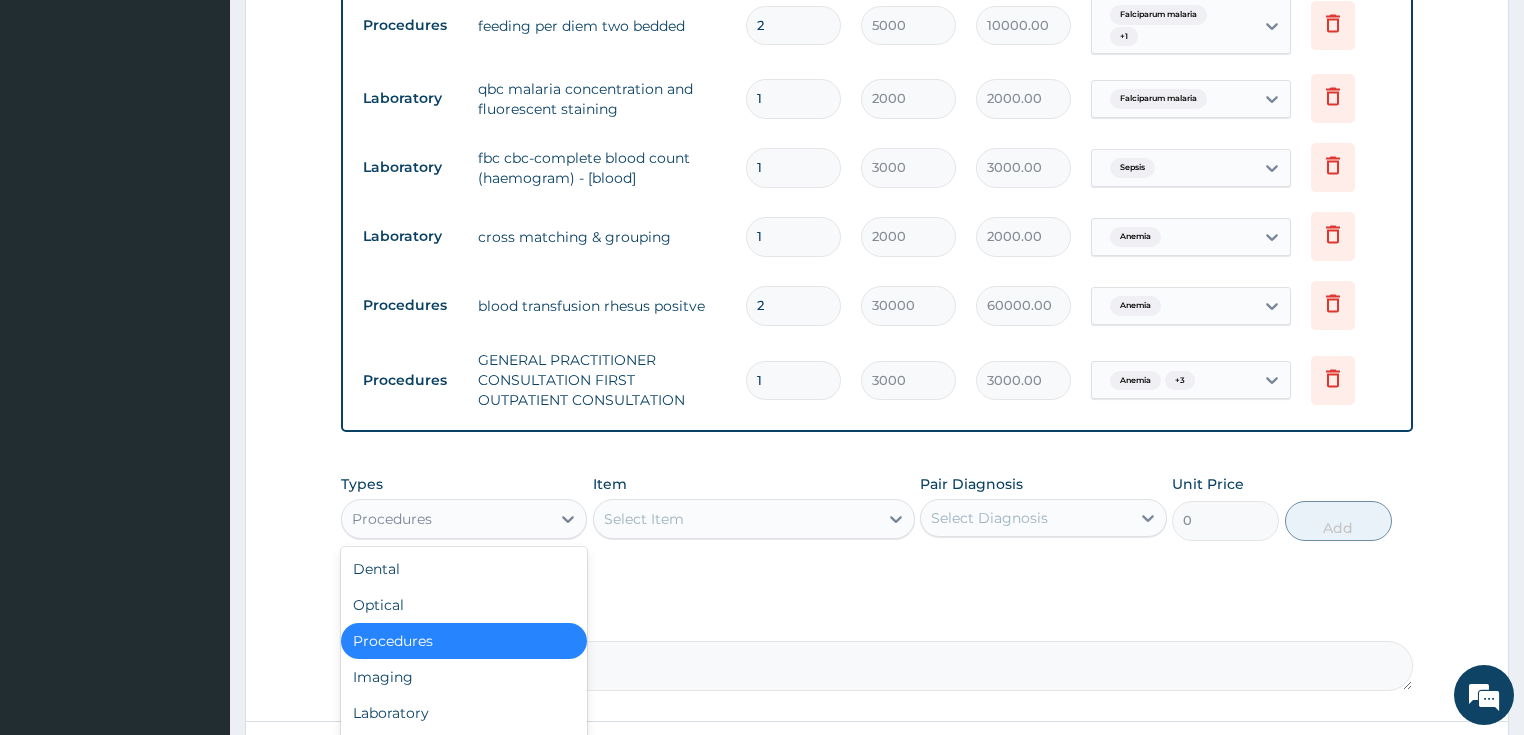 scroll, scrollTop: 68, scrollLeft: 0, axis: vertical 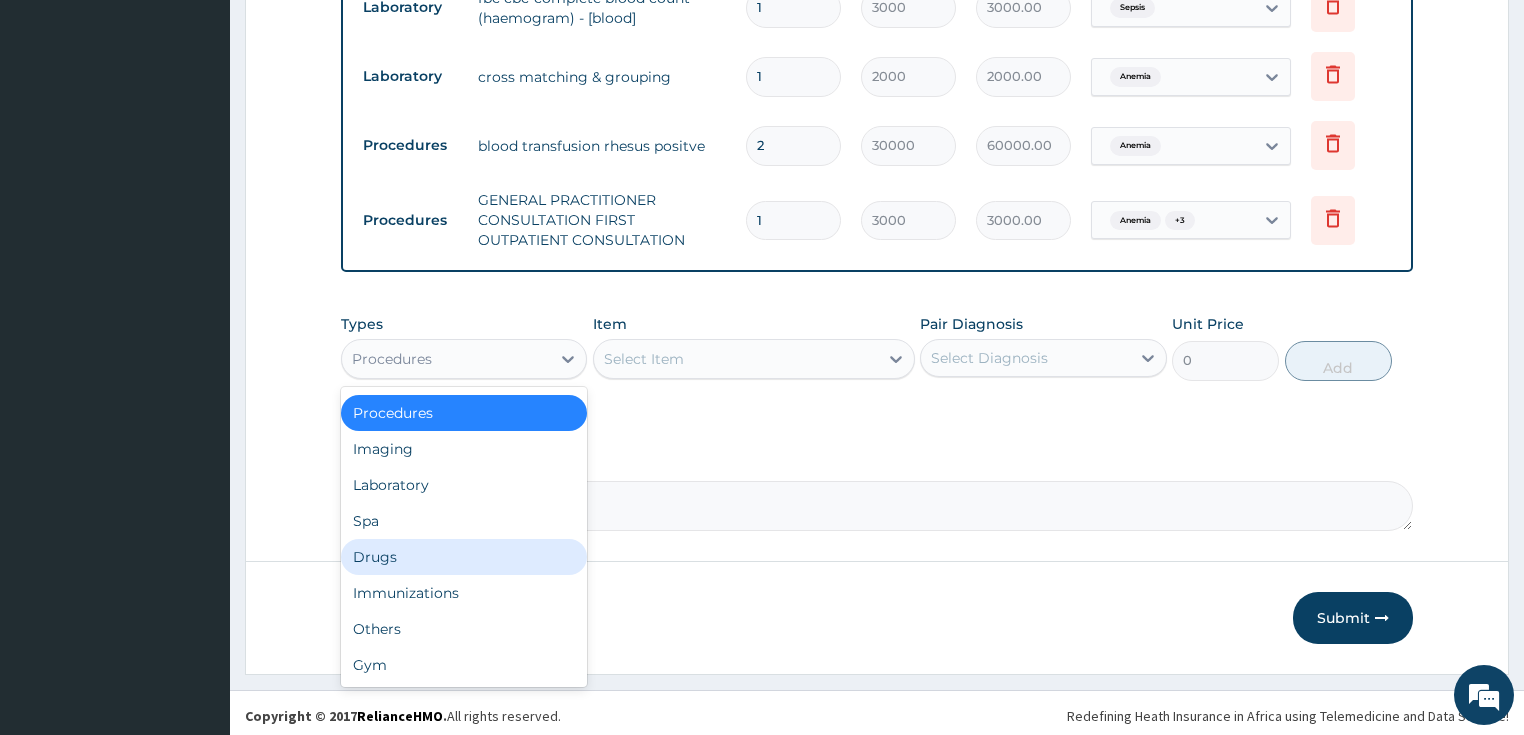 drag, startPoint x: 459, startPoint y: 548, endPoint x: 472, endPoint y: 533, distance: 19.849434 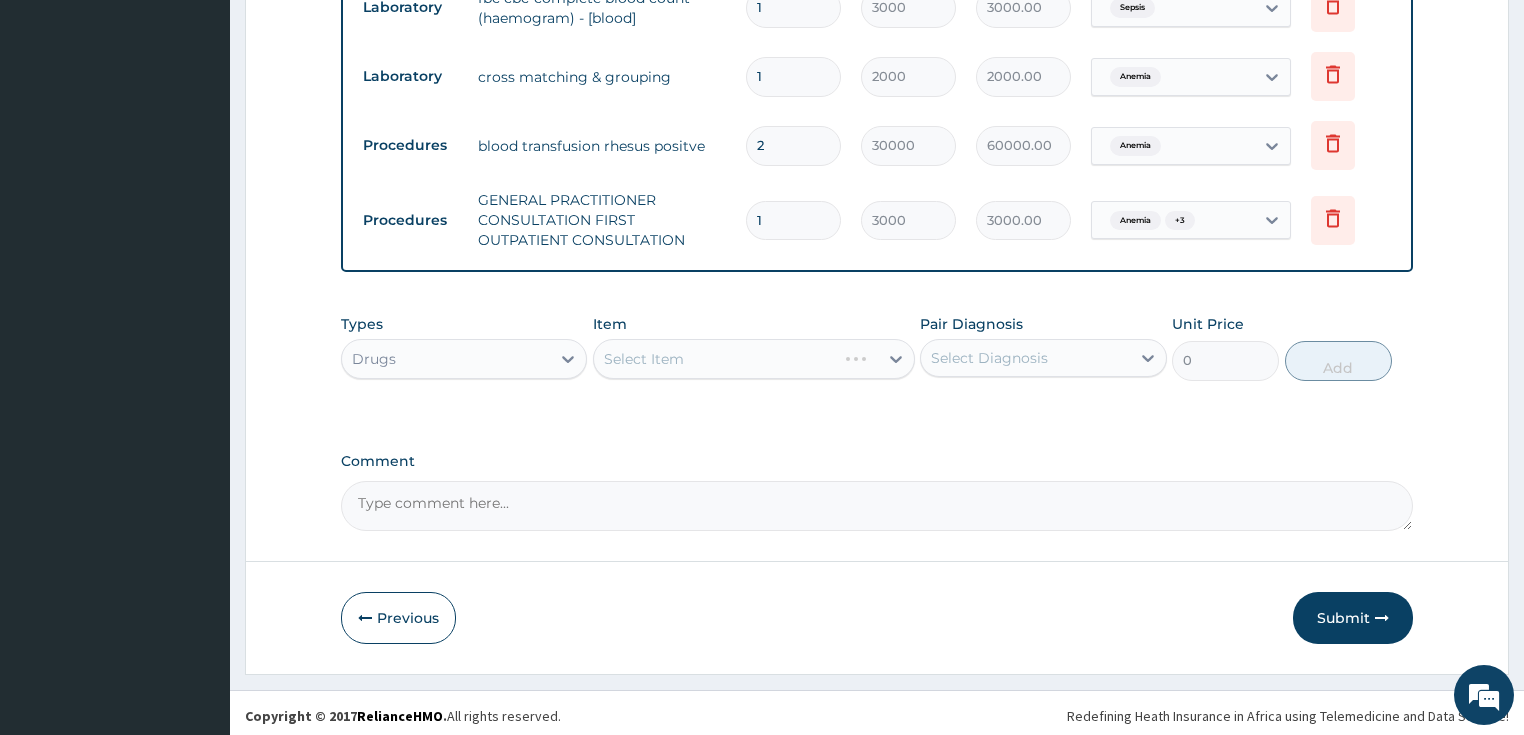 click on "Select Item" at bounding box center (754, 359) 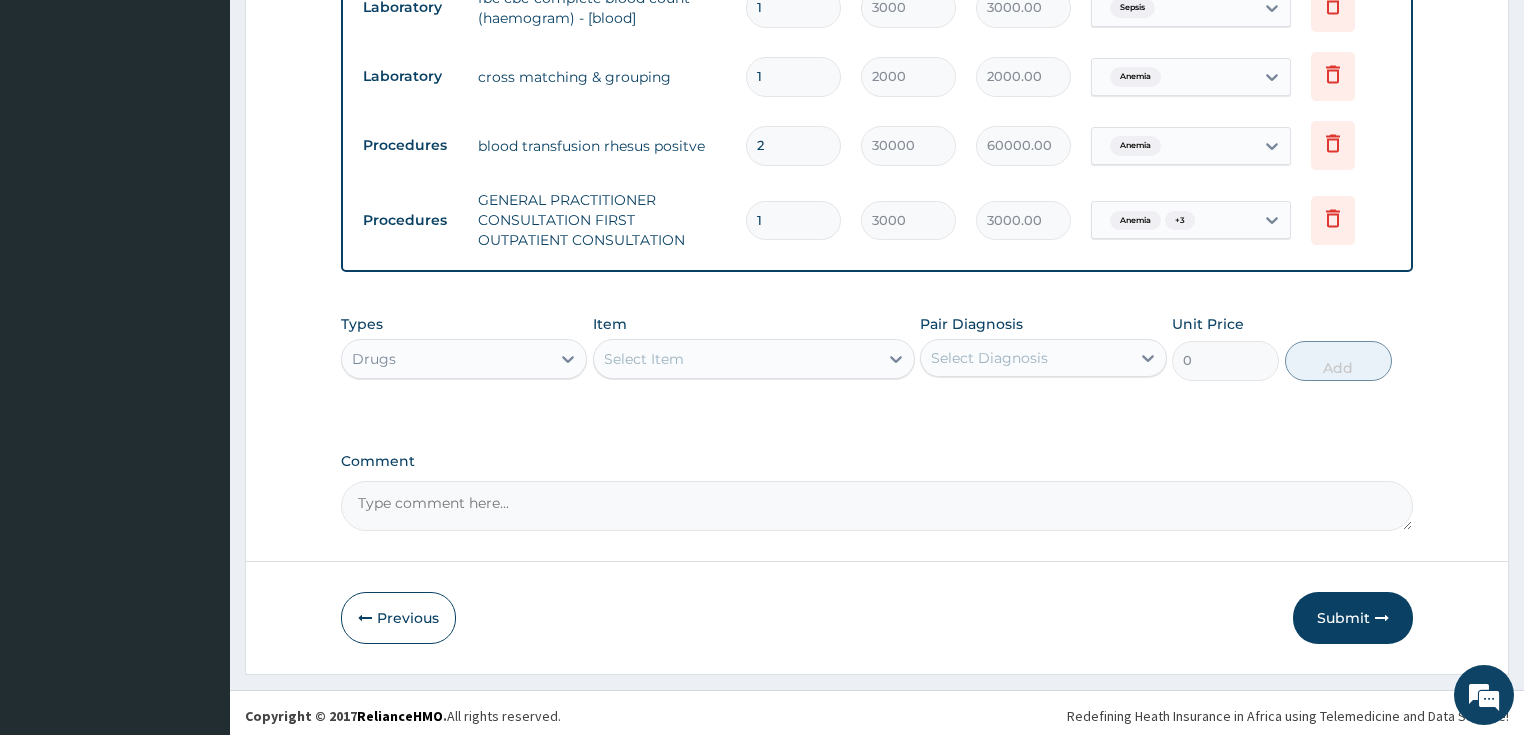 click on "Select Item" at bounding box center (736, 359) 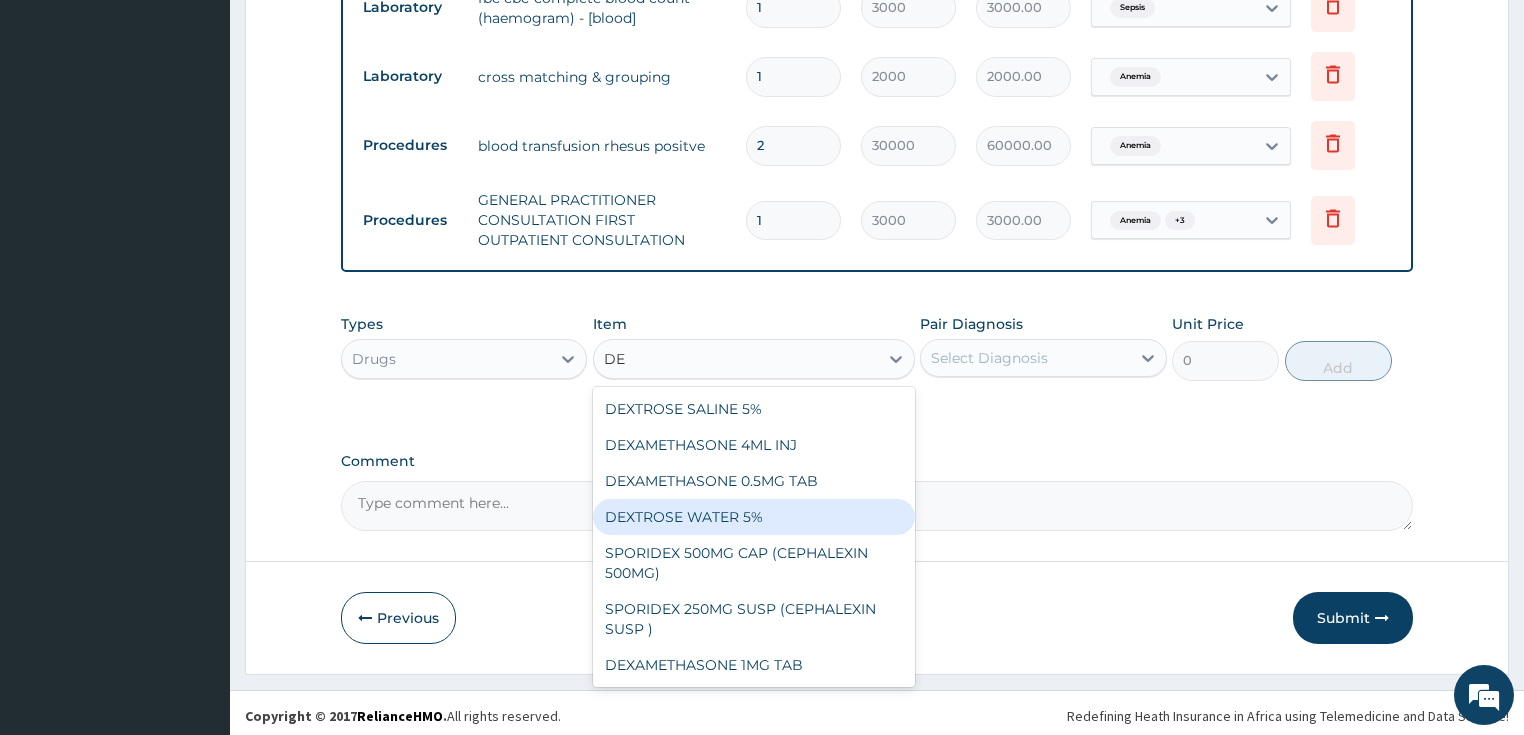 type on "D" 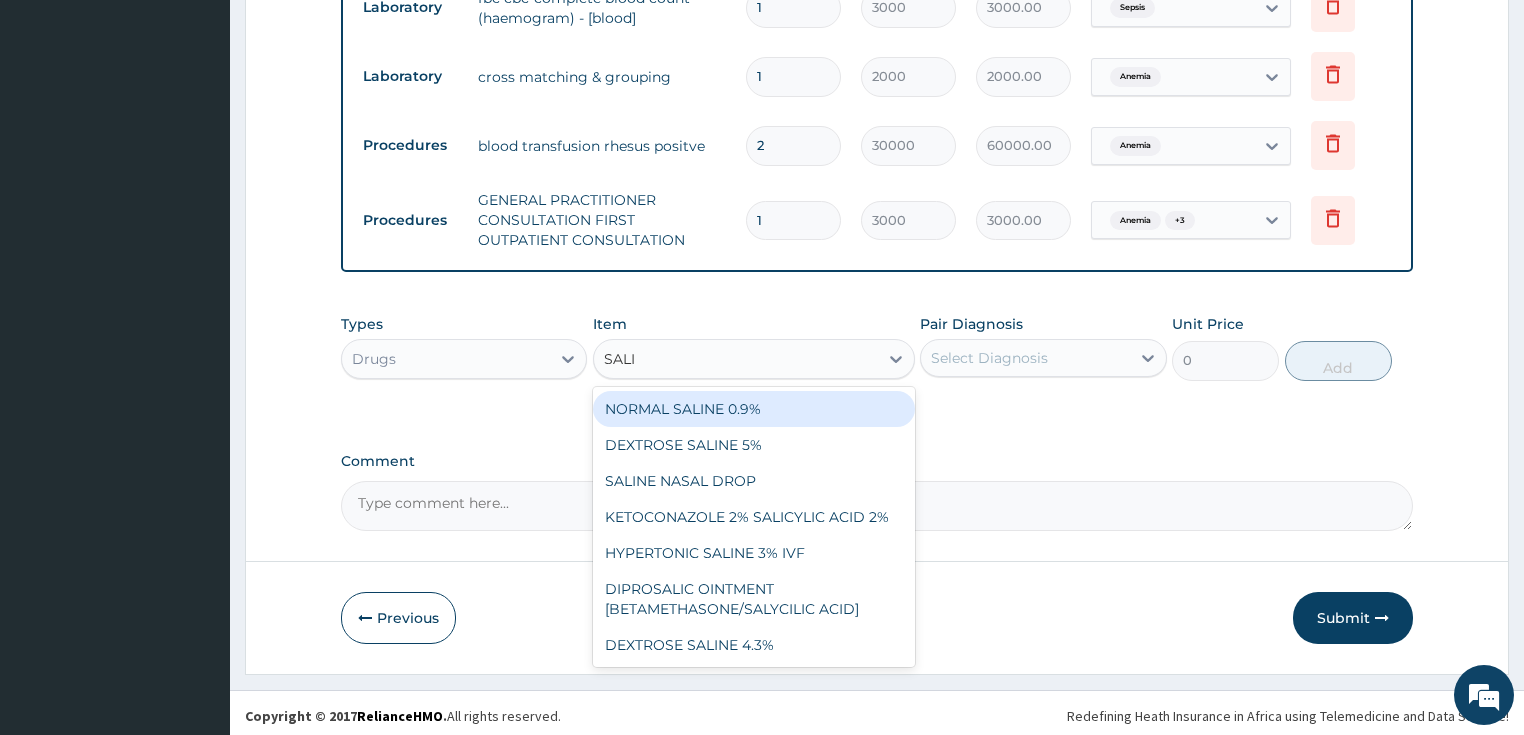 type on "SALIN" 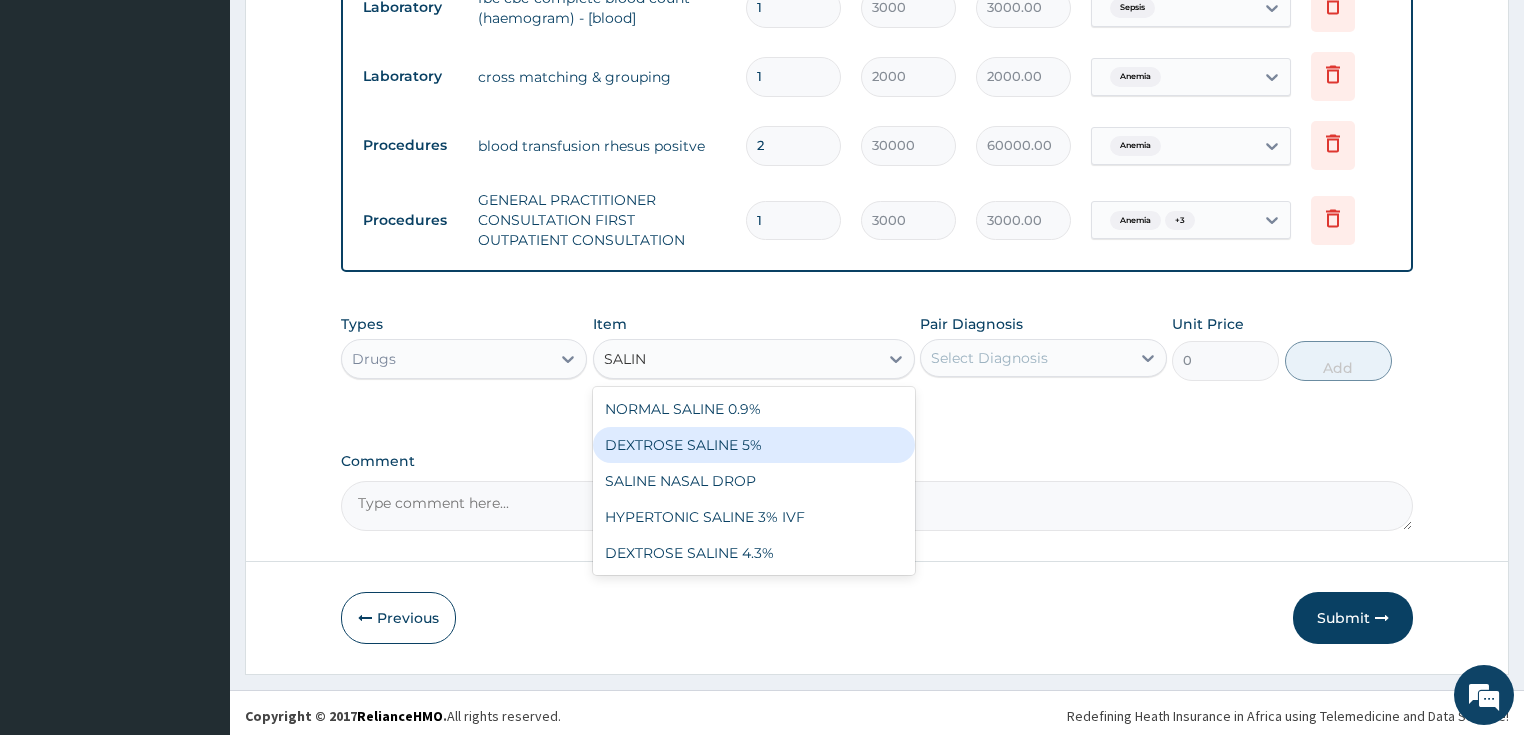 click on "DEXTROSE SALINE 5%" at bounding box center [754, 445] 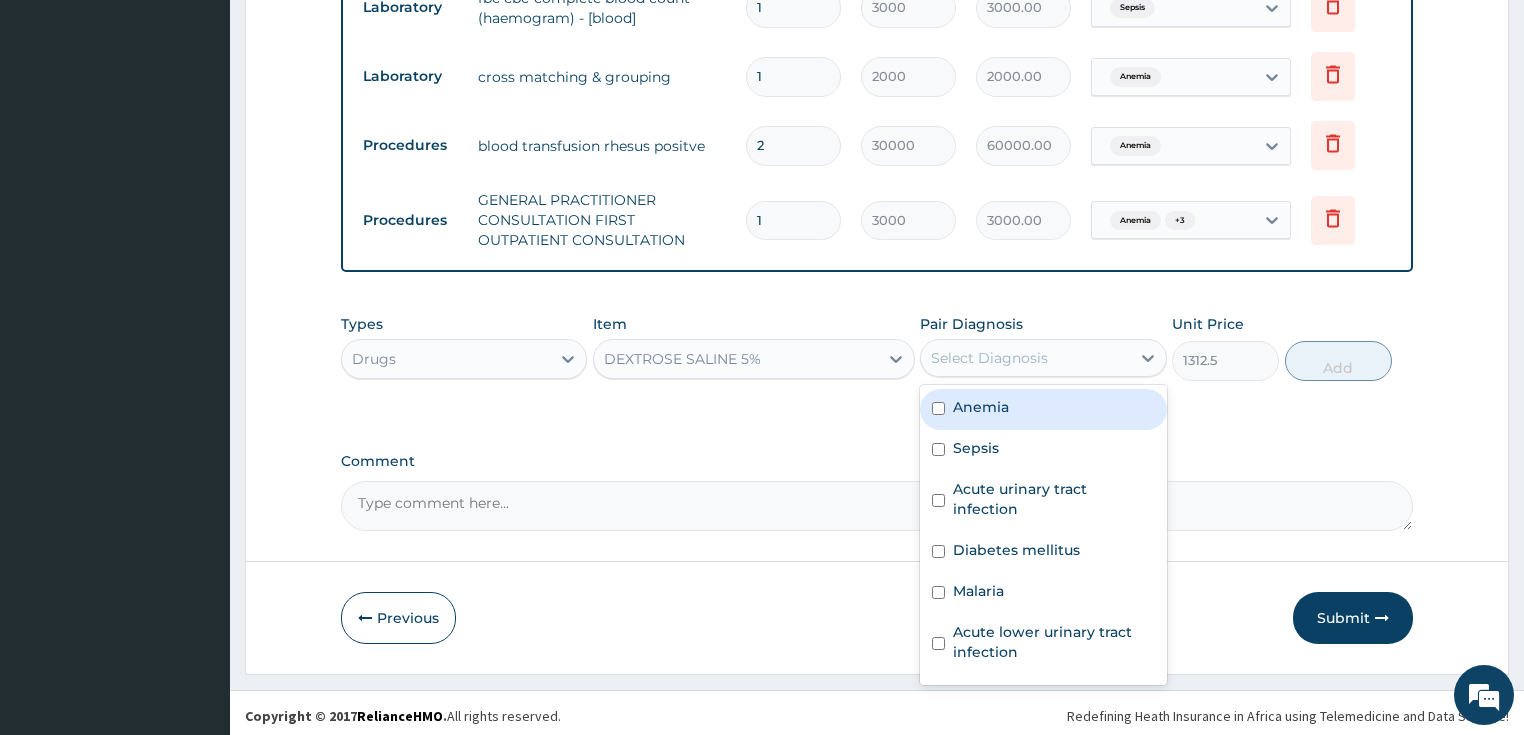 click on "Select Diagnosis" at bounding box center [989, 358] 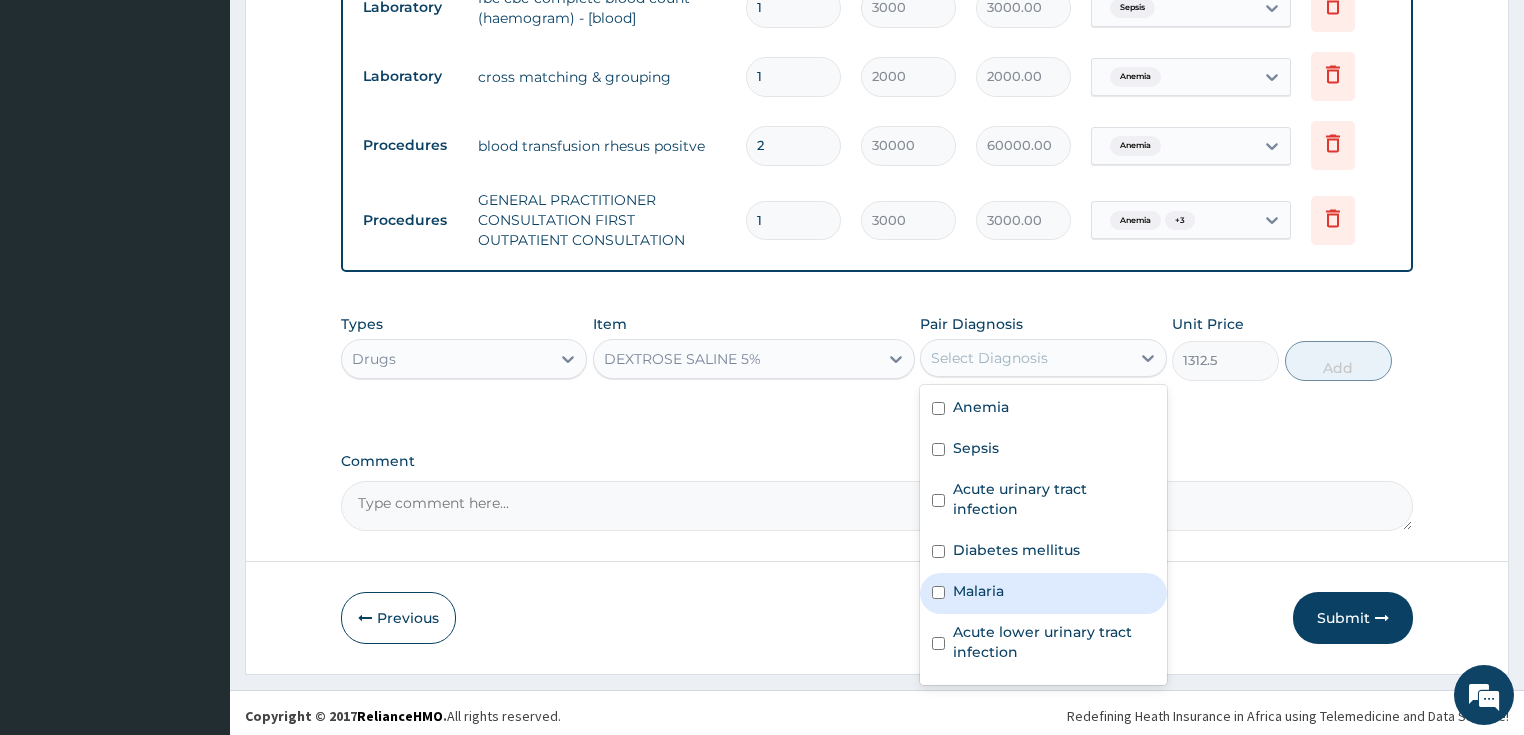 click on "Malaria" at bounding box center [978, 591] 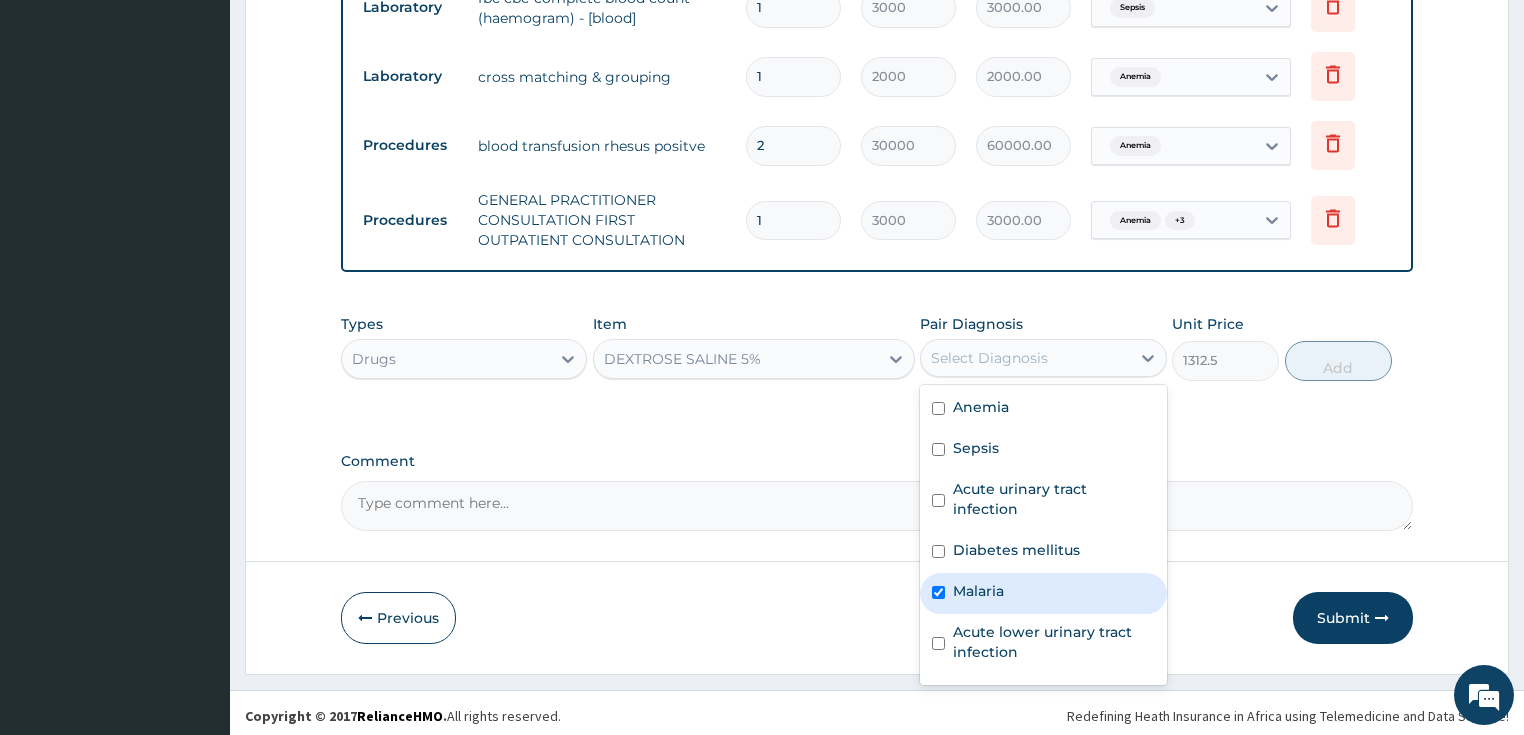 checkbox on "true" 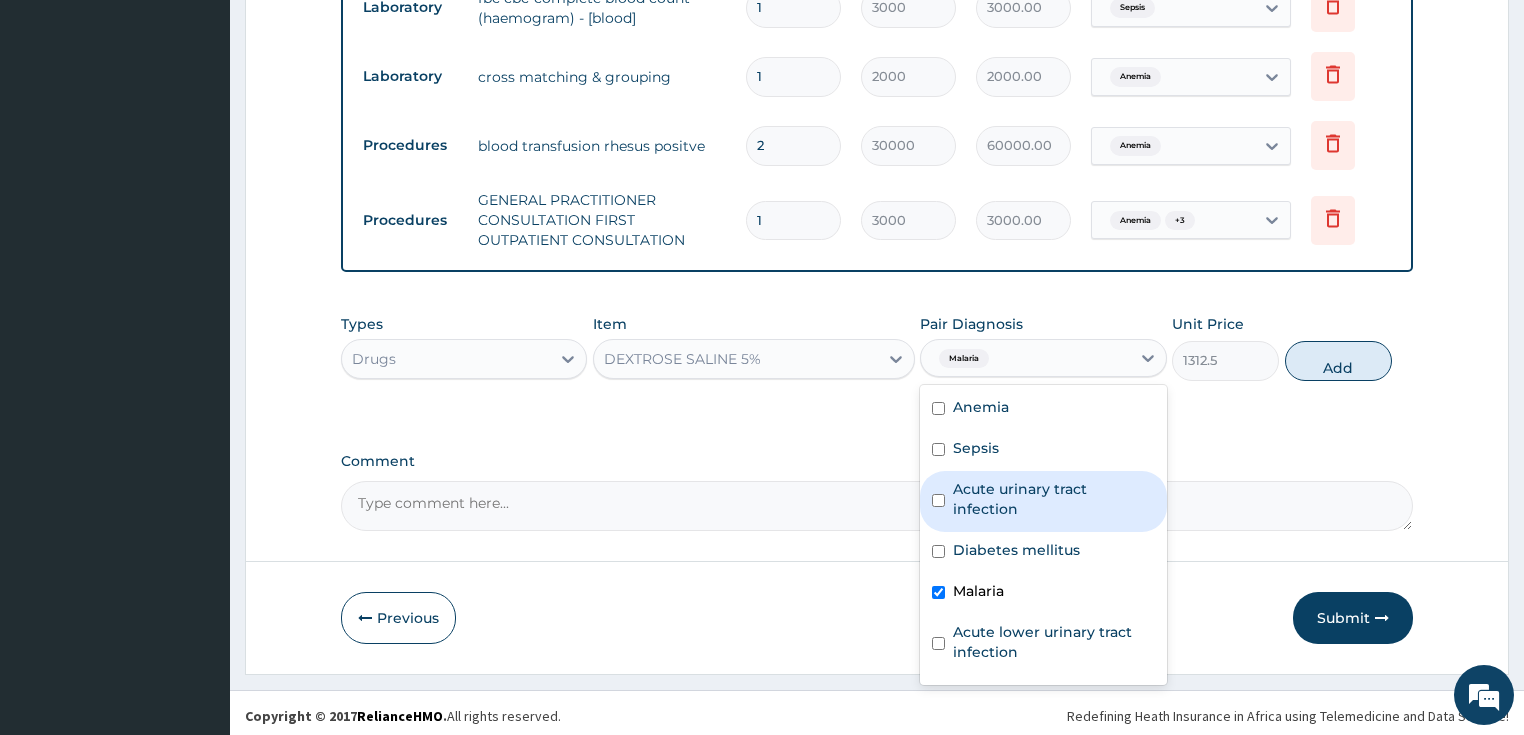 click on "Acute urinary tract infection" at bounding box center [1054, 499] 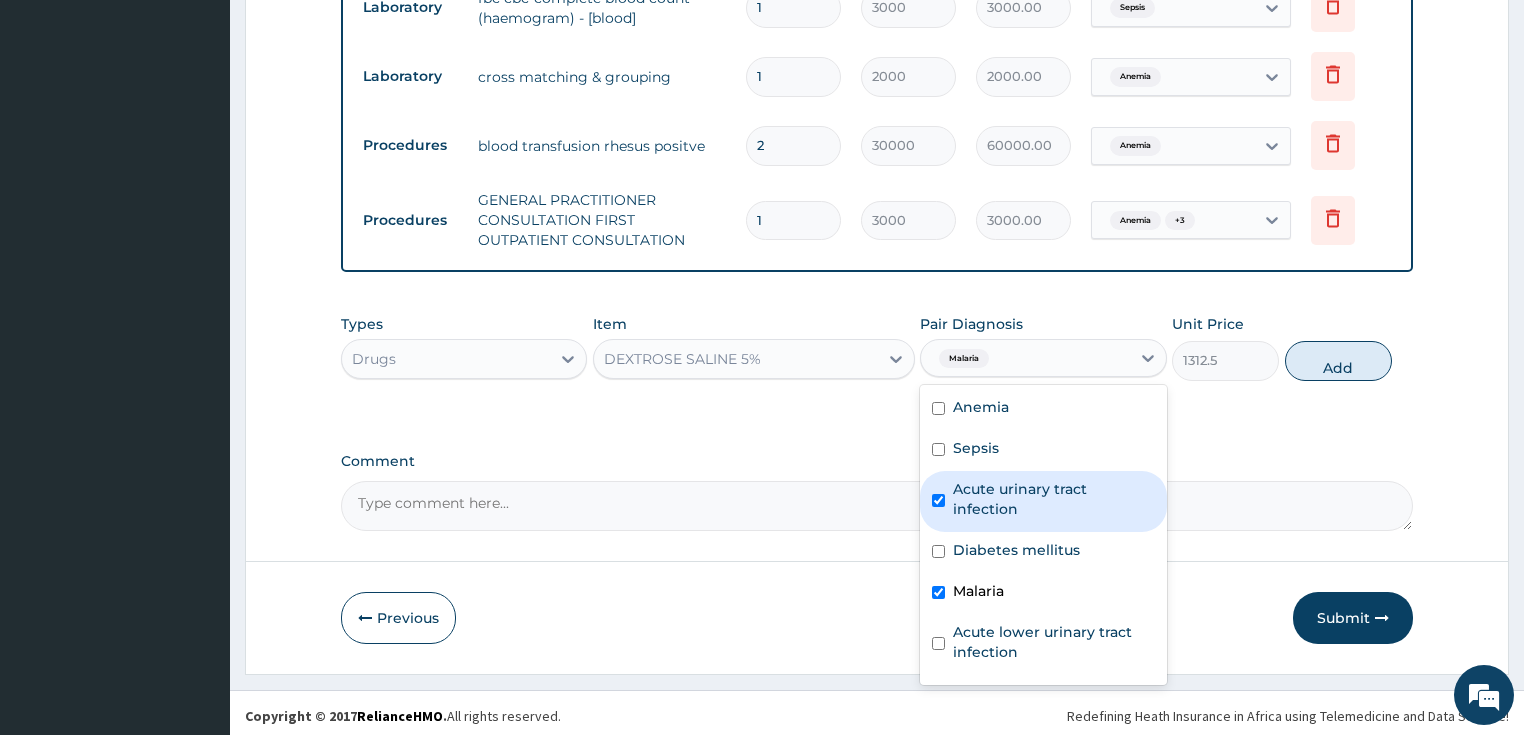checkbox on "true" 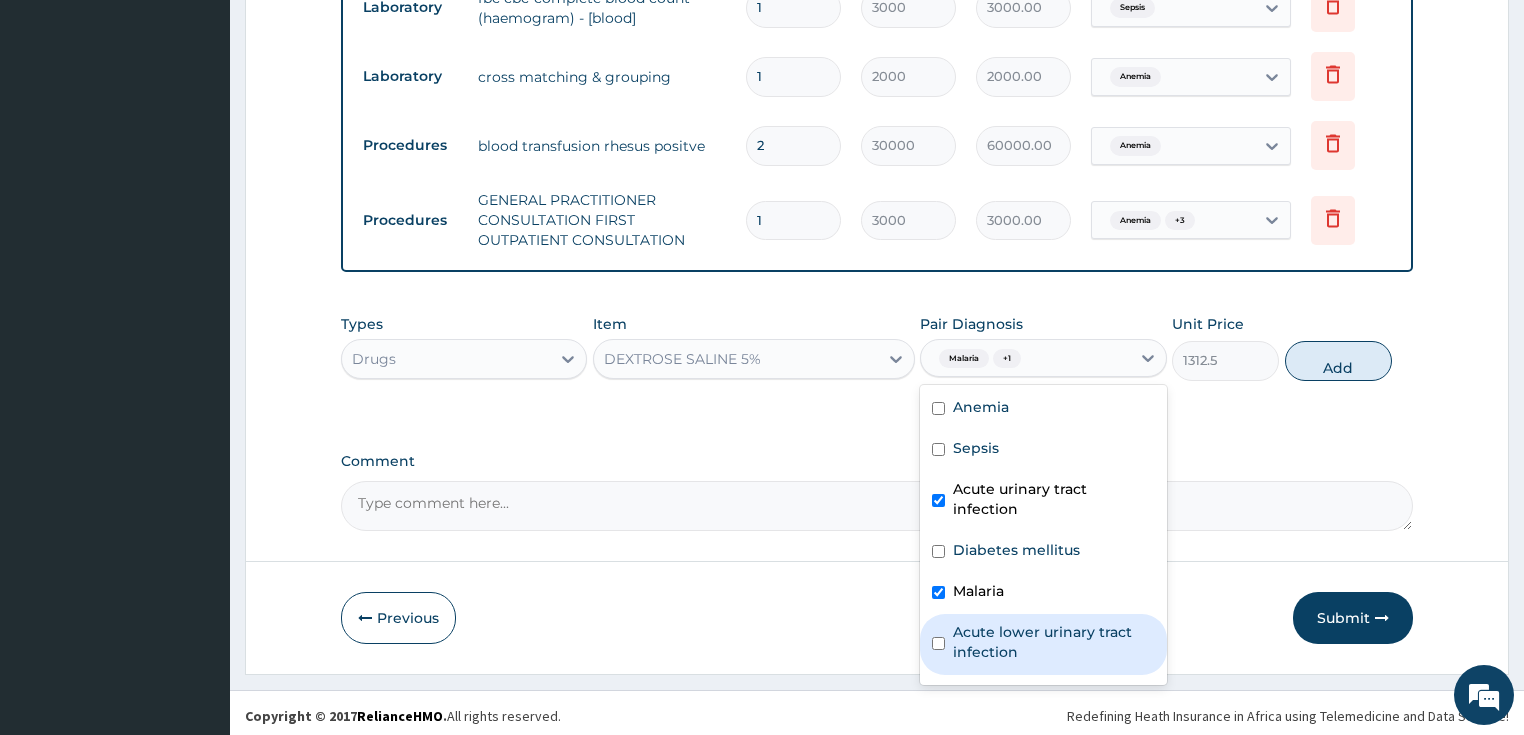 click on "Acute lower urinary tract infection" at bounding box center [1054, 642] 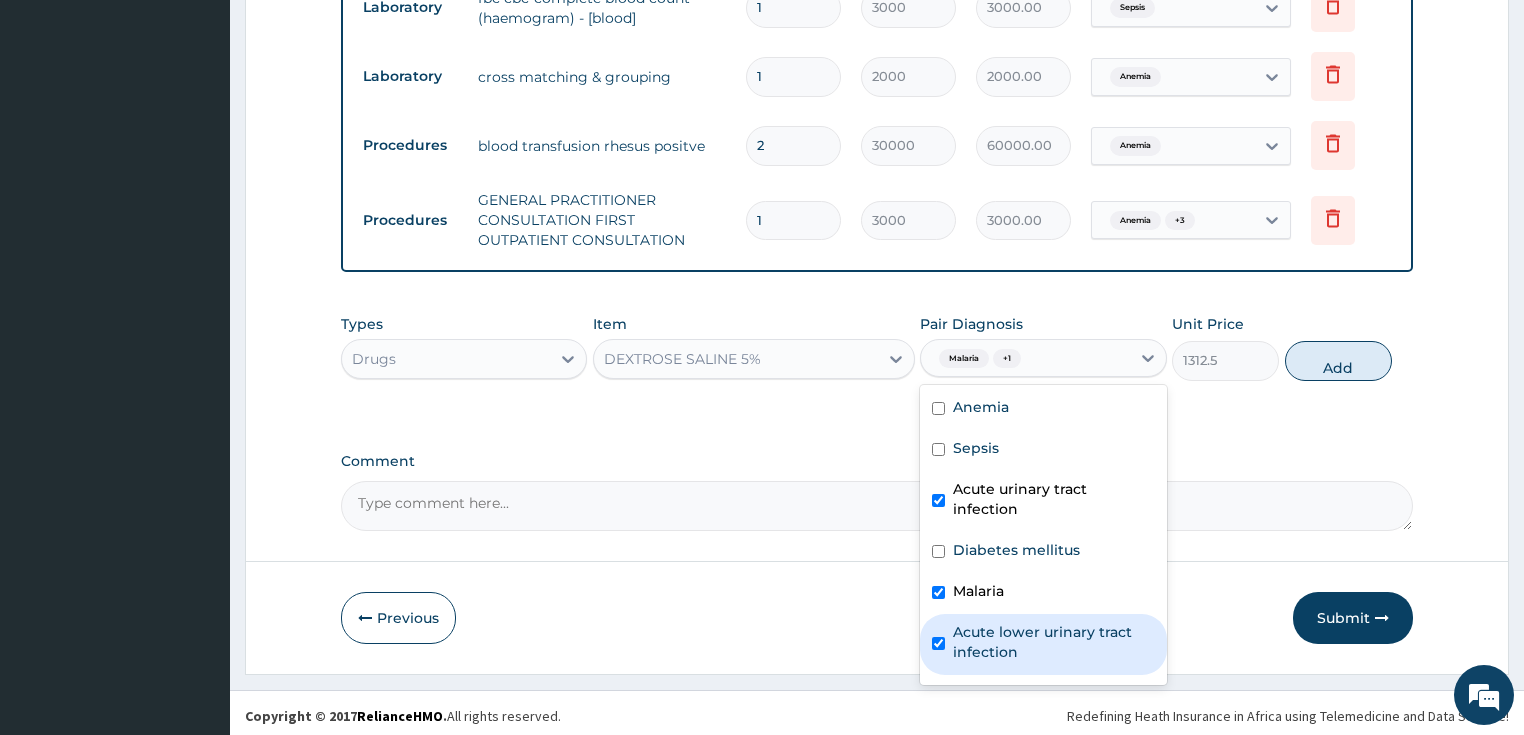 checkbox on "true" 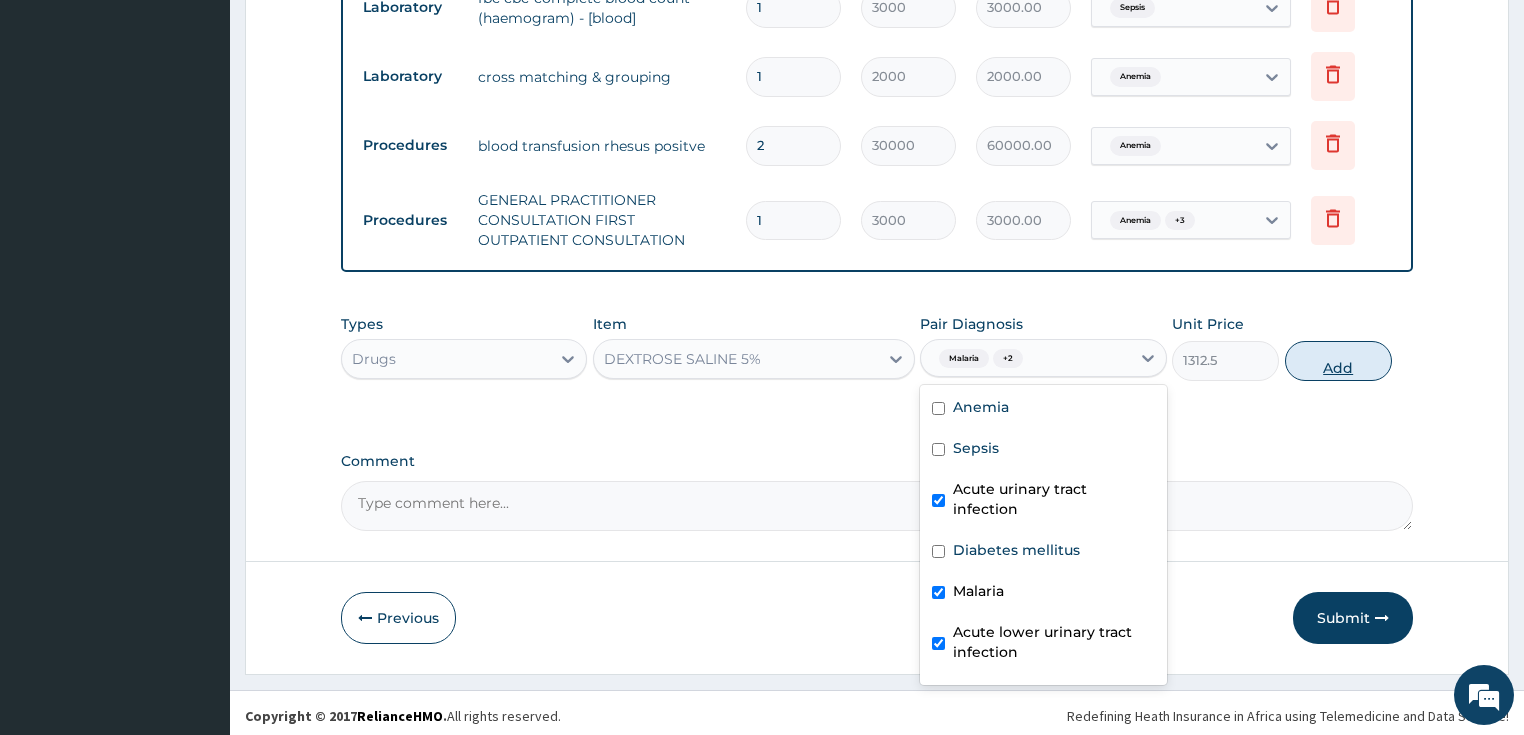 click on "Add" at bounding box center [1338, 361] 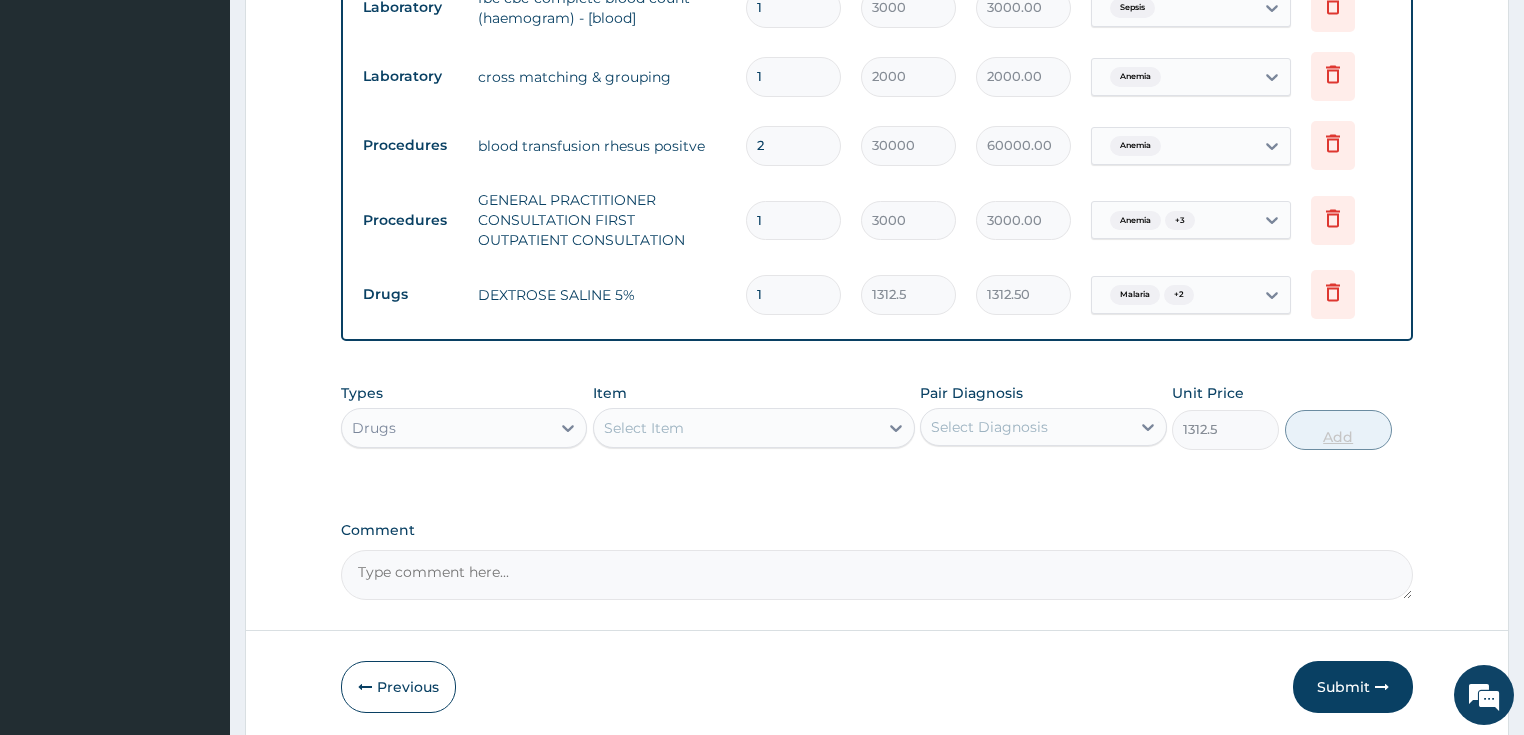type on "0" 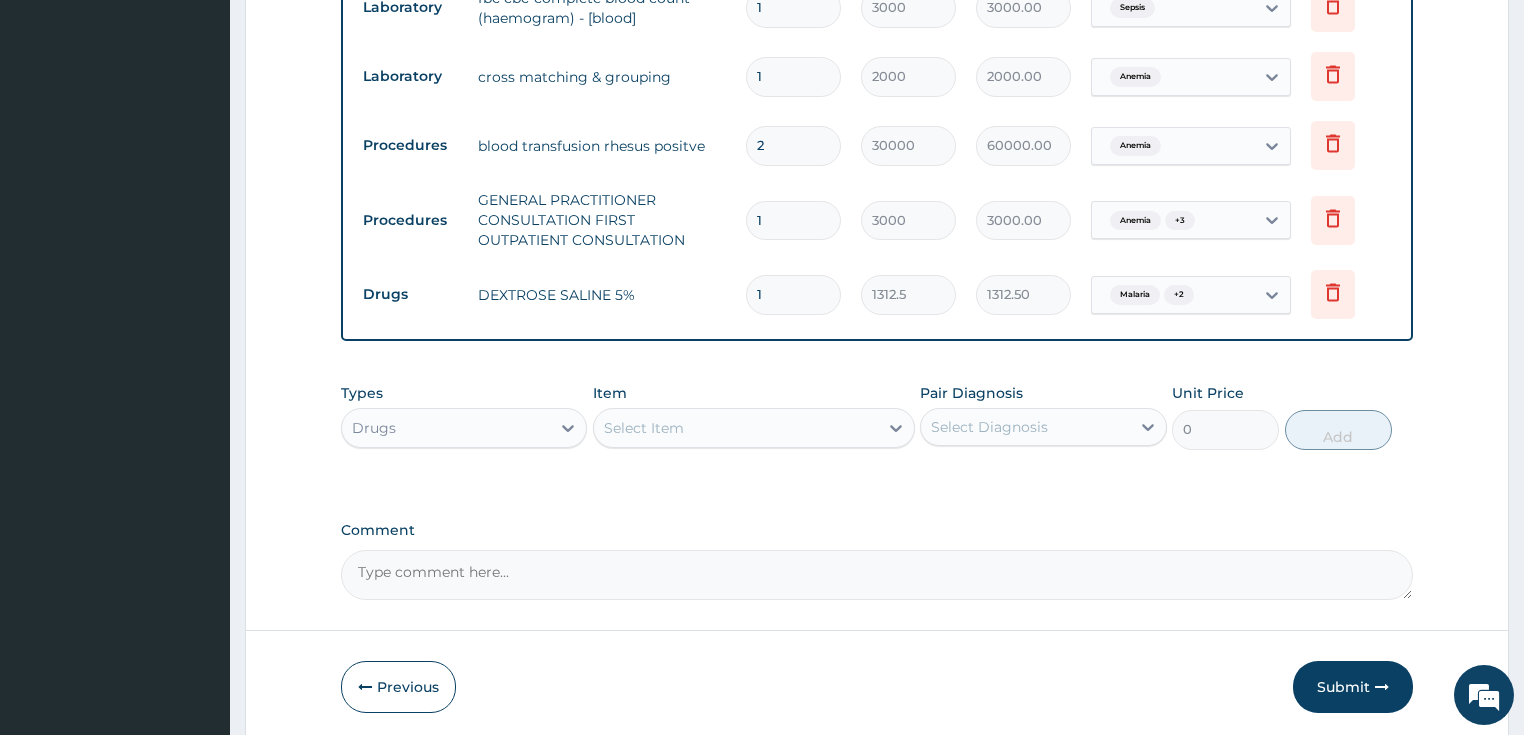 type 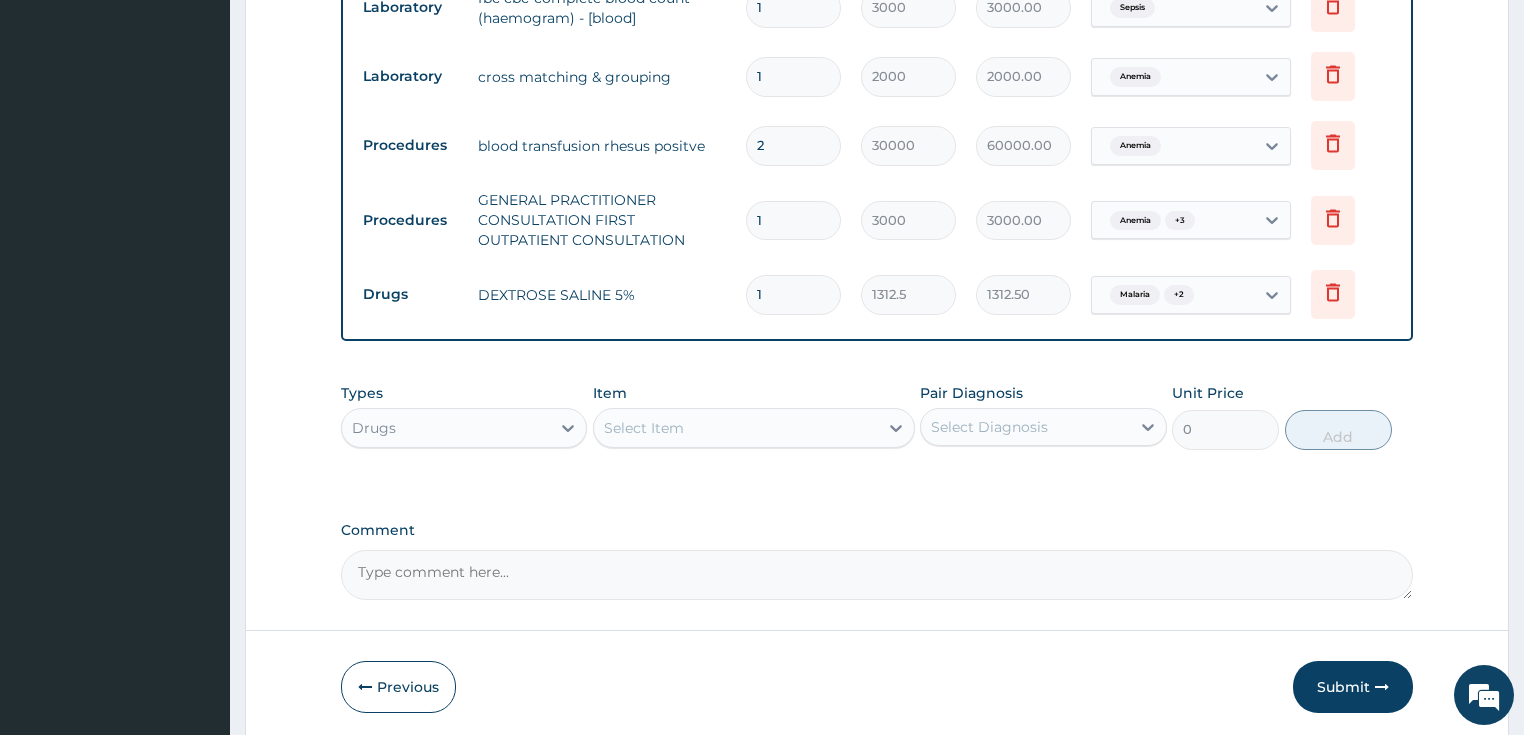 type on "0.00" 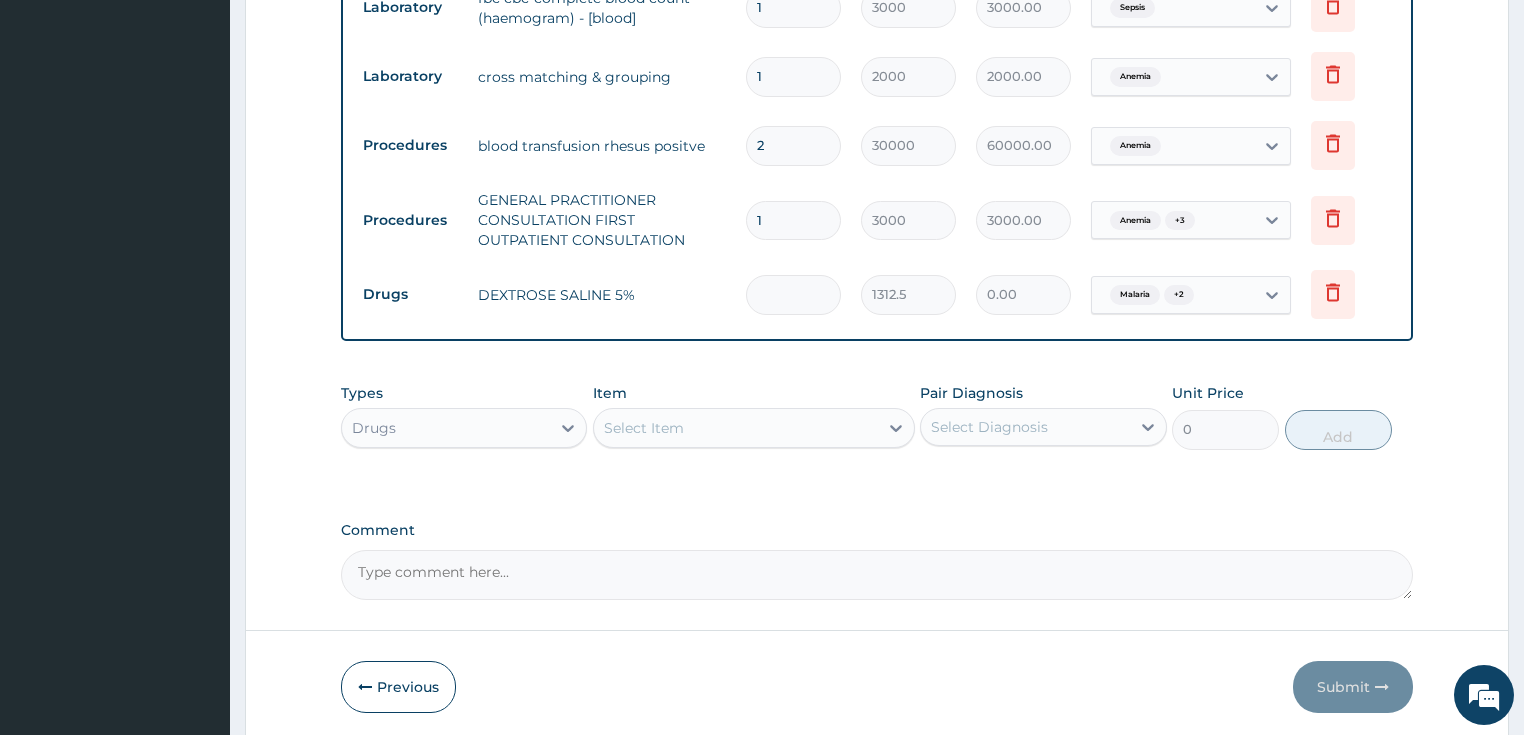 type on "3" 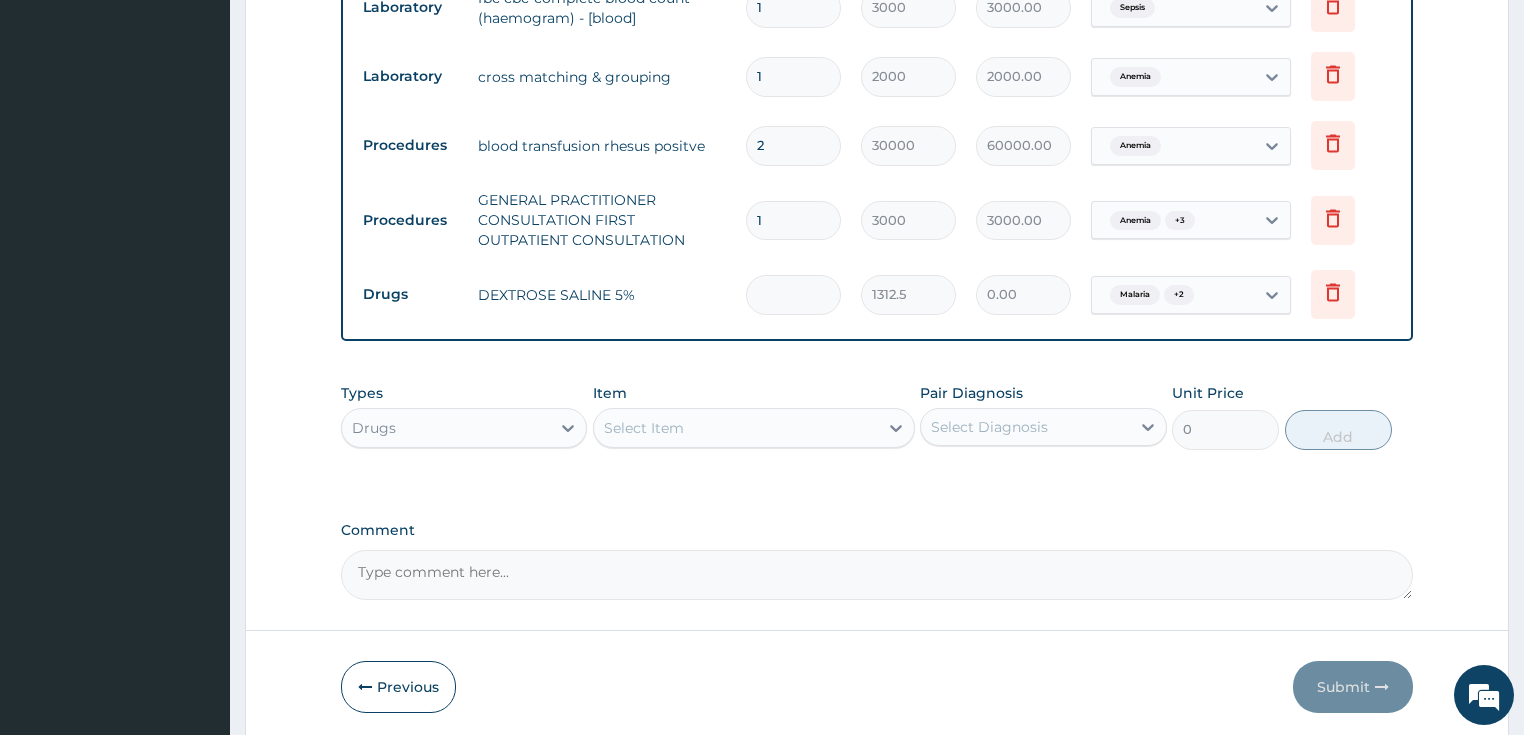 type on "3937.50" 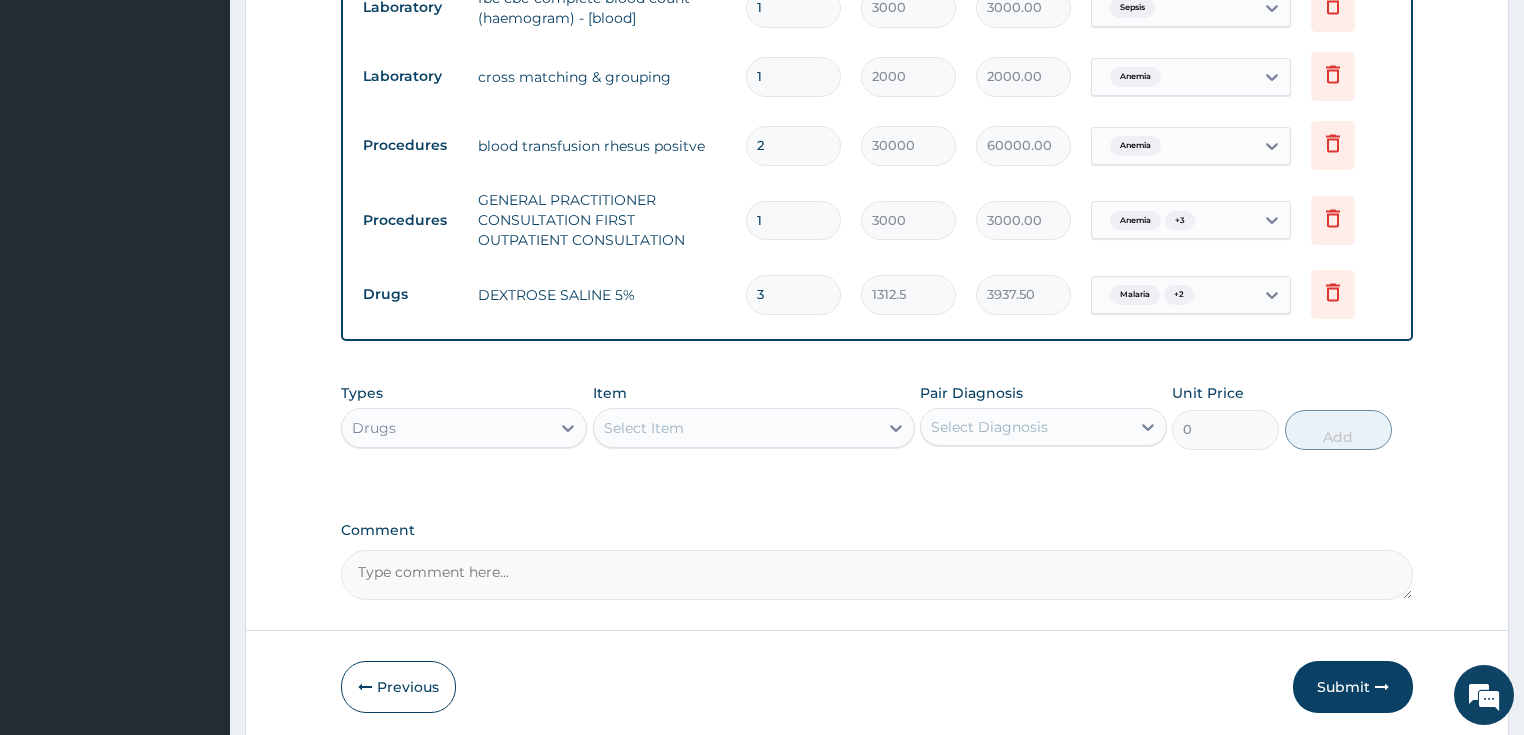 type on "3" 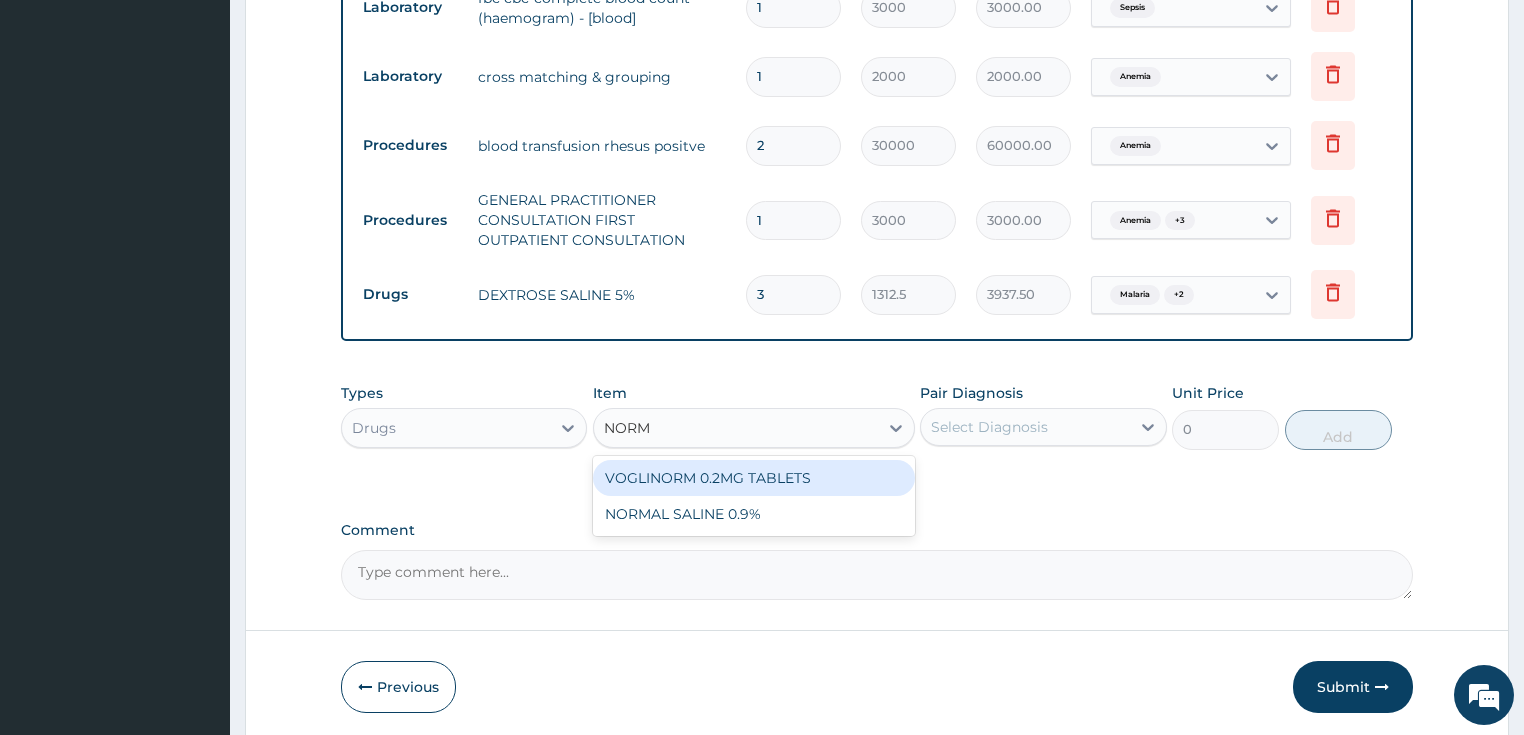 type on "NORMA" 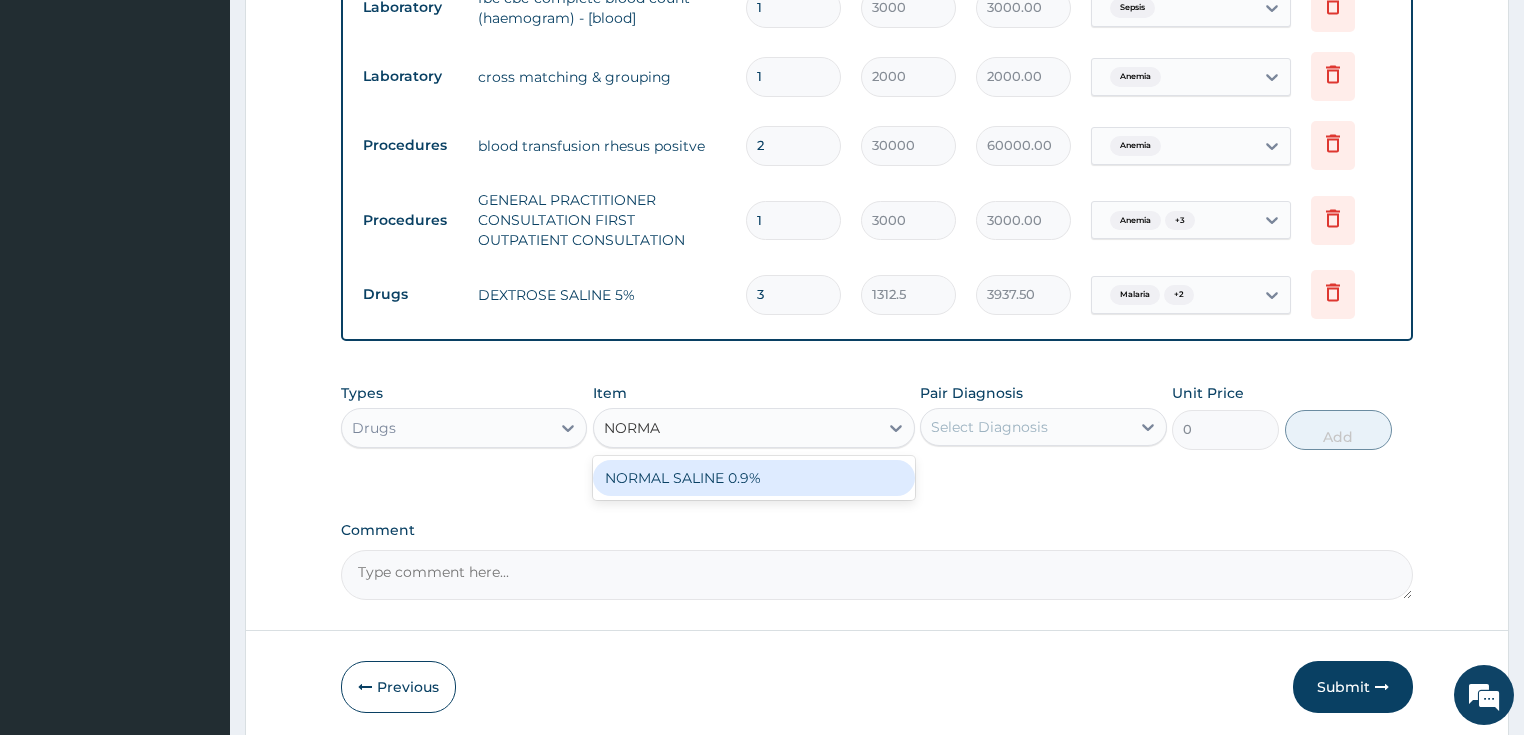 click on "NORMAL SALINE 0.9%" at bounding box center [754, 478] 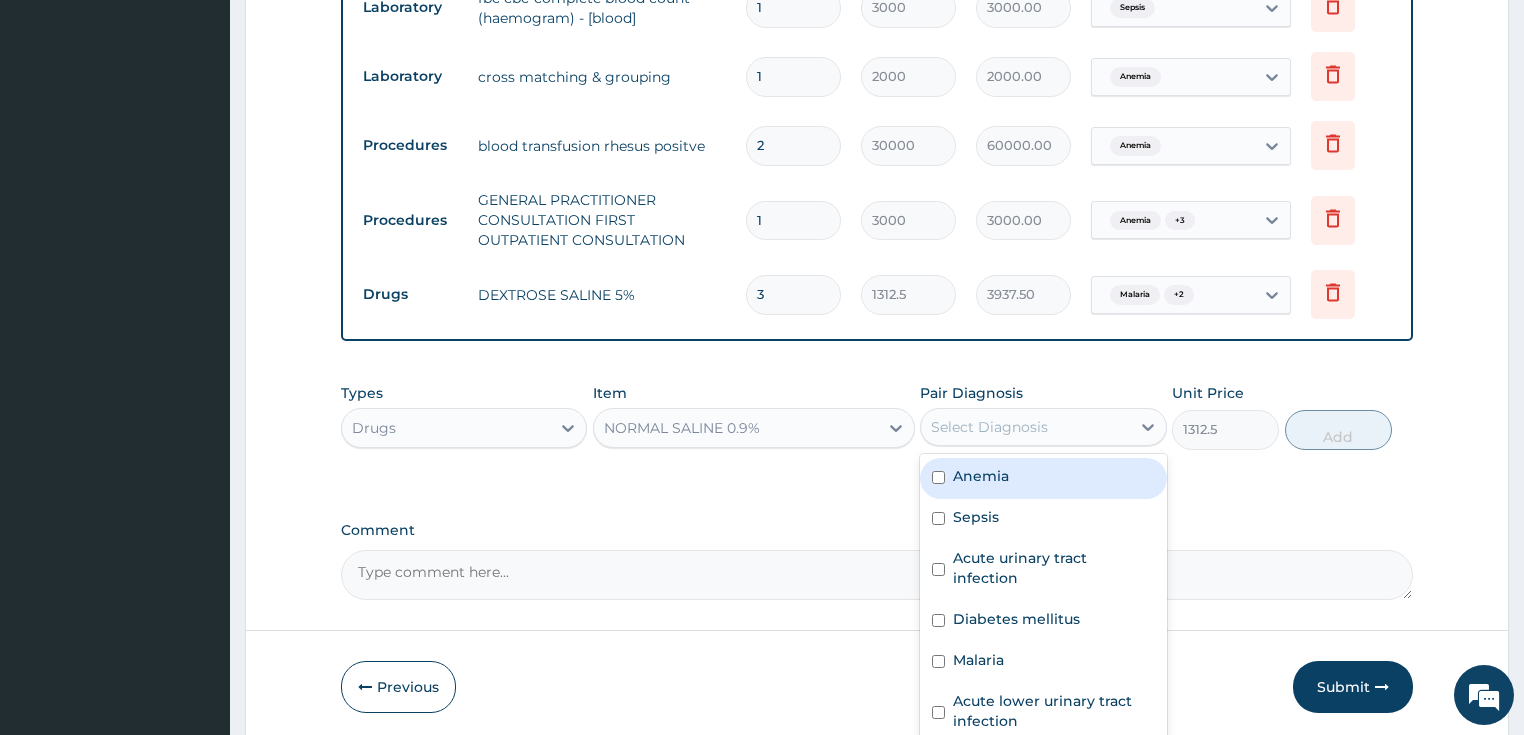 click on "Select Diagnosis" at bounding box center [1025, 427] 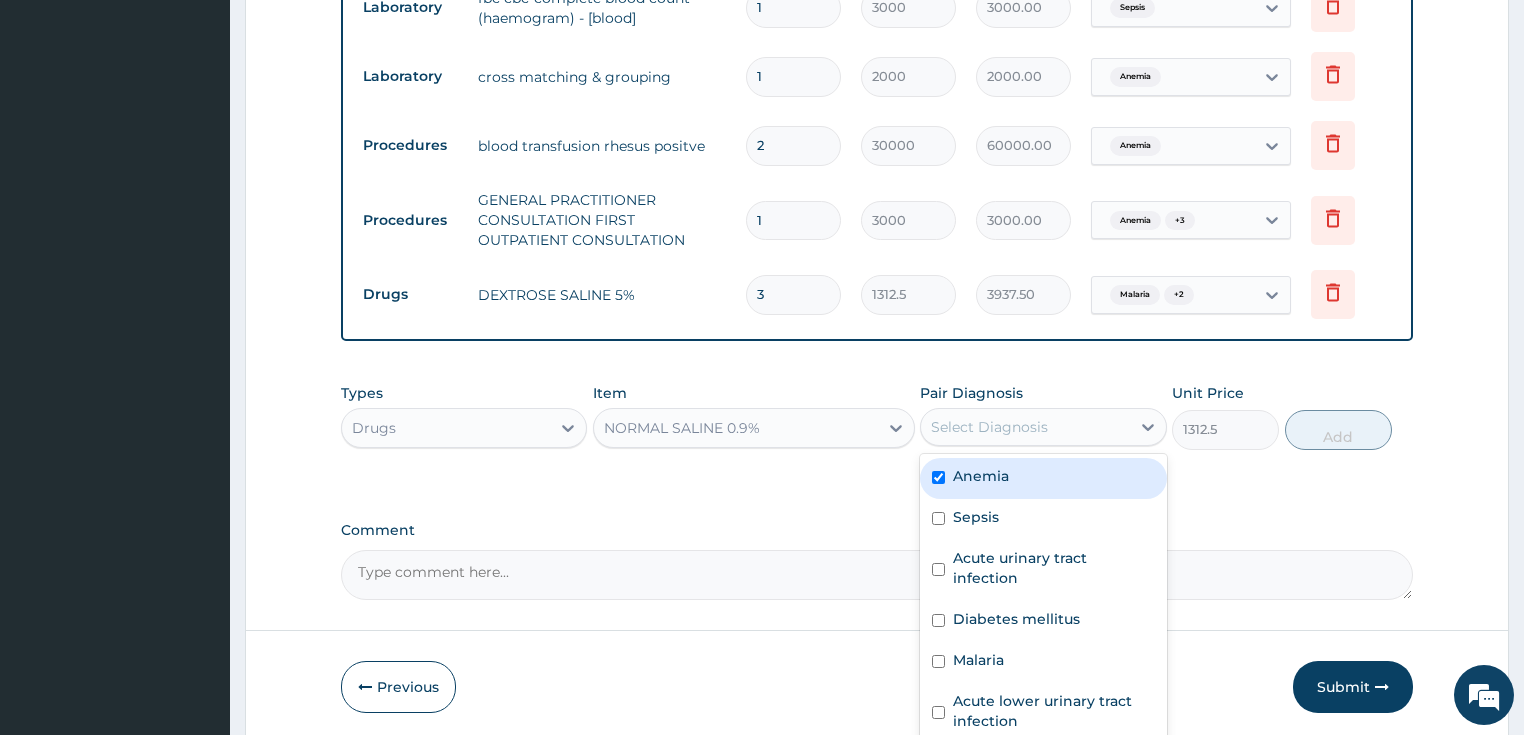 checkbox on "true" 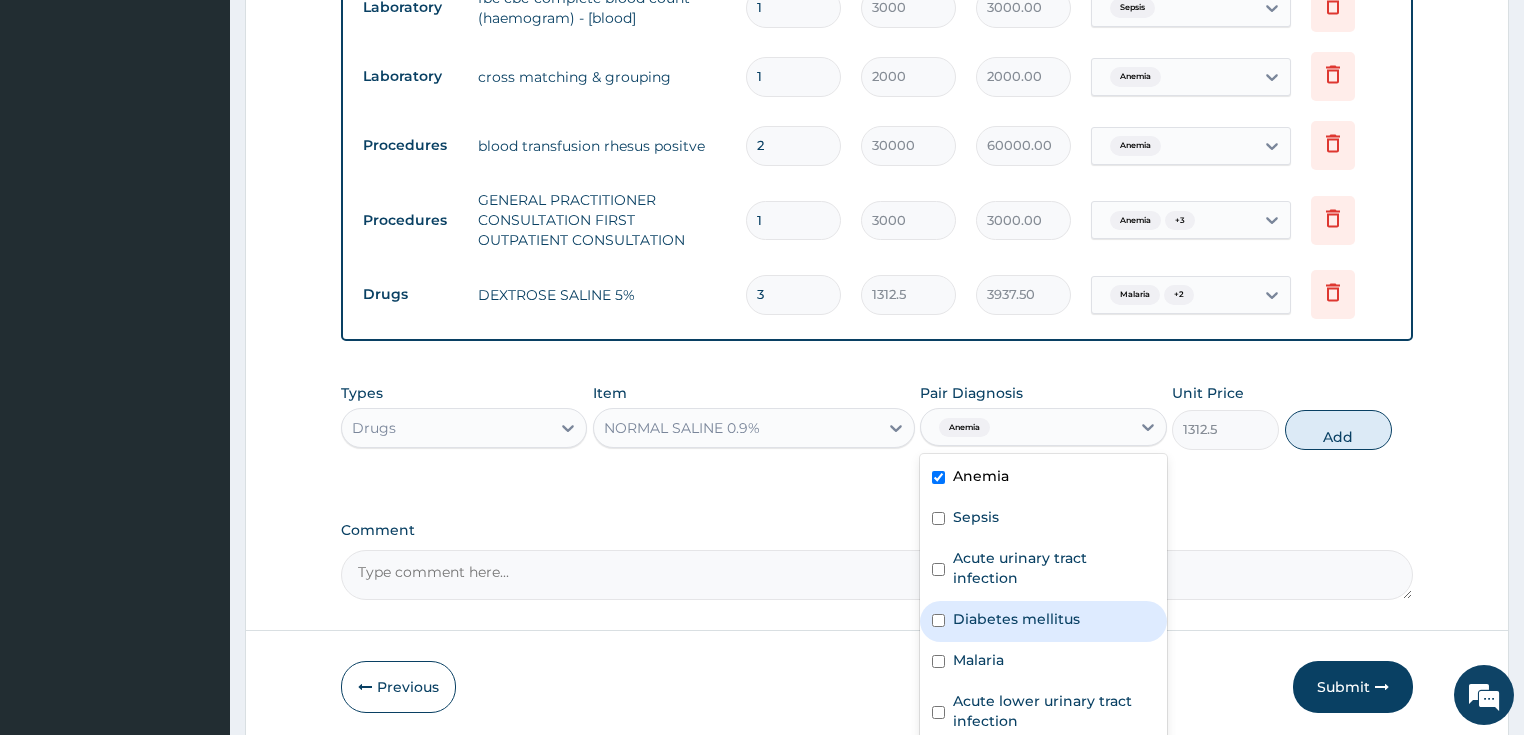 click on "Diabetes mellitus" at bounding box center (1016, 619) 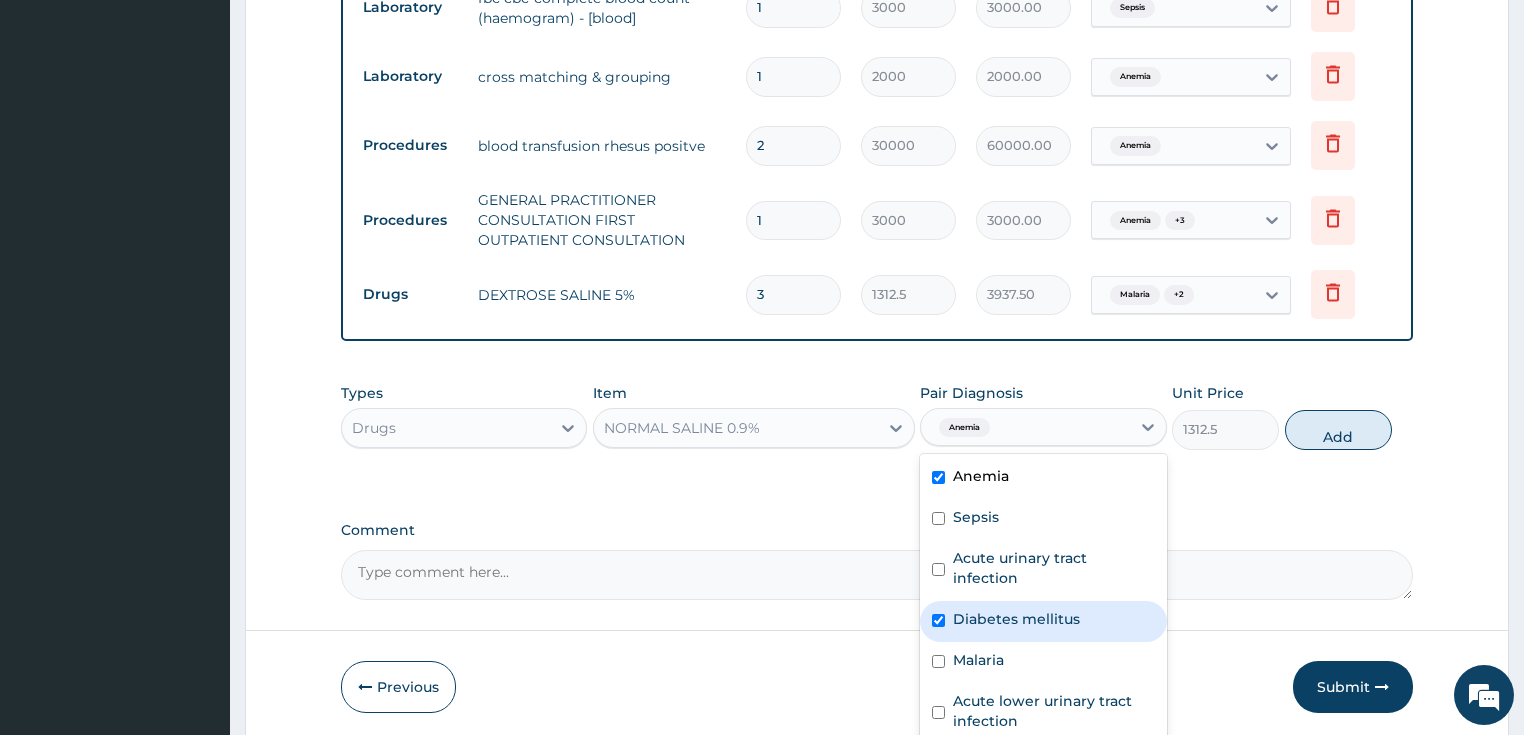 checkbox on "true" 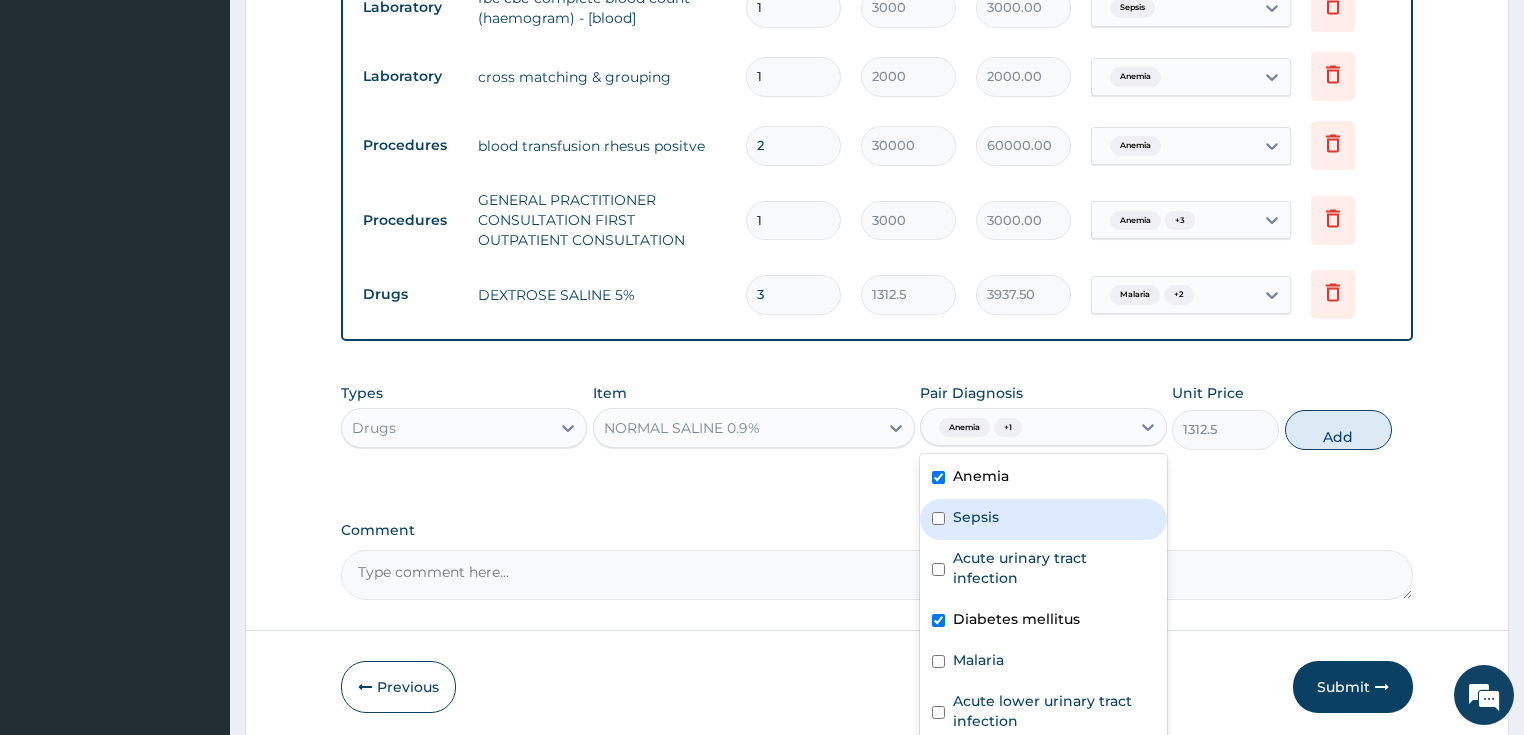 scroll, scrollTop: 35, scrollLeft: 0, axis: vertical 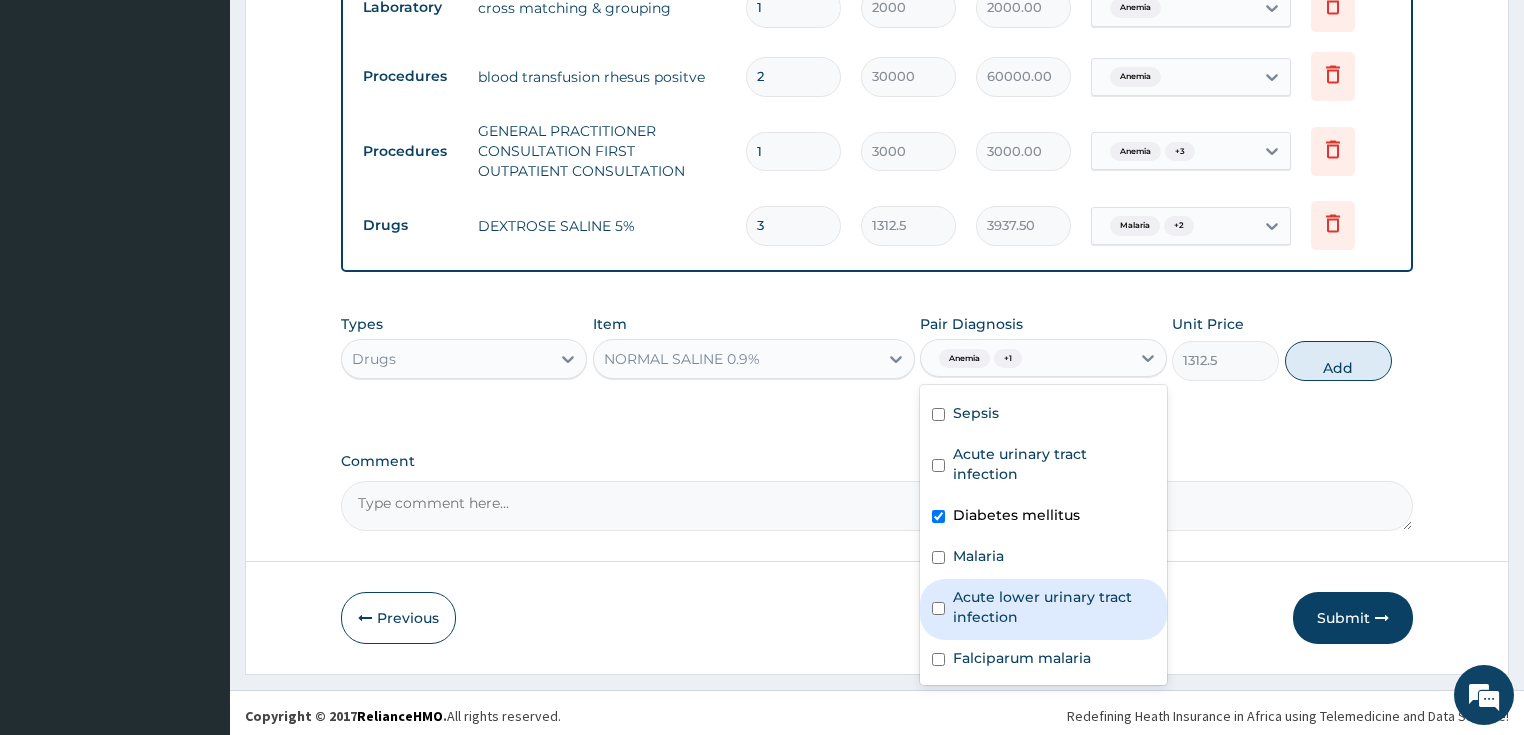 click on "Acute lower urinary tract infection" at bounding box center [1054, 607] 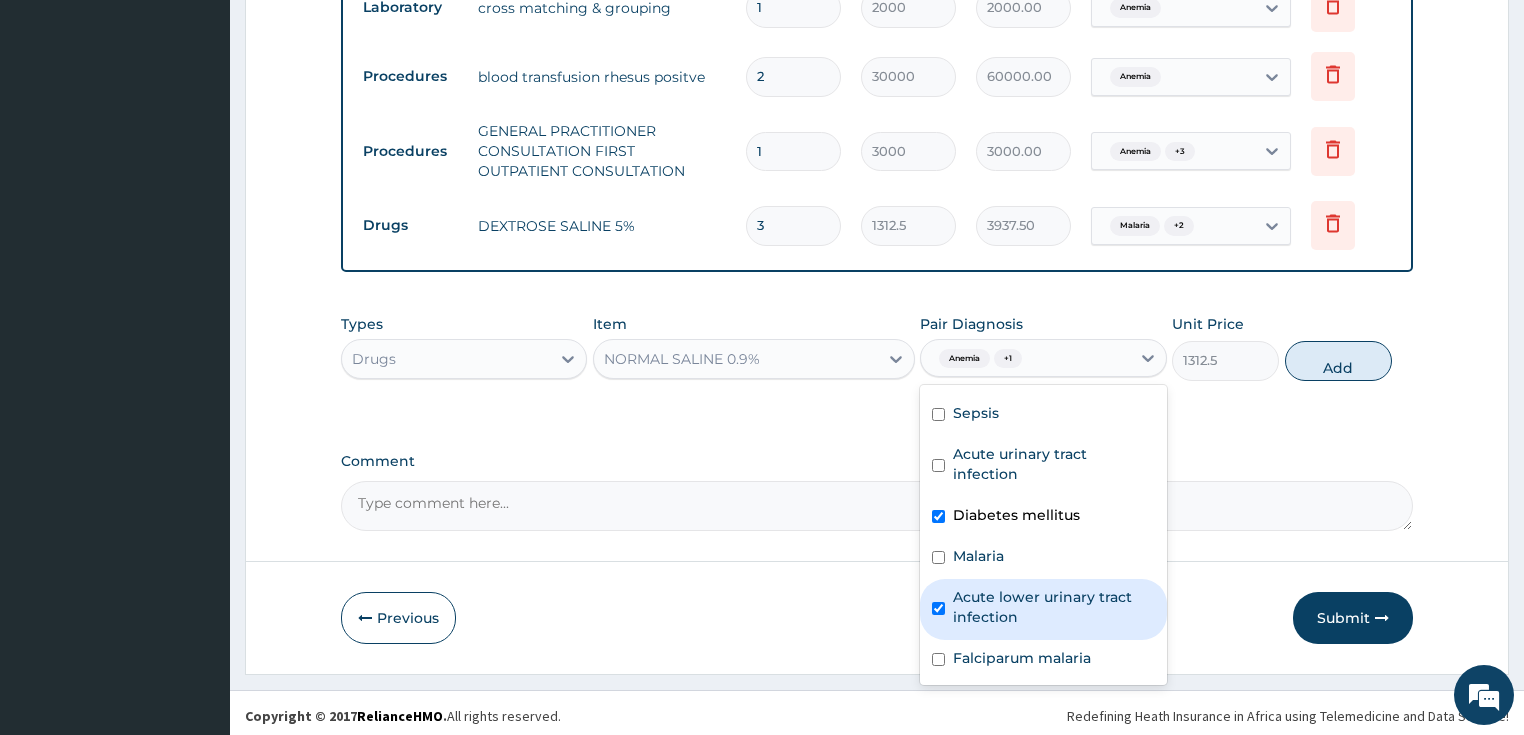 checkbox on "true" 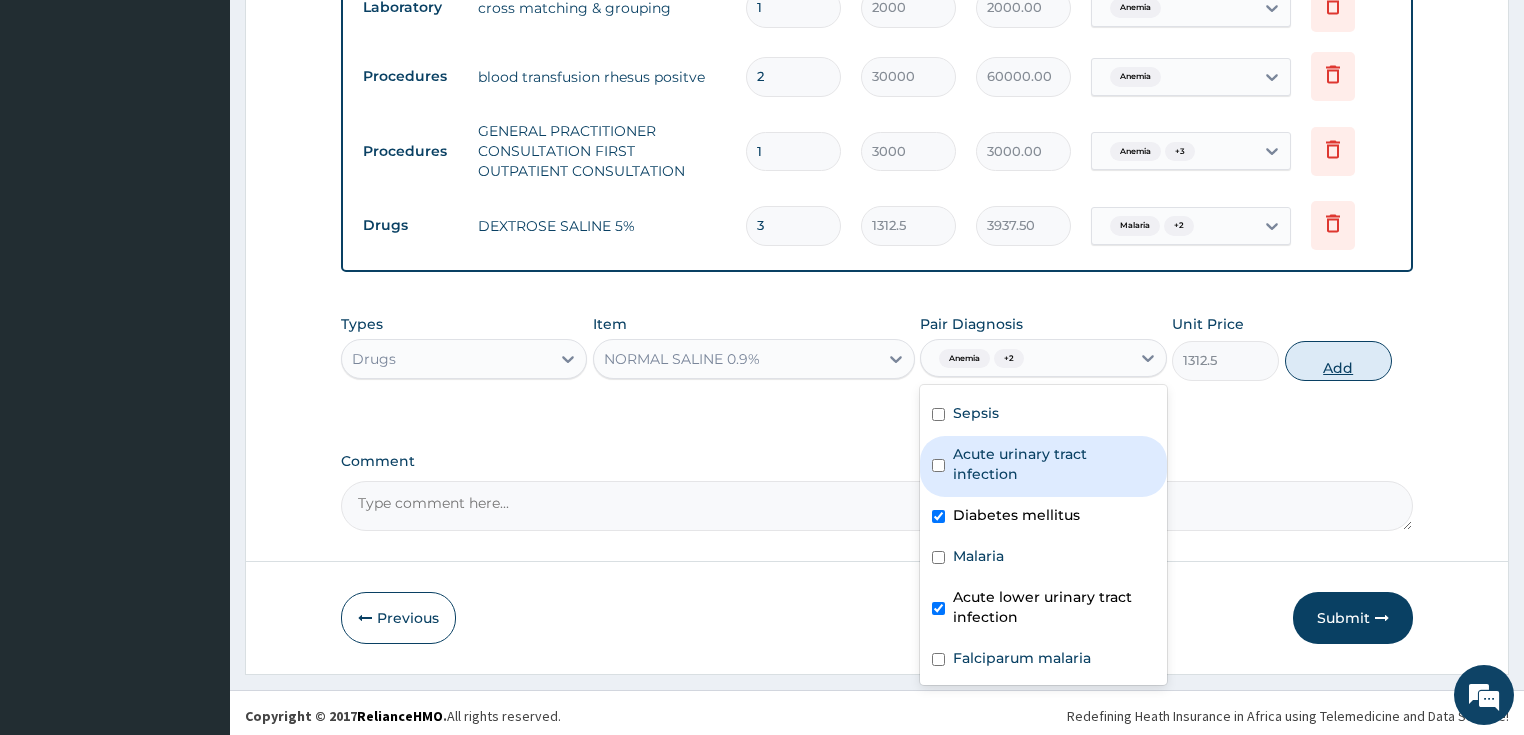 click on "Add" at bounding box center (1338, 361) 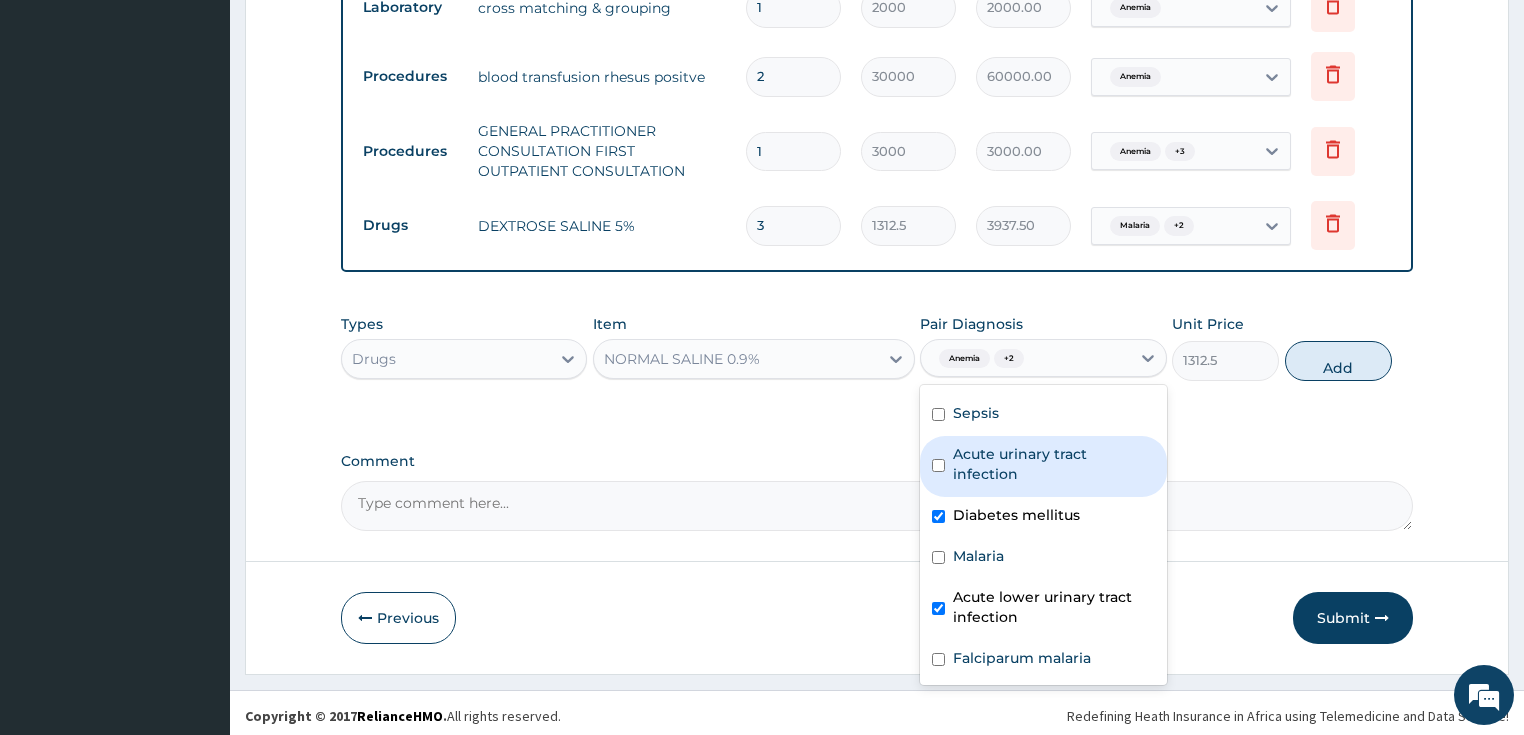 type on "0" 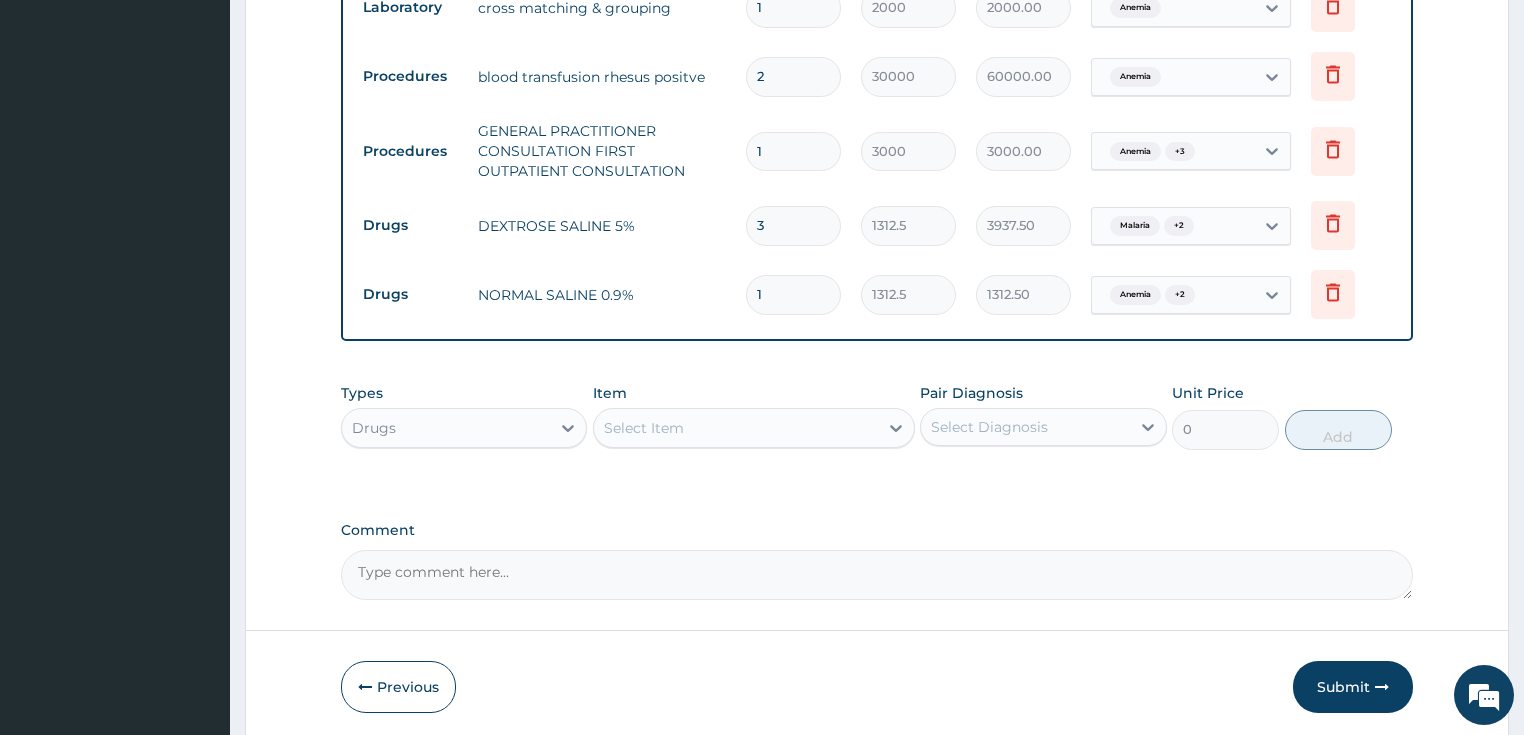 type 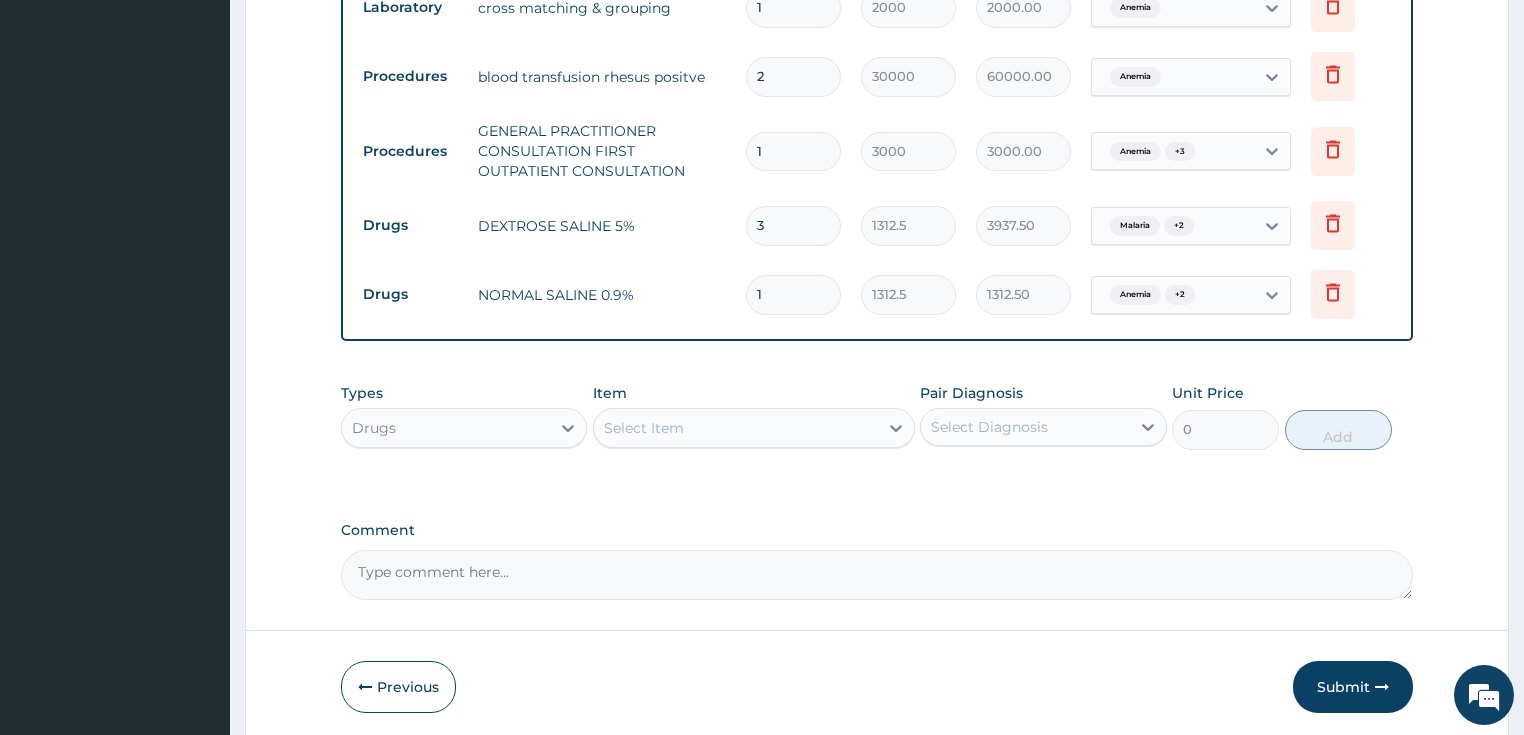 type on "0.00" 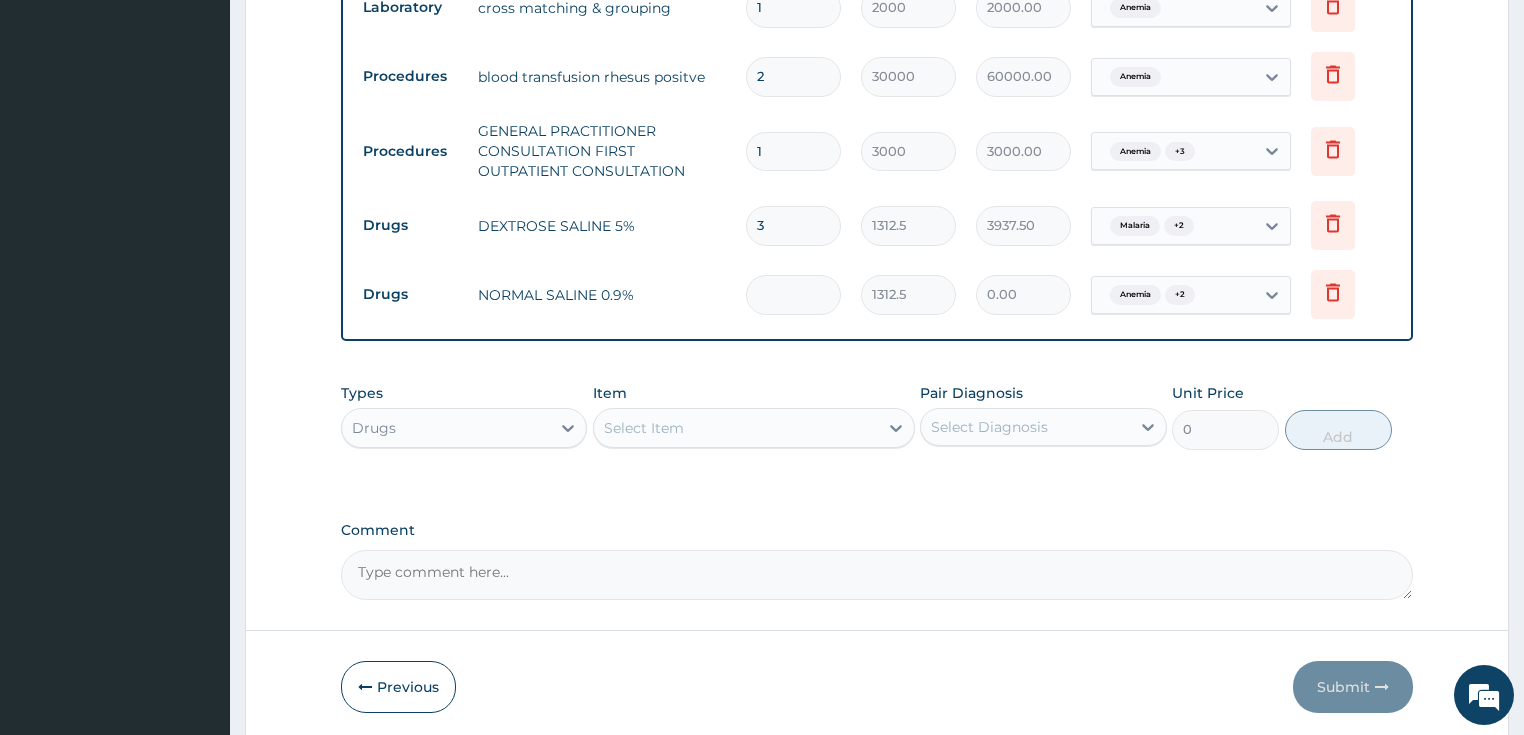 type on "3" 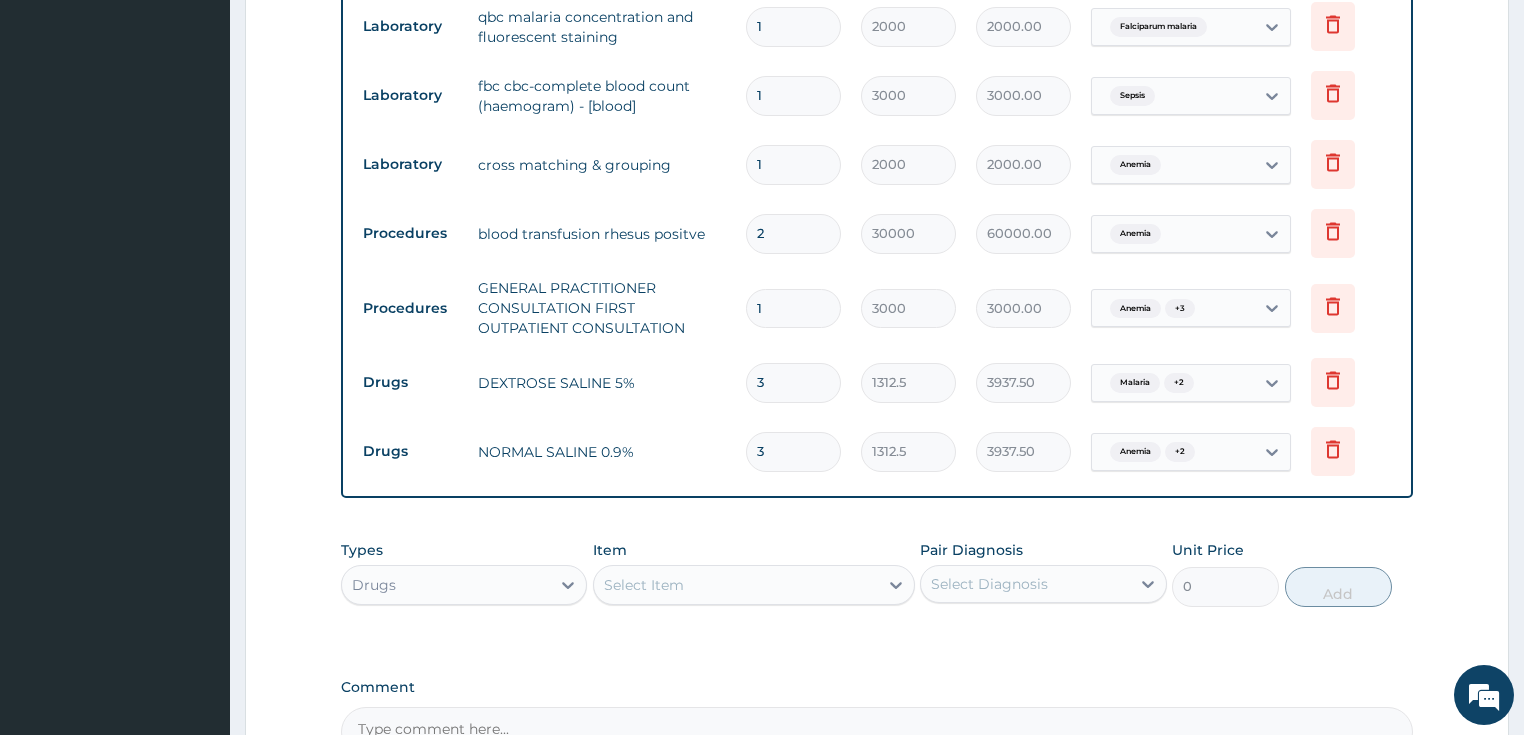 scroll, scrollTop: 1500, scrollLeft: 0, axis: vertical 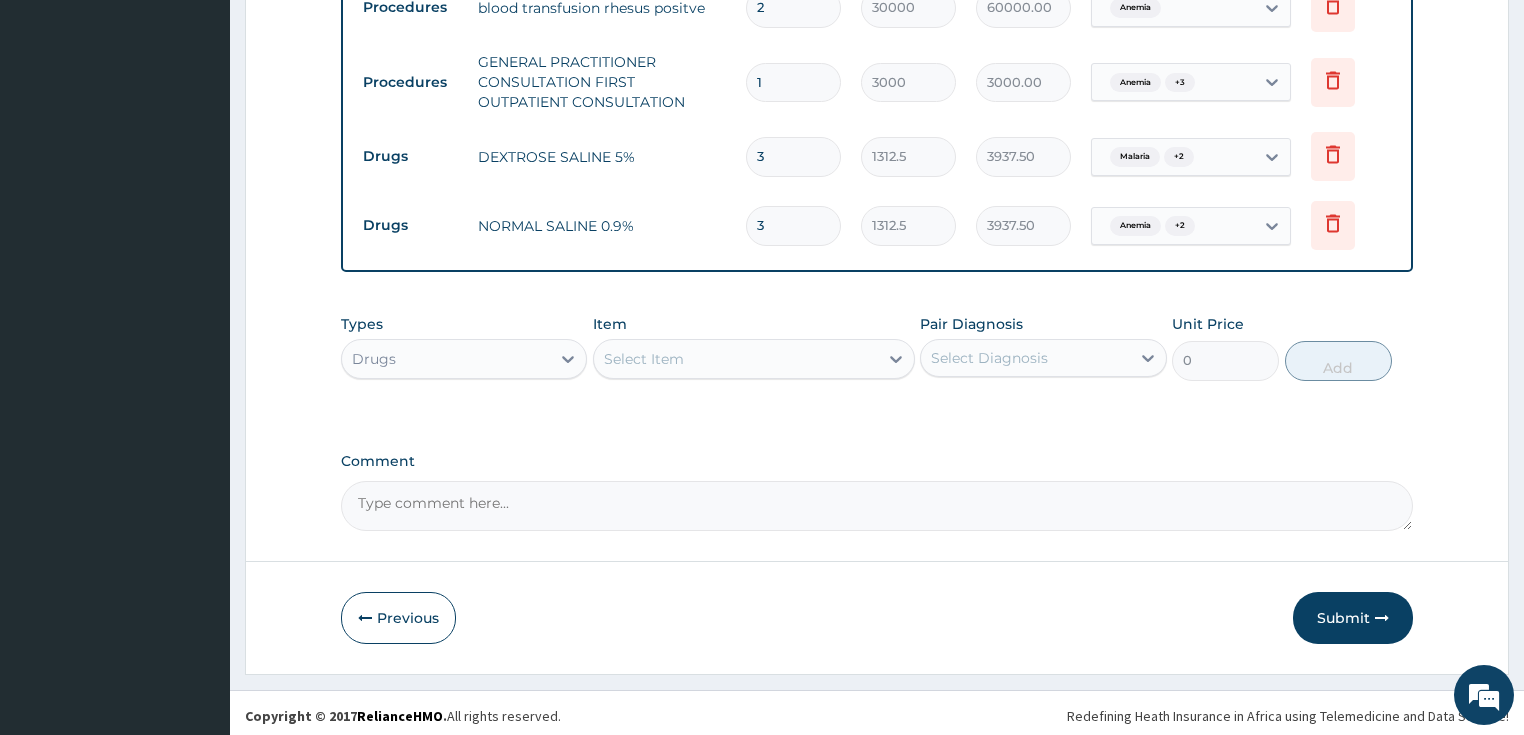 type on "3" 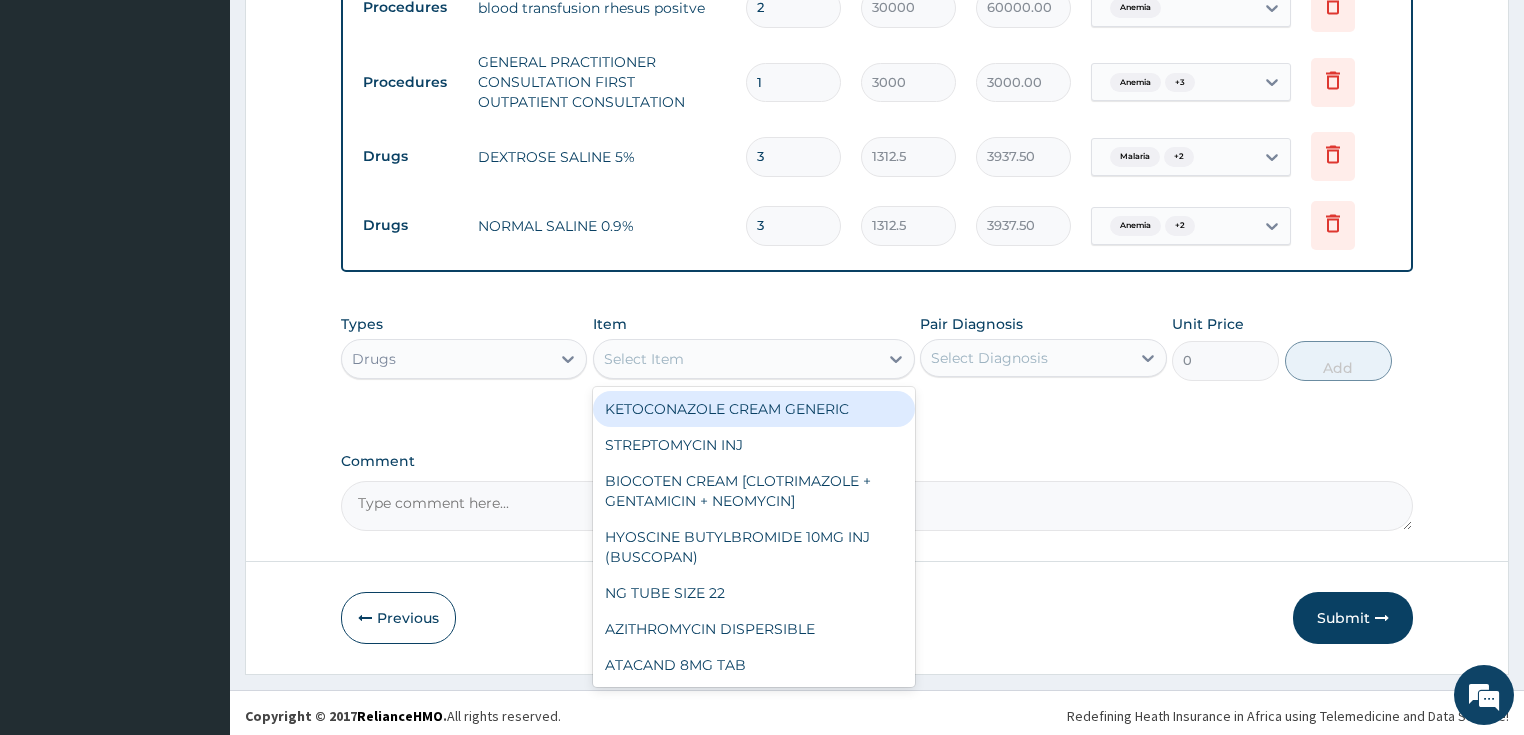 click on "Select Item" at bounding box center (736, 359) 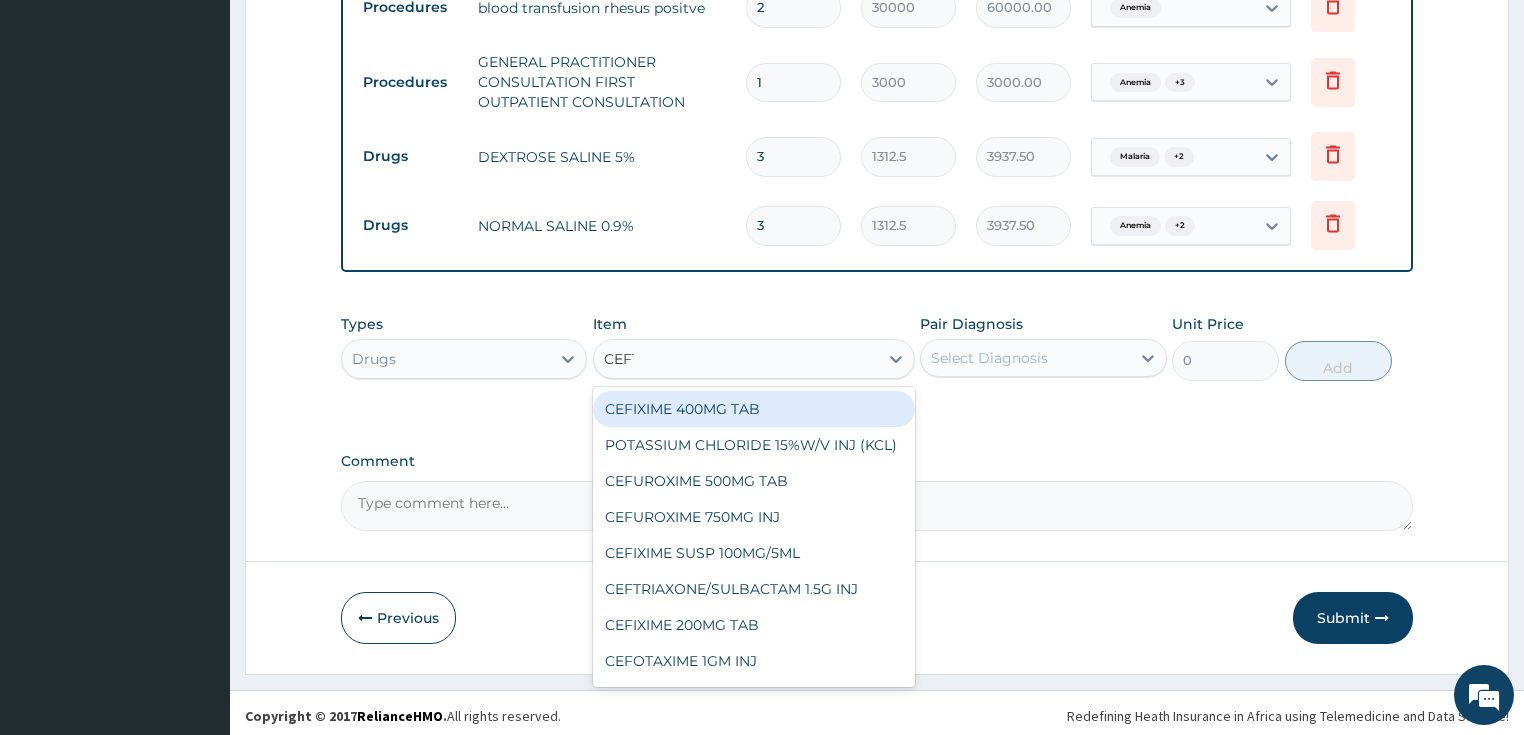 type on "CEFTR" 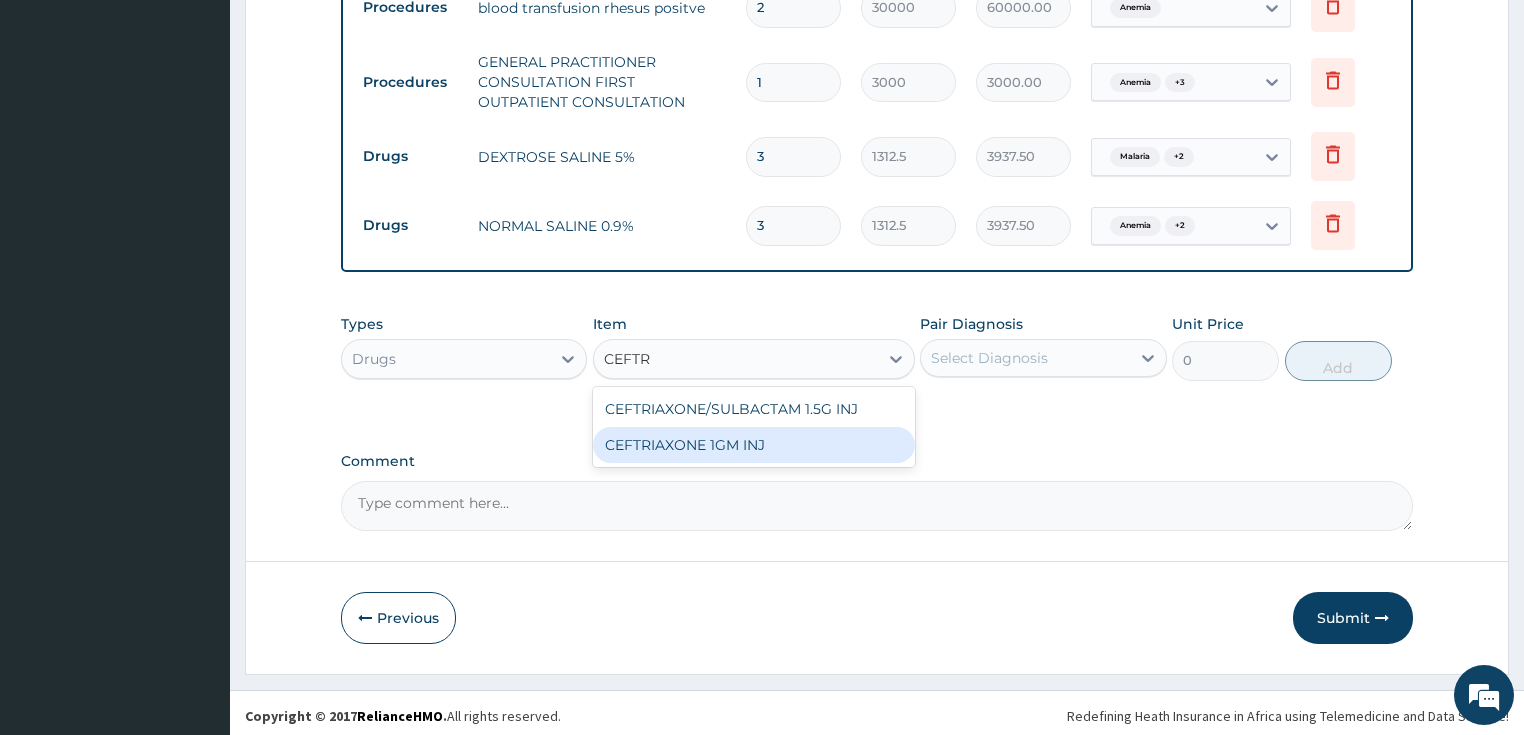 click on "CEFTRIAXONE 1GM INJ" at bounding box center [754, 445] 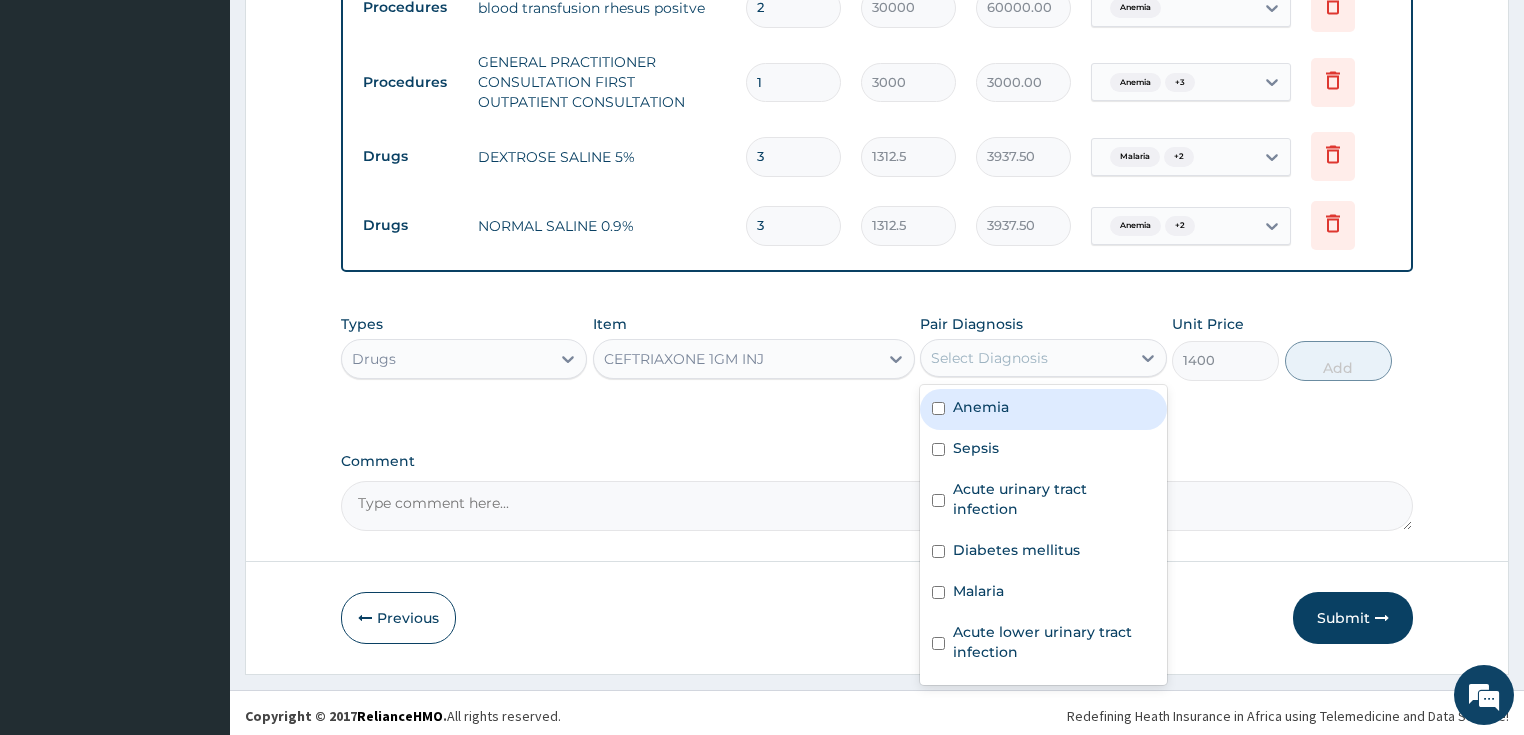 click on "Select Diagnosis" at bounding box center [989, 358] 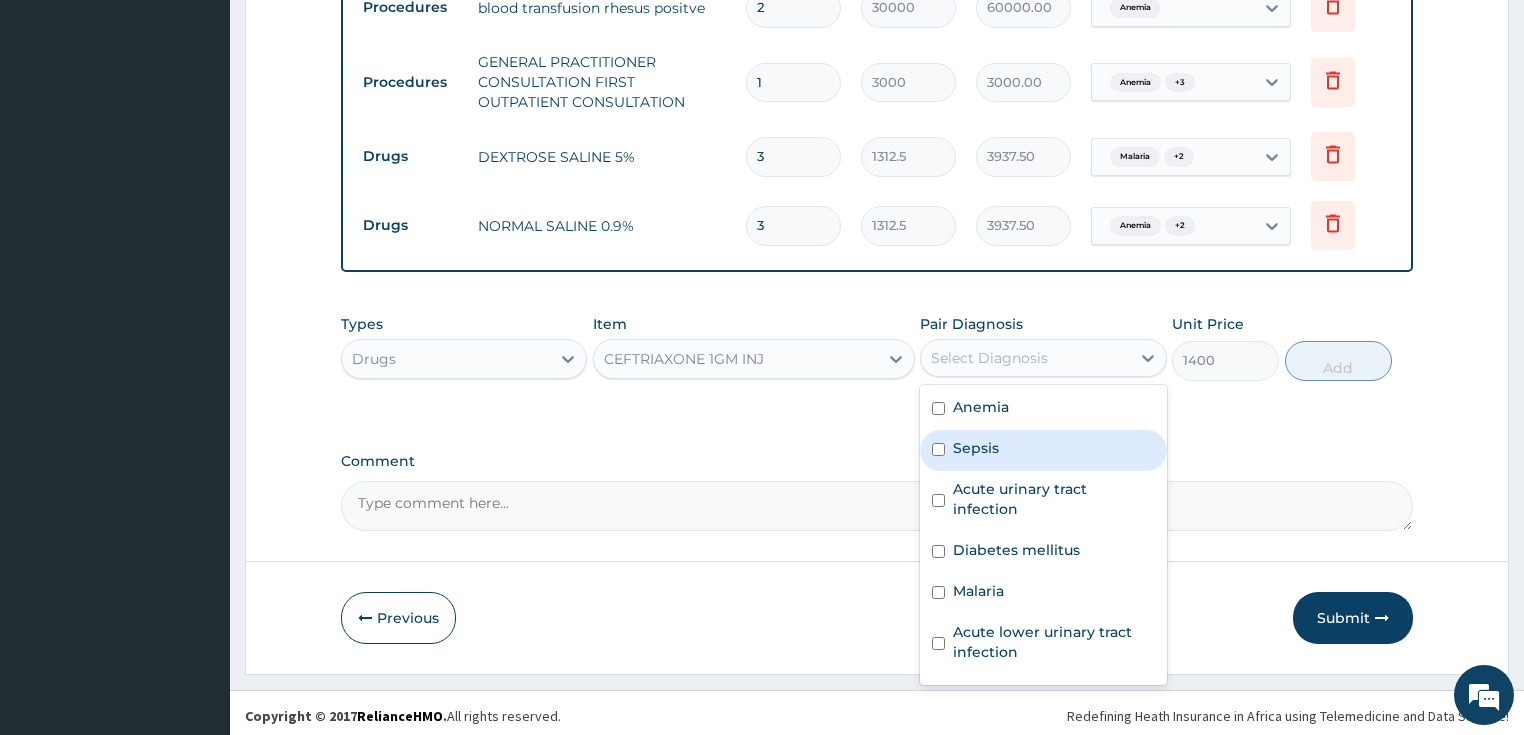 click on "Sepsis" at bounding box center [1043, 450] 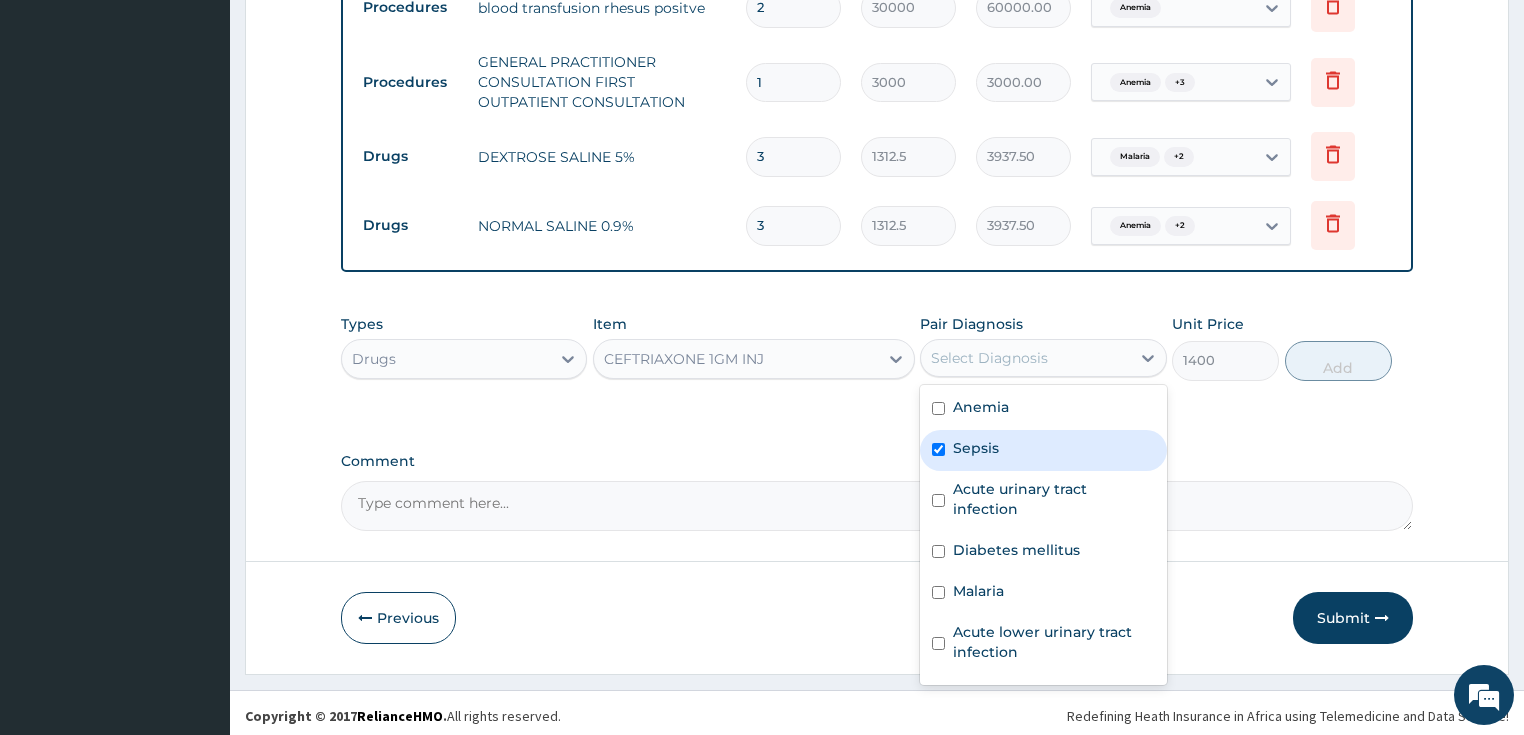 checkbox on "true" 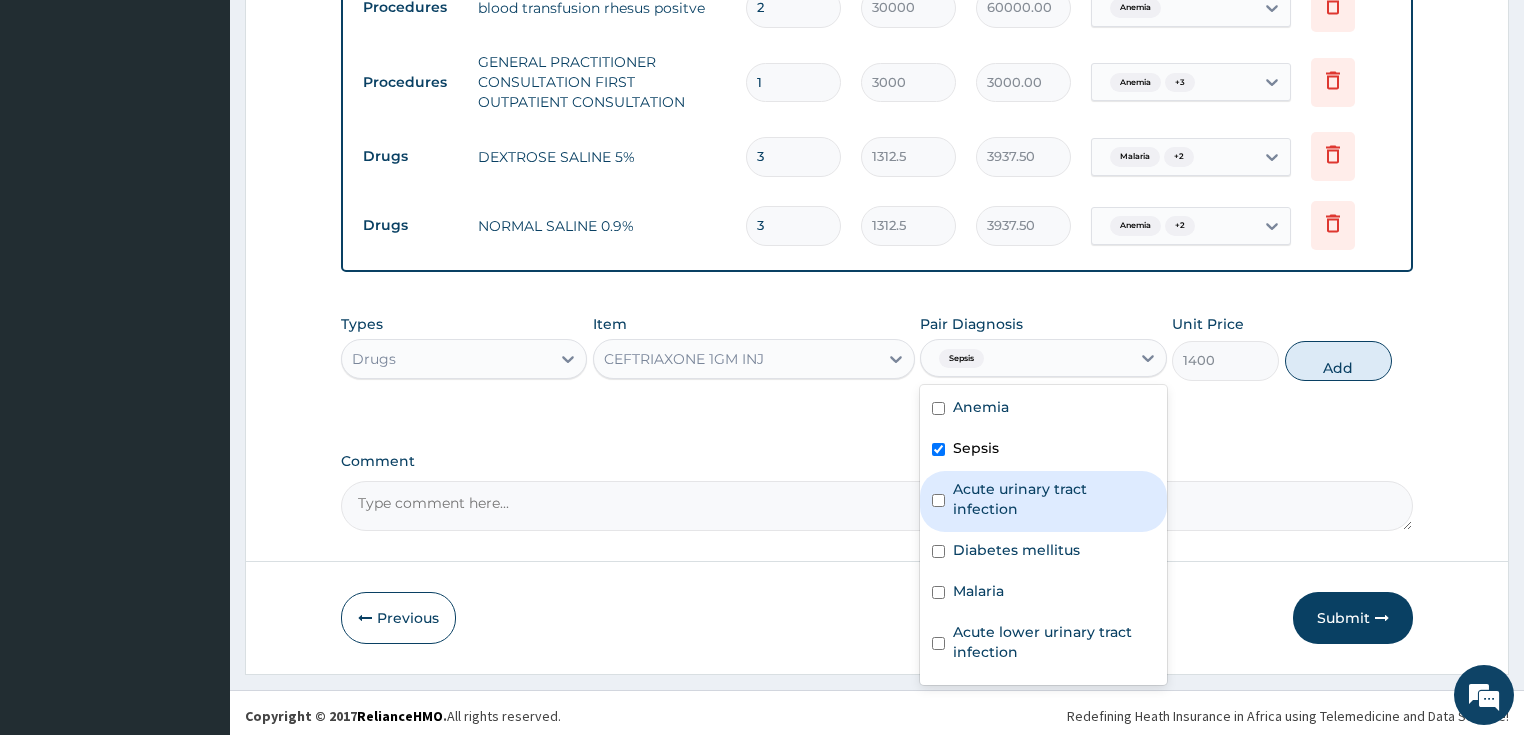 click on "Acute urinary tract infection" at bounding box center [1054, 499] 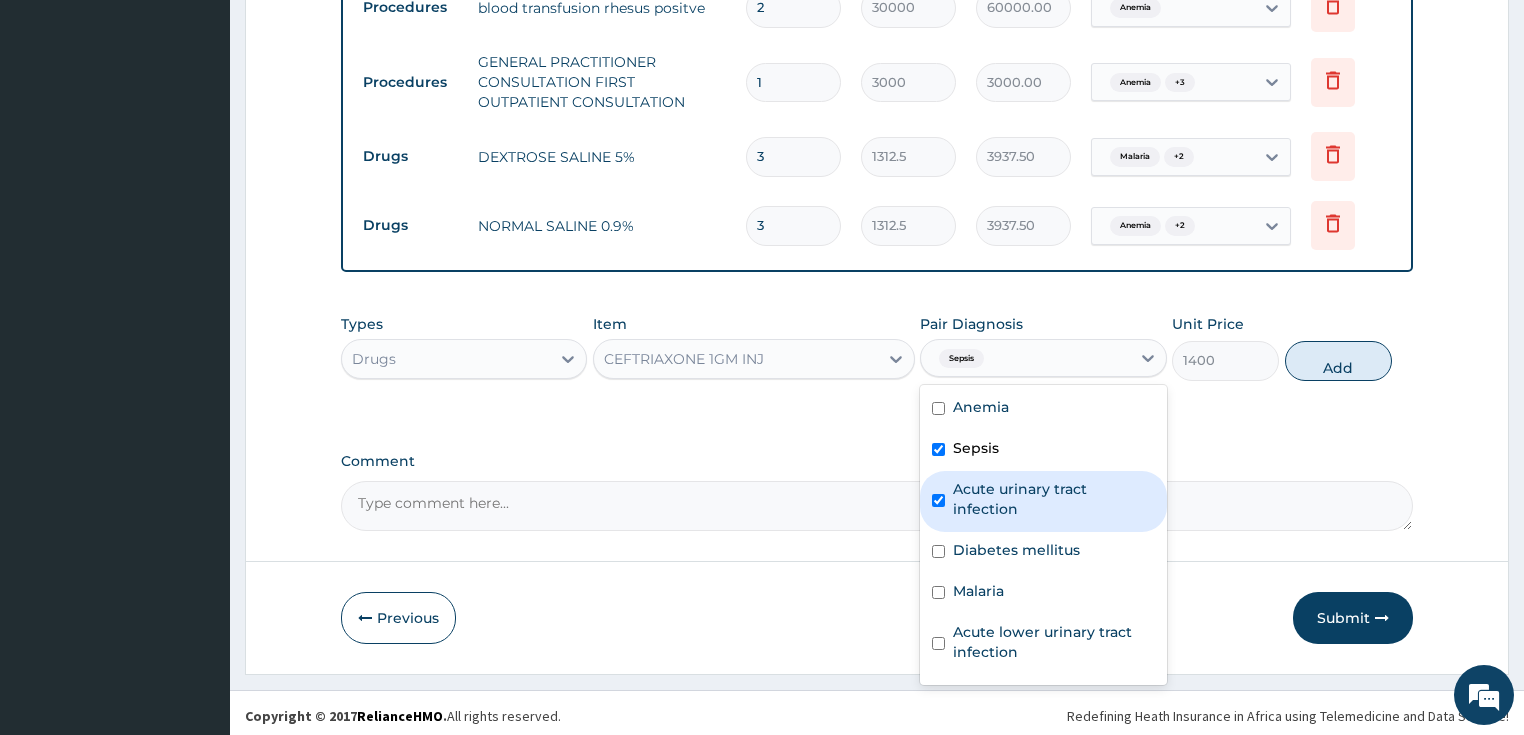 checkbox on "true" 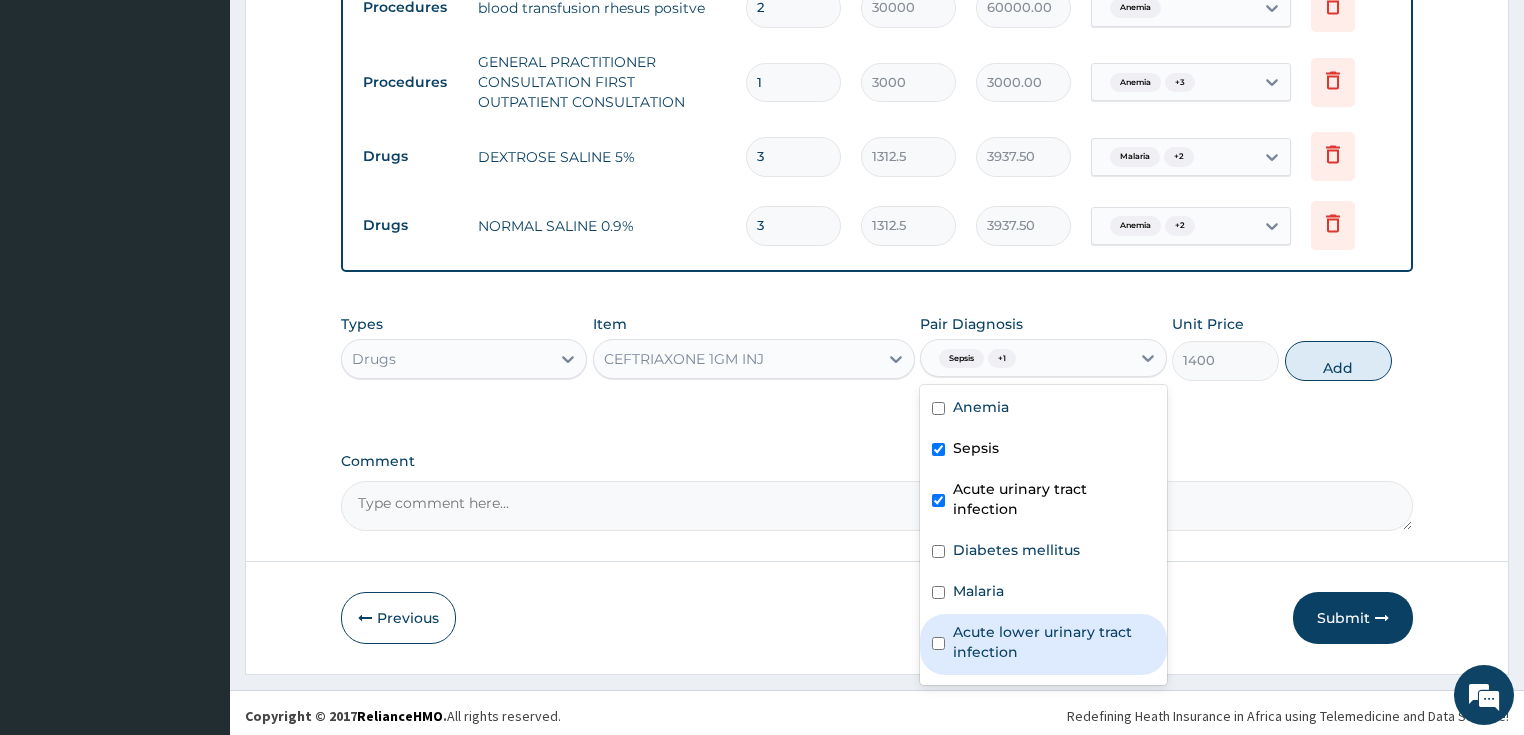 click on "Acute lower urinary tract infection" at bounding box center (1054, 642) 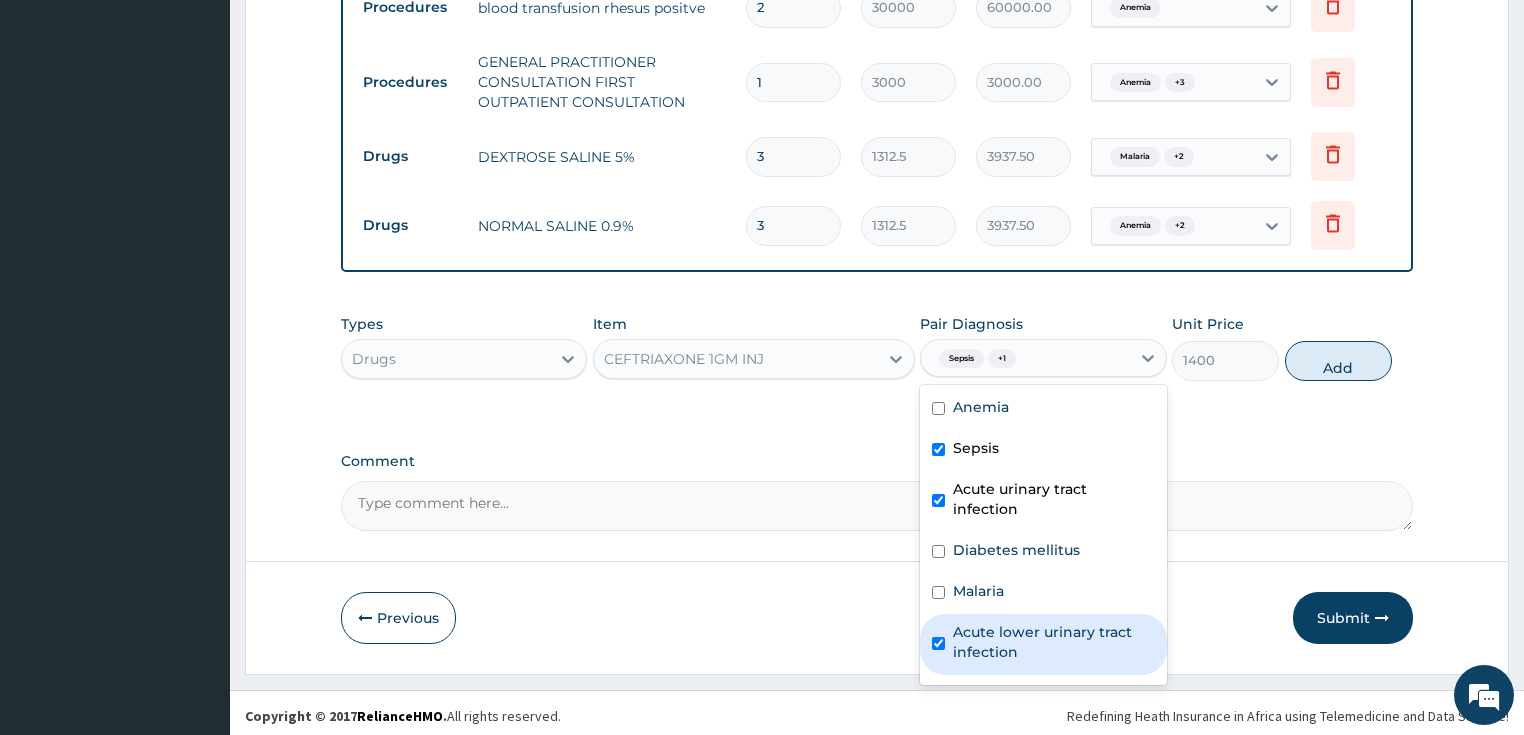 checkbox on "true" 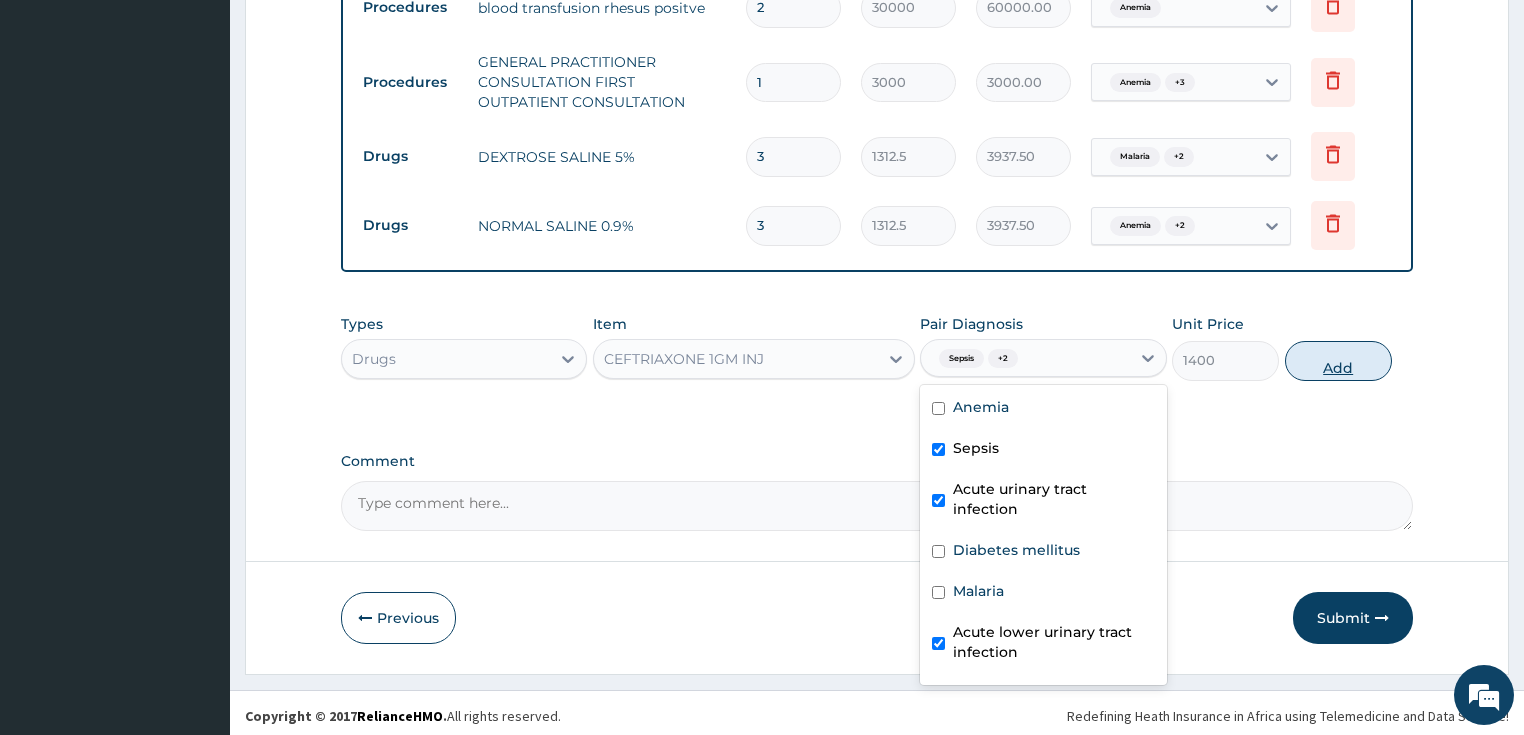 click on "Add" at bounding box center [1338, 361] 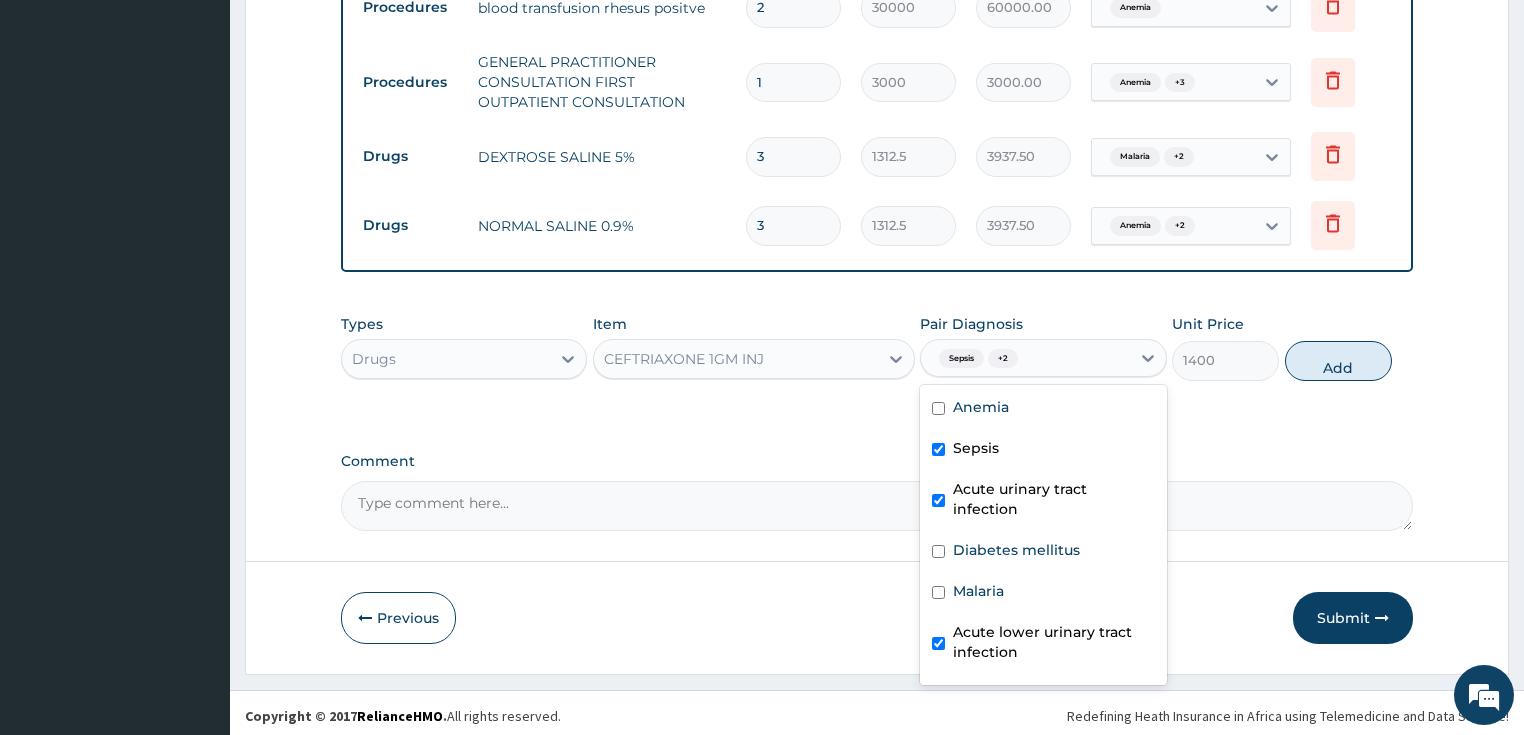 type on "0" 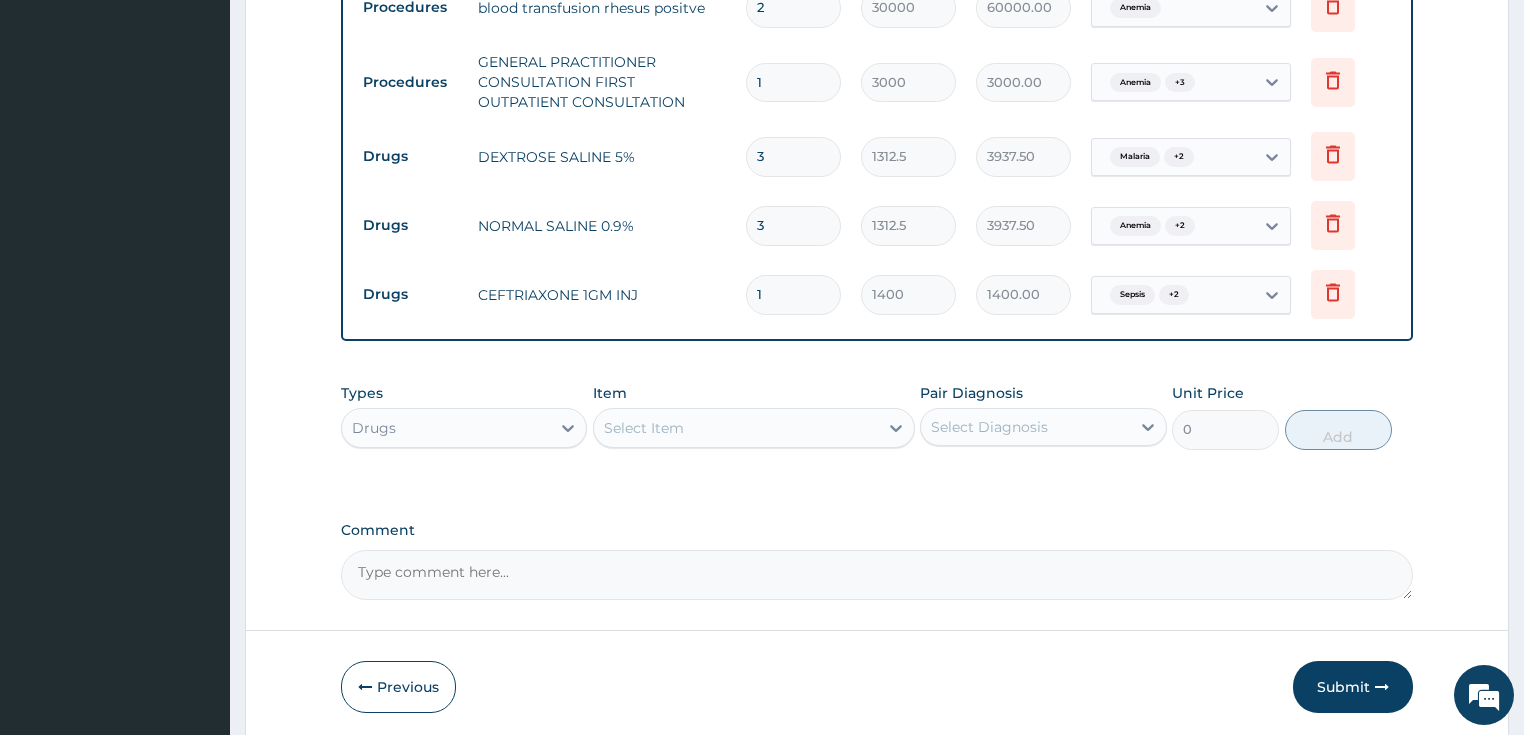type on "10" 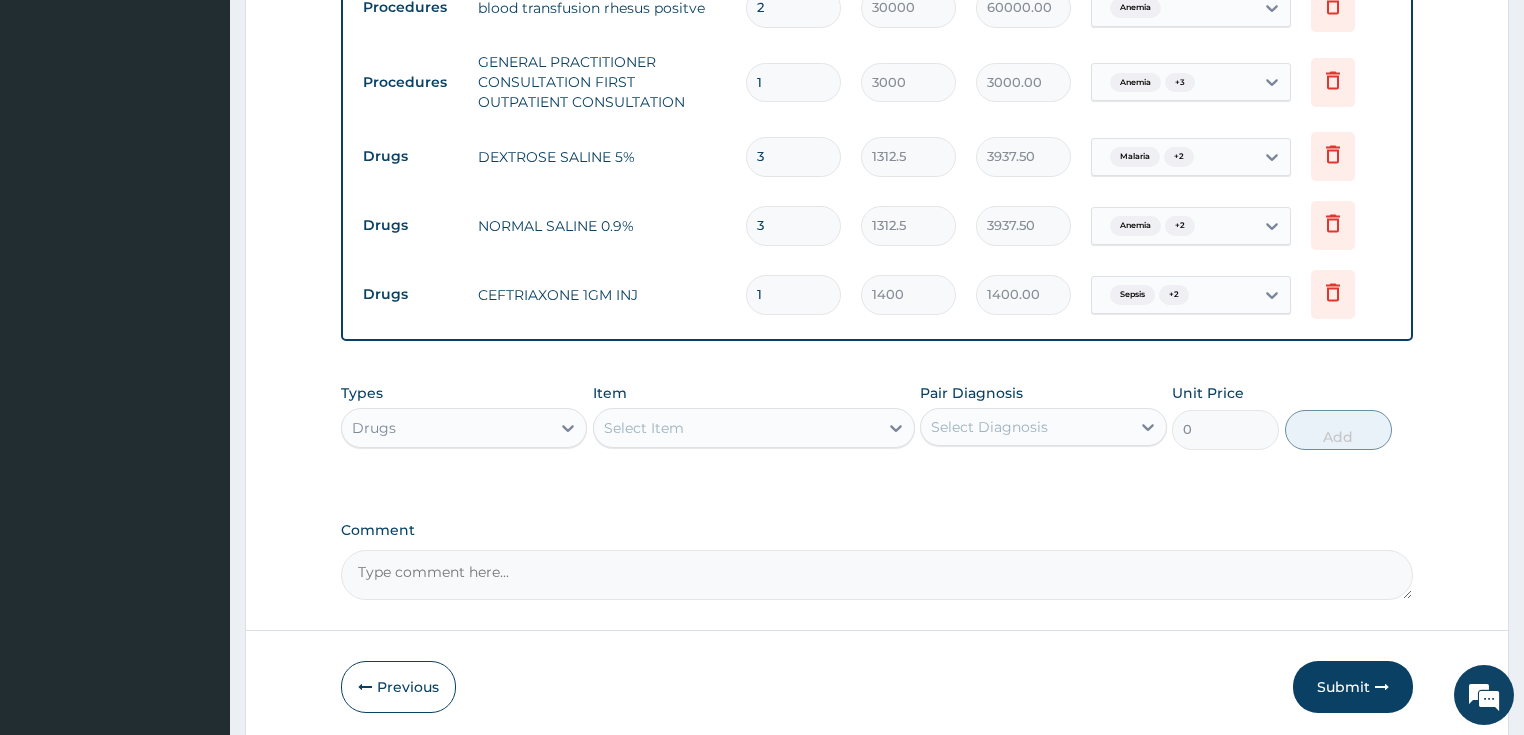 type on "14000.00" 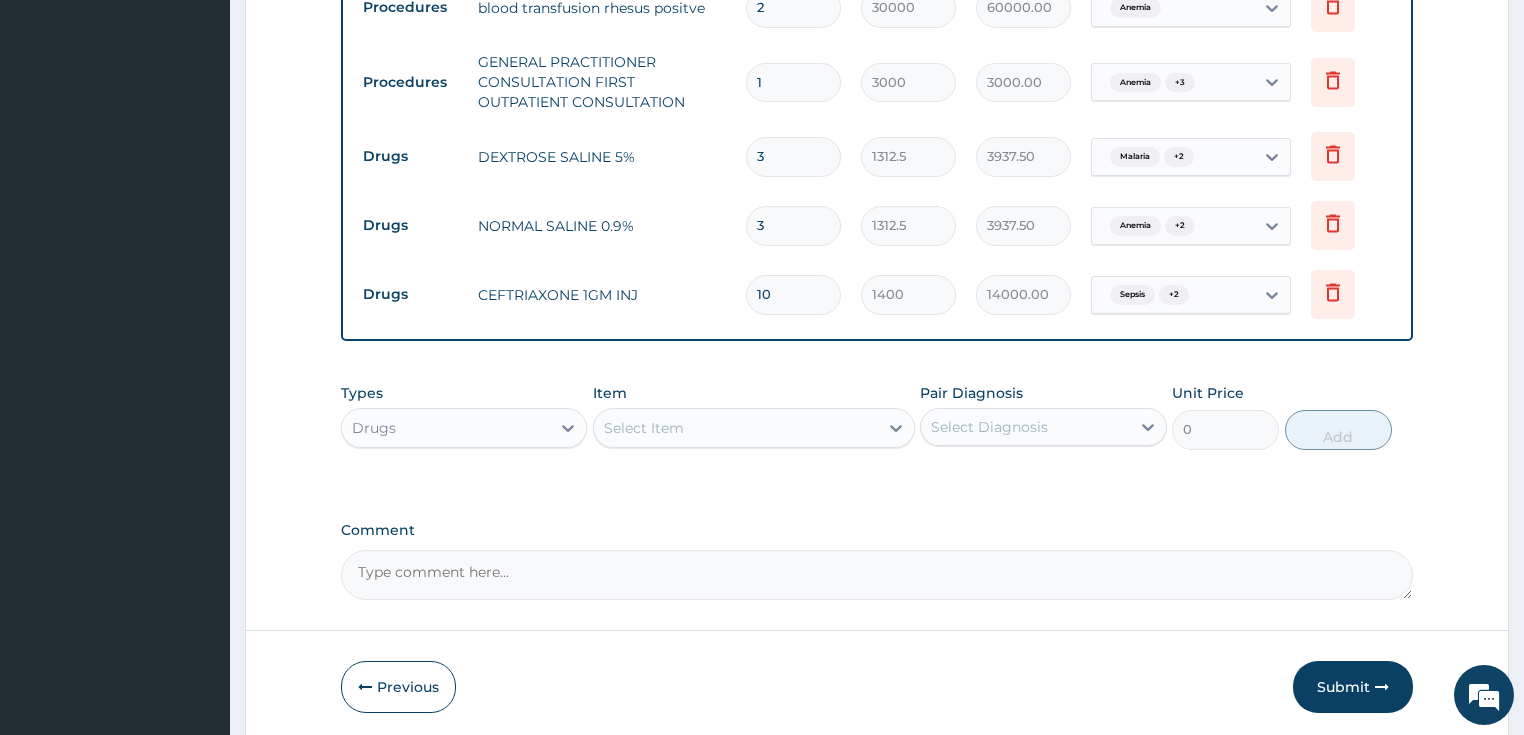 type on "10" 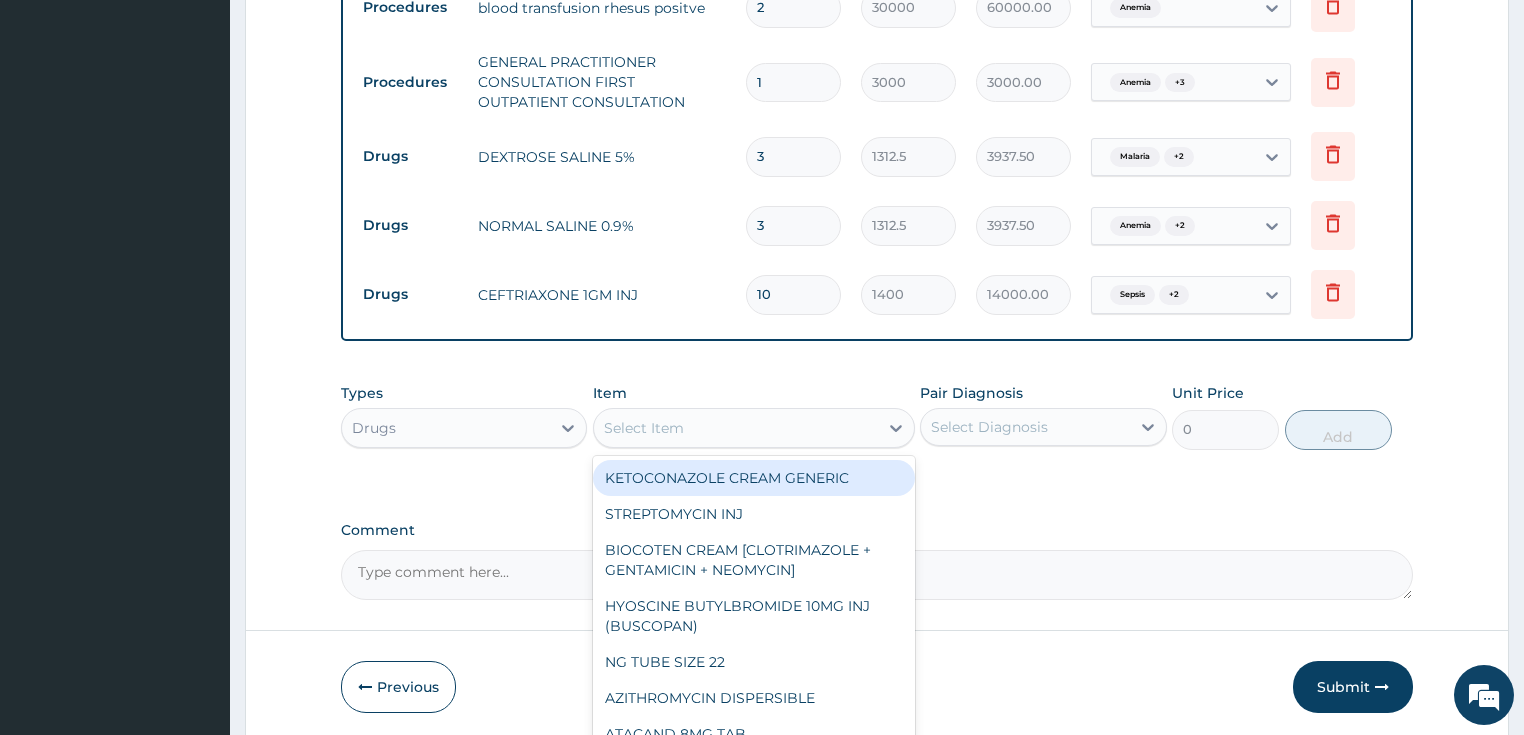 click on "Select Item" at bounding box center [644, 428] 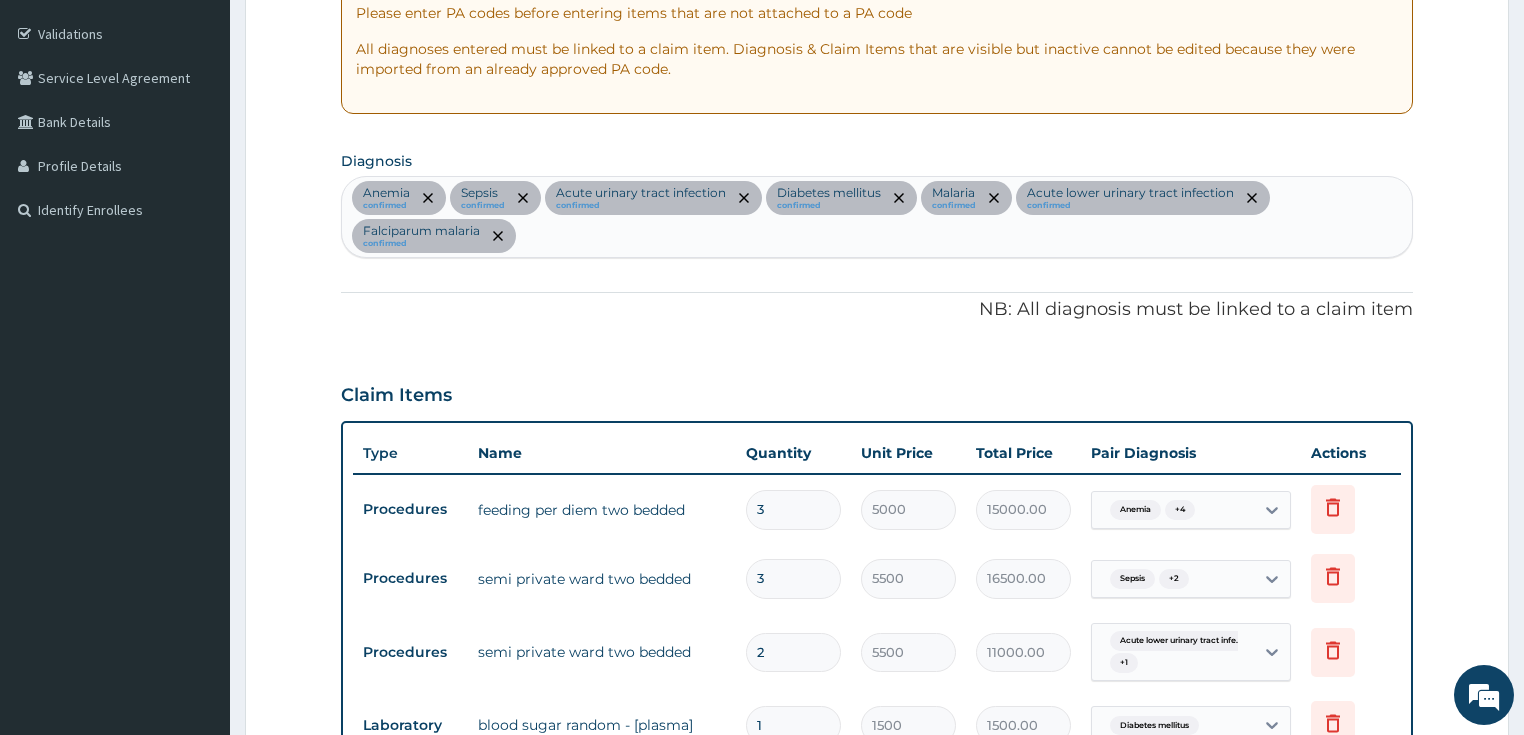 scroll, scrollTop: 300, scrollLeft: 0, axis: vertical 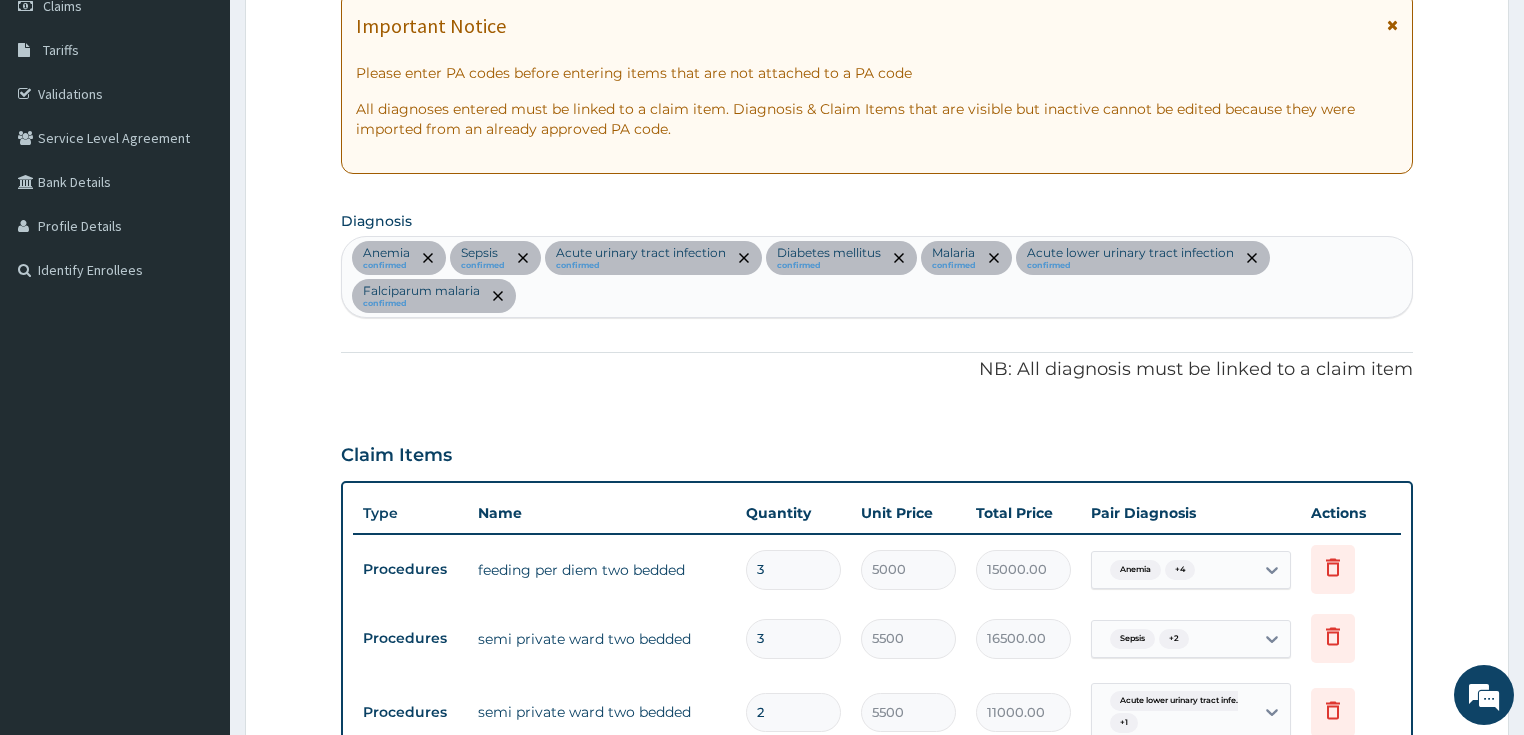 click on "Anemia confirmed Sepsis confirmed Acute urinary tract infection confirmed Diabetes mellitus confirmed Malaria confirmed Acute lower urinary tract infection confirmed Falciparum malaria confirmed" at bounding box center (877, 277) 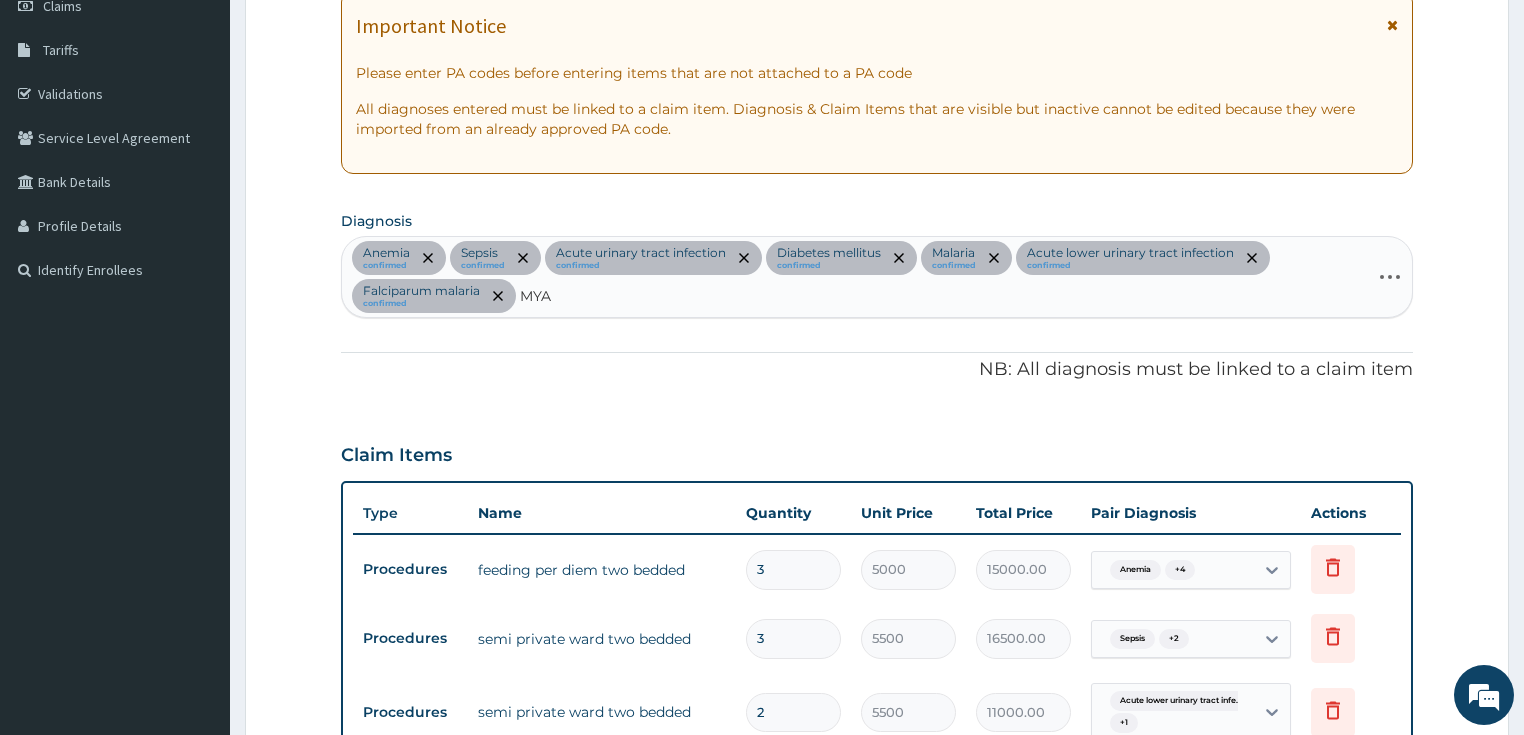 type on "MYAL" 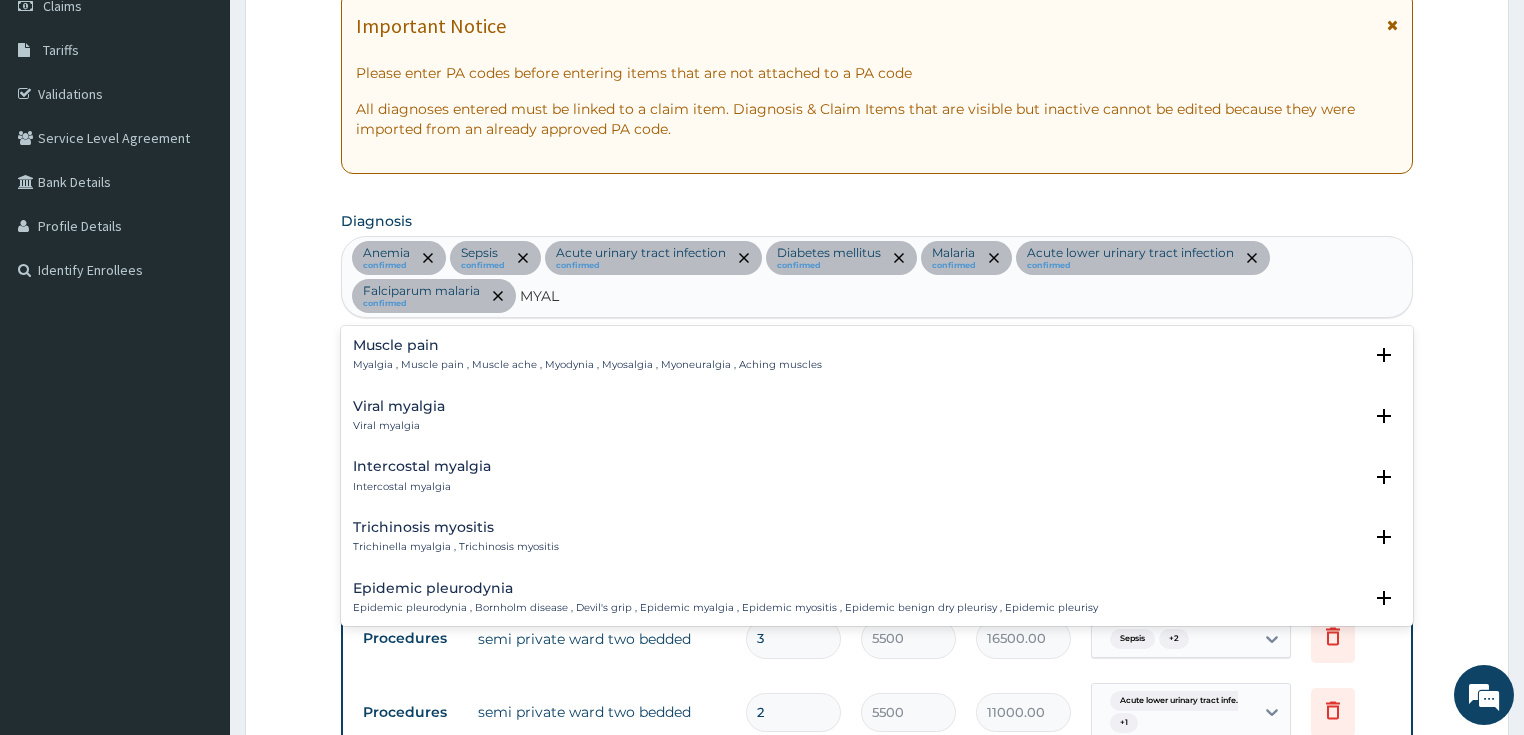 click on "Myalgia , Muscle pain , Muscle ache , Myodynia , Myosalgia , Myoneuralgia , Aching muscles" at bounding box center (587, 365) 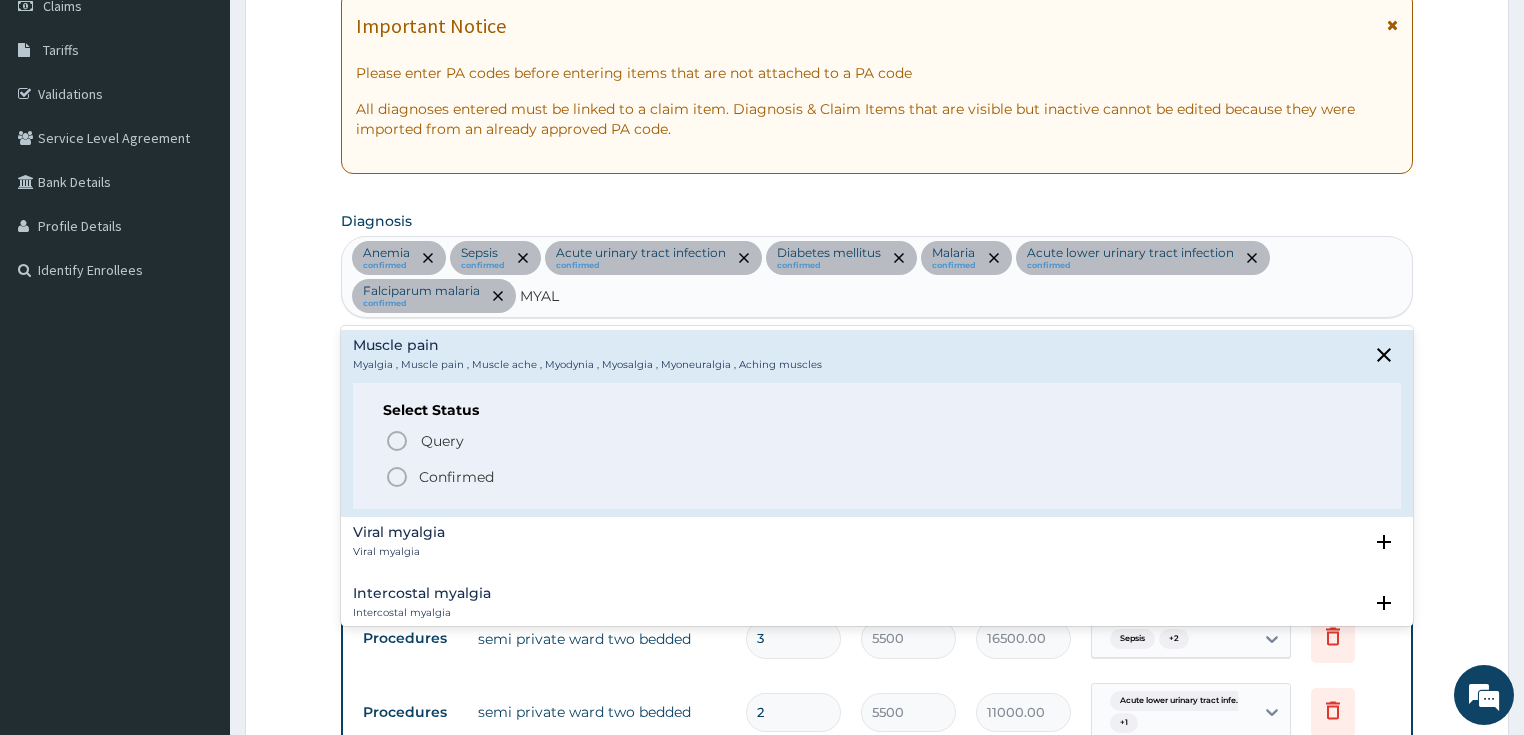 click 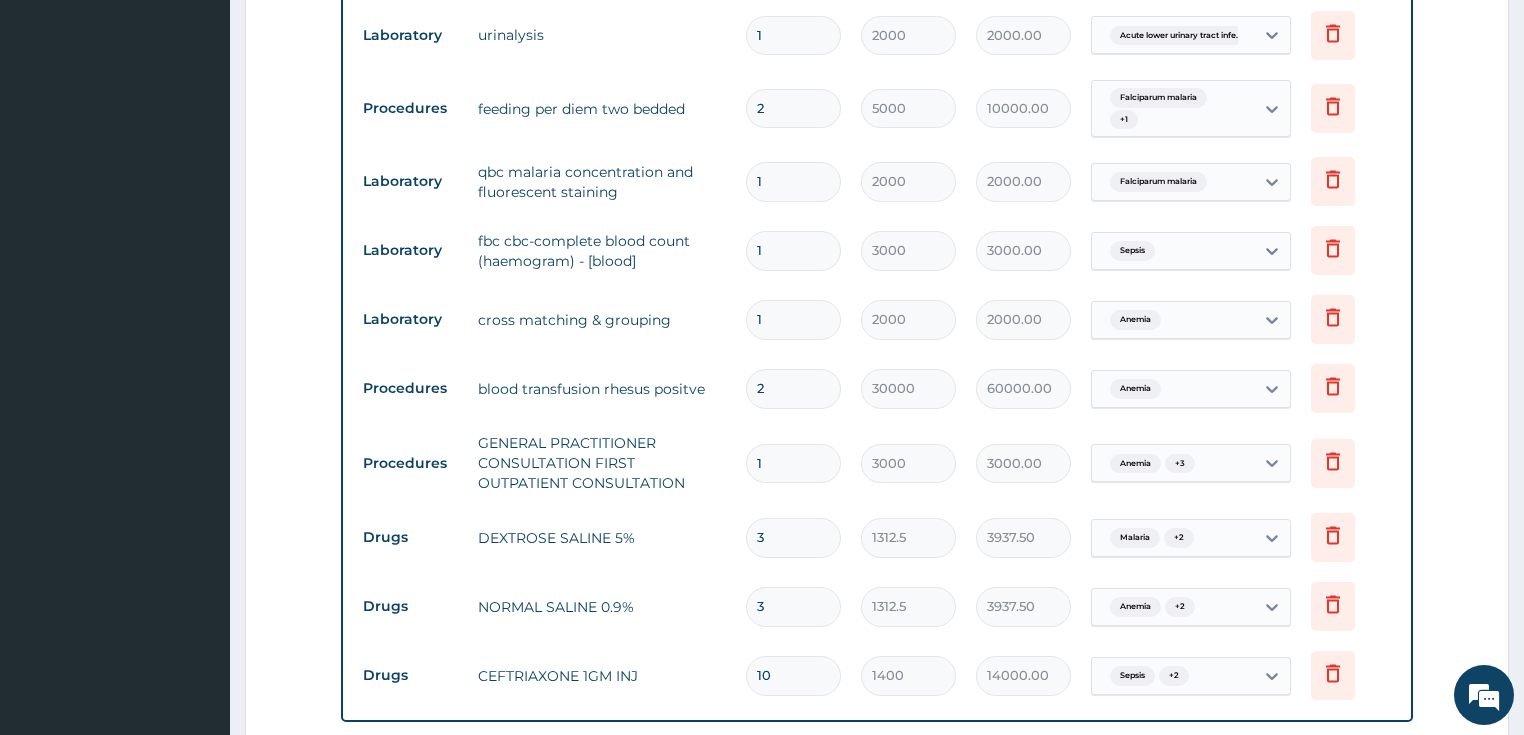 scroll, scrollTop: 1340, scrollLeft: 0, axis: vertical 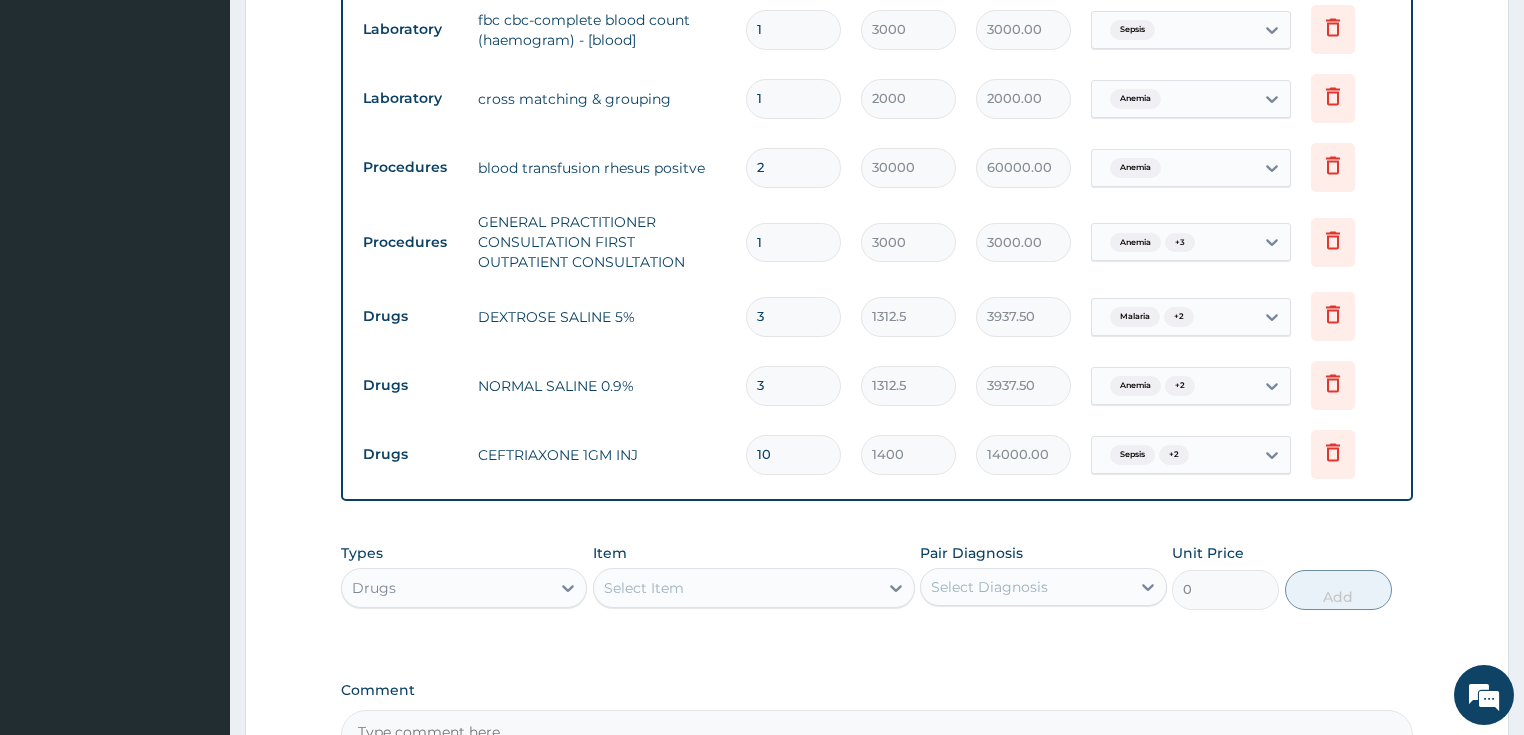 click on "Select Item" at bounding box center (736, 588) 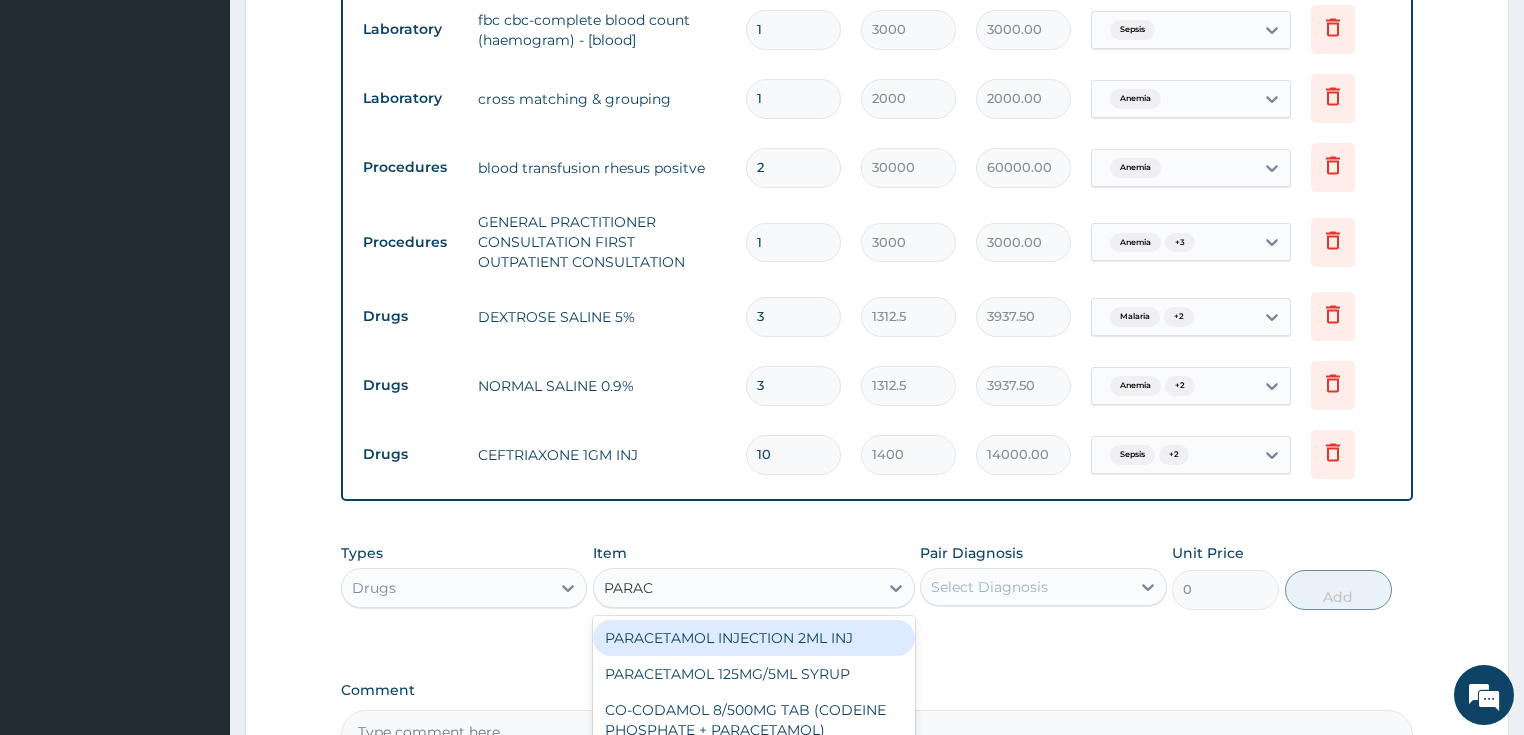 type on "PARACE" 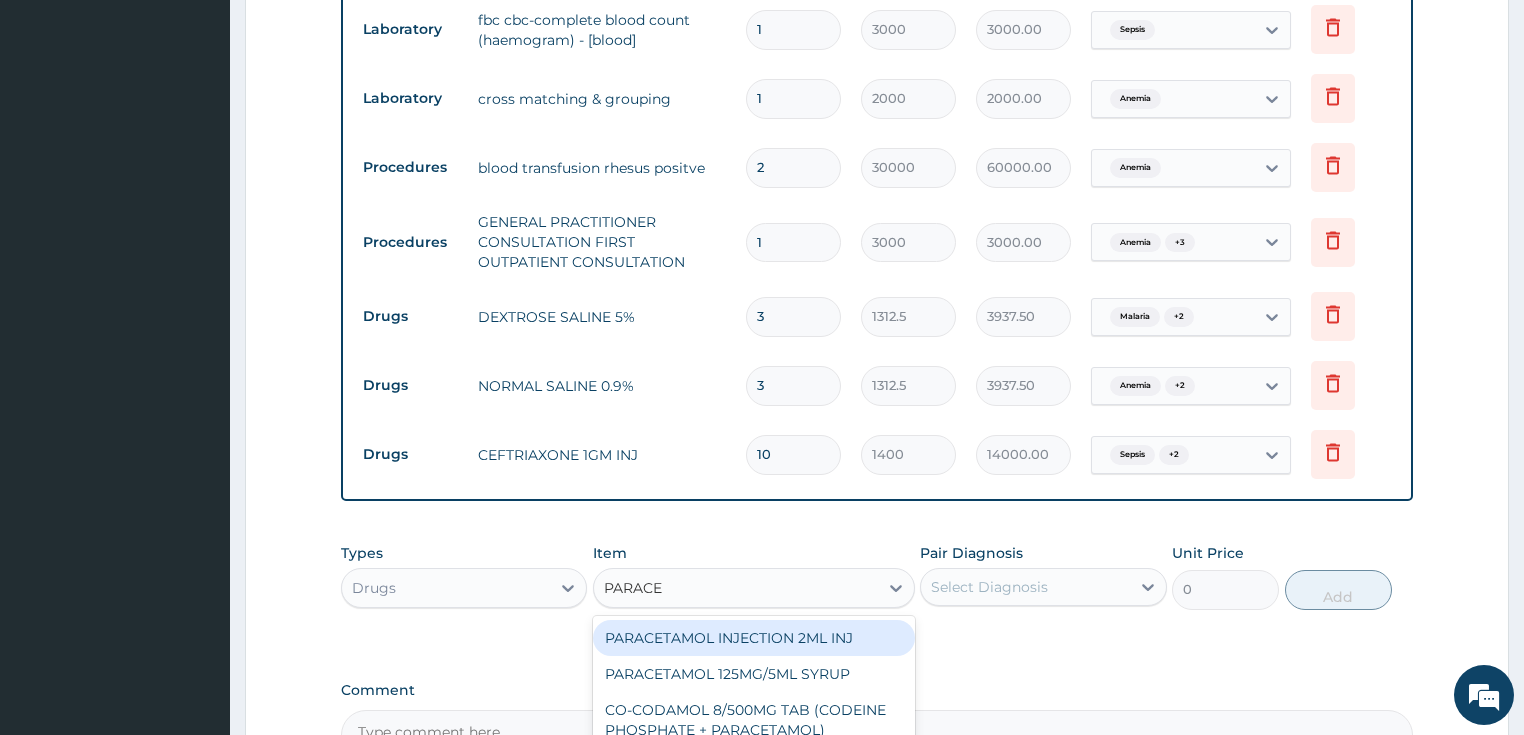 click on "PARACETAMOL INJECTION 2ML INJ" at bounding box center (754, 638) 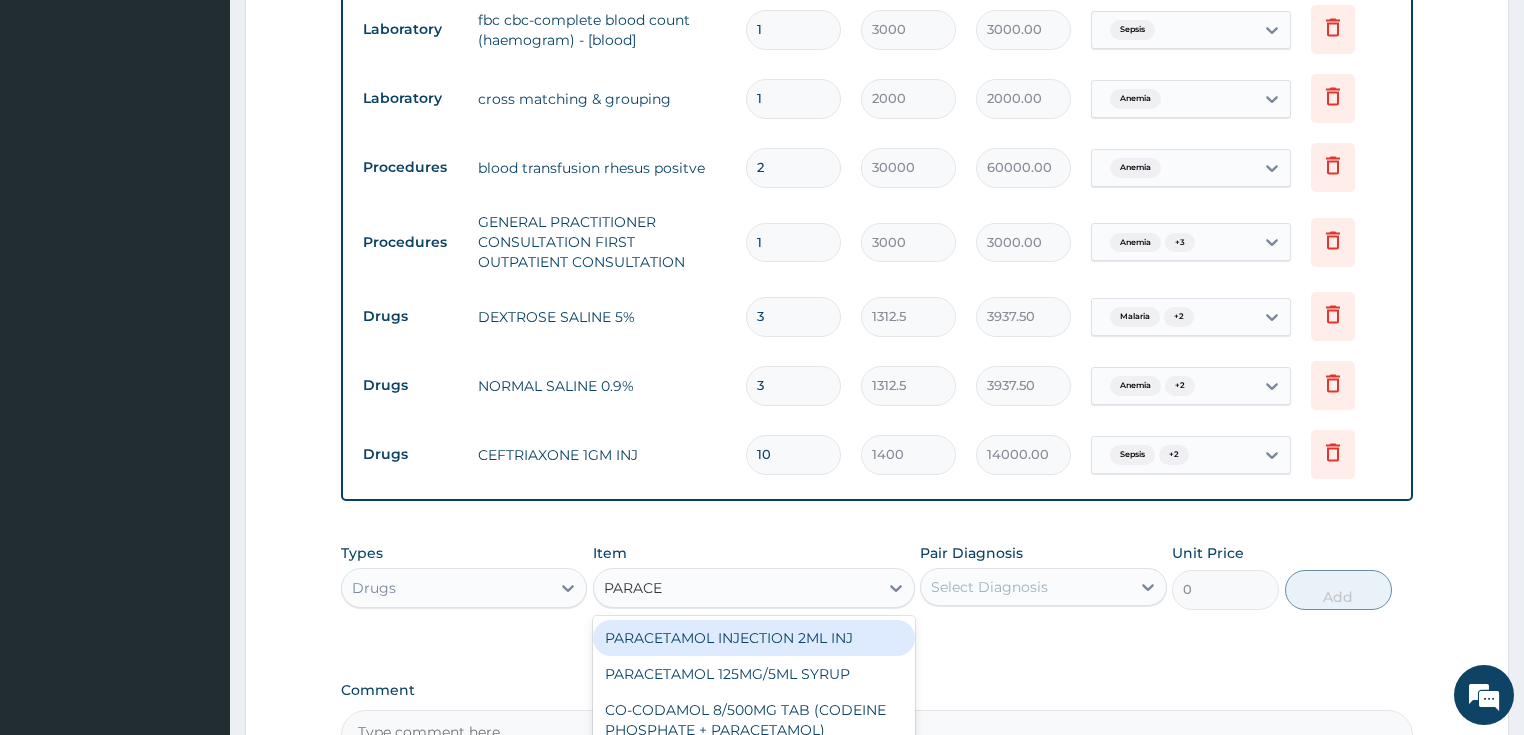 type 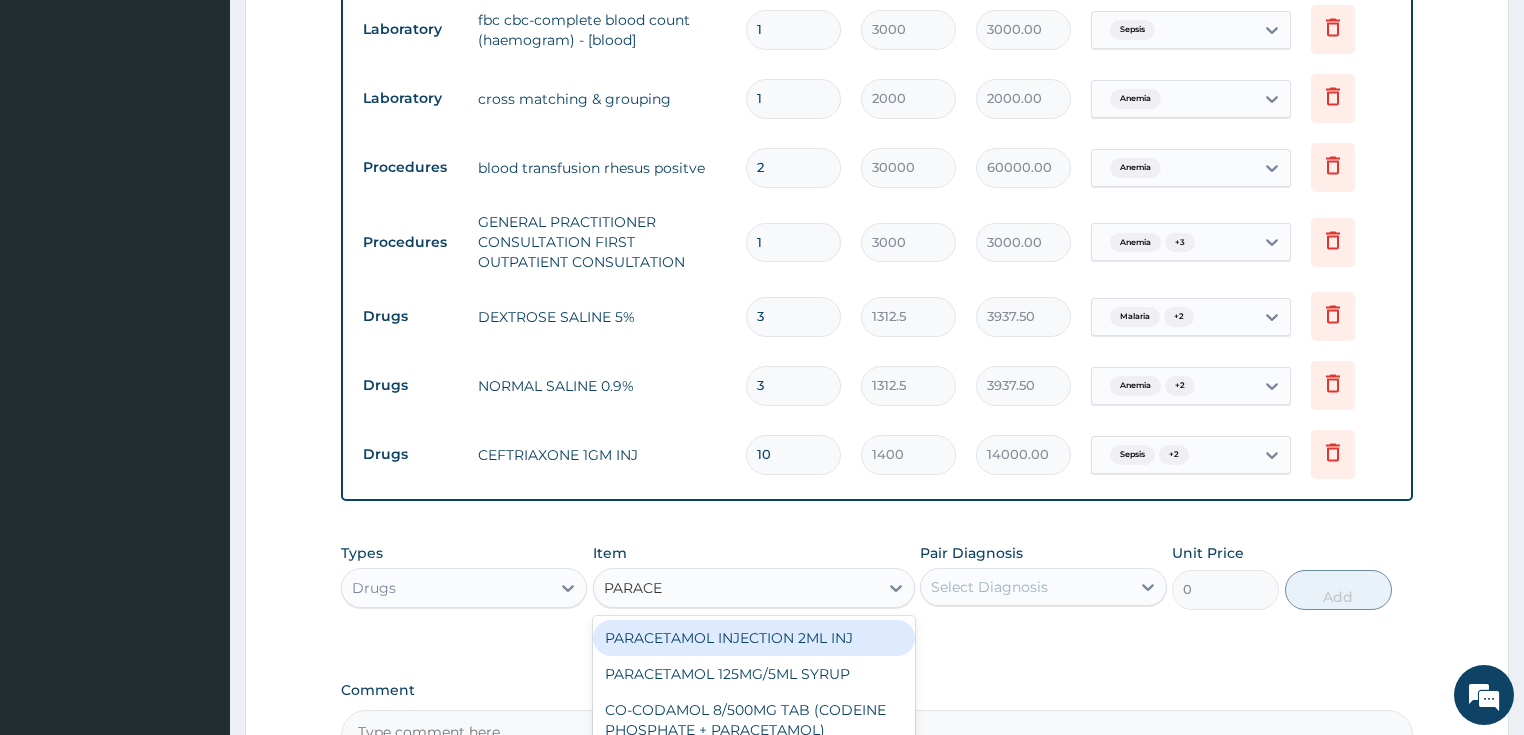 type on "700" 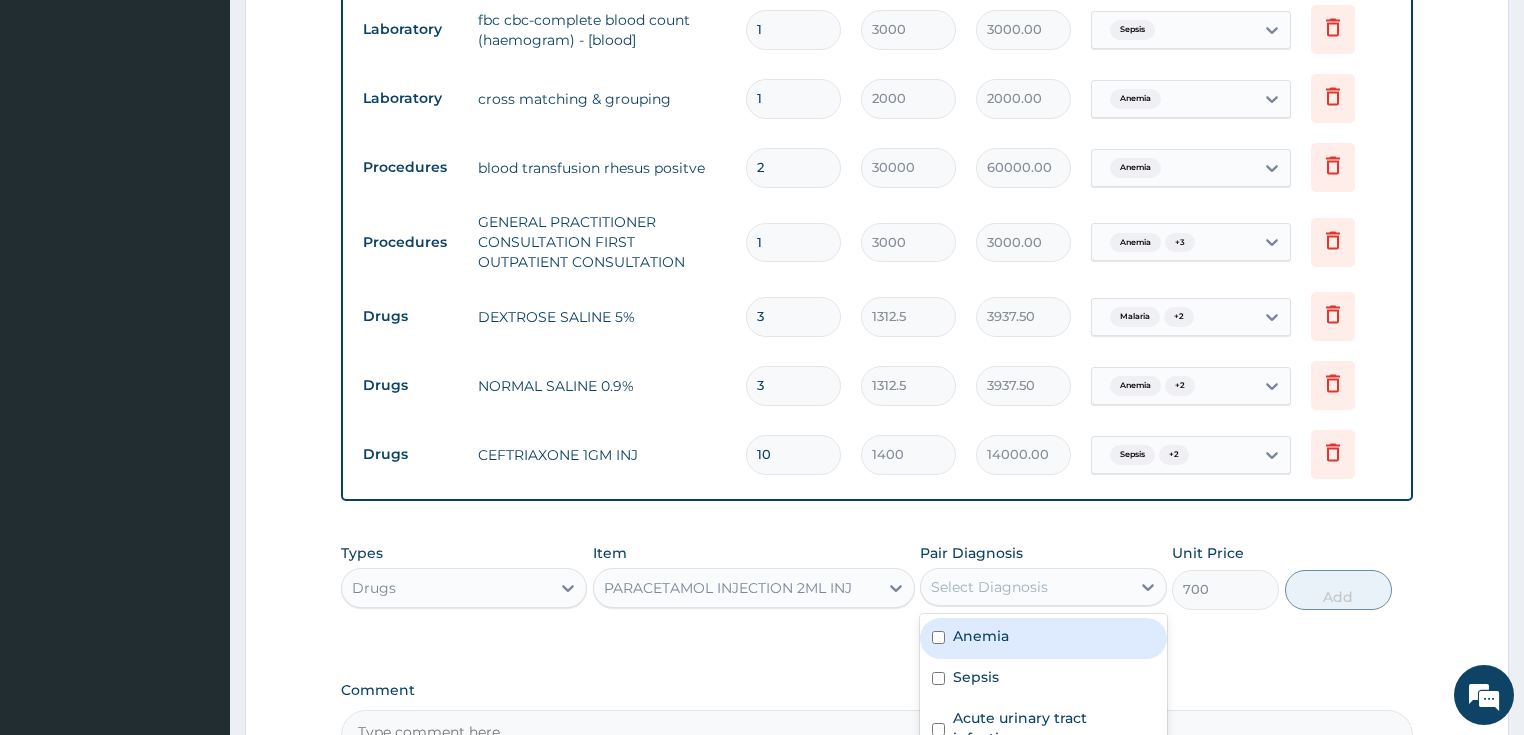 click on "Select Diagnosis" at bounding box center [989, 587] 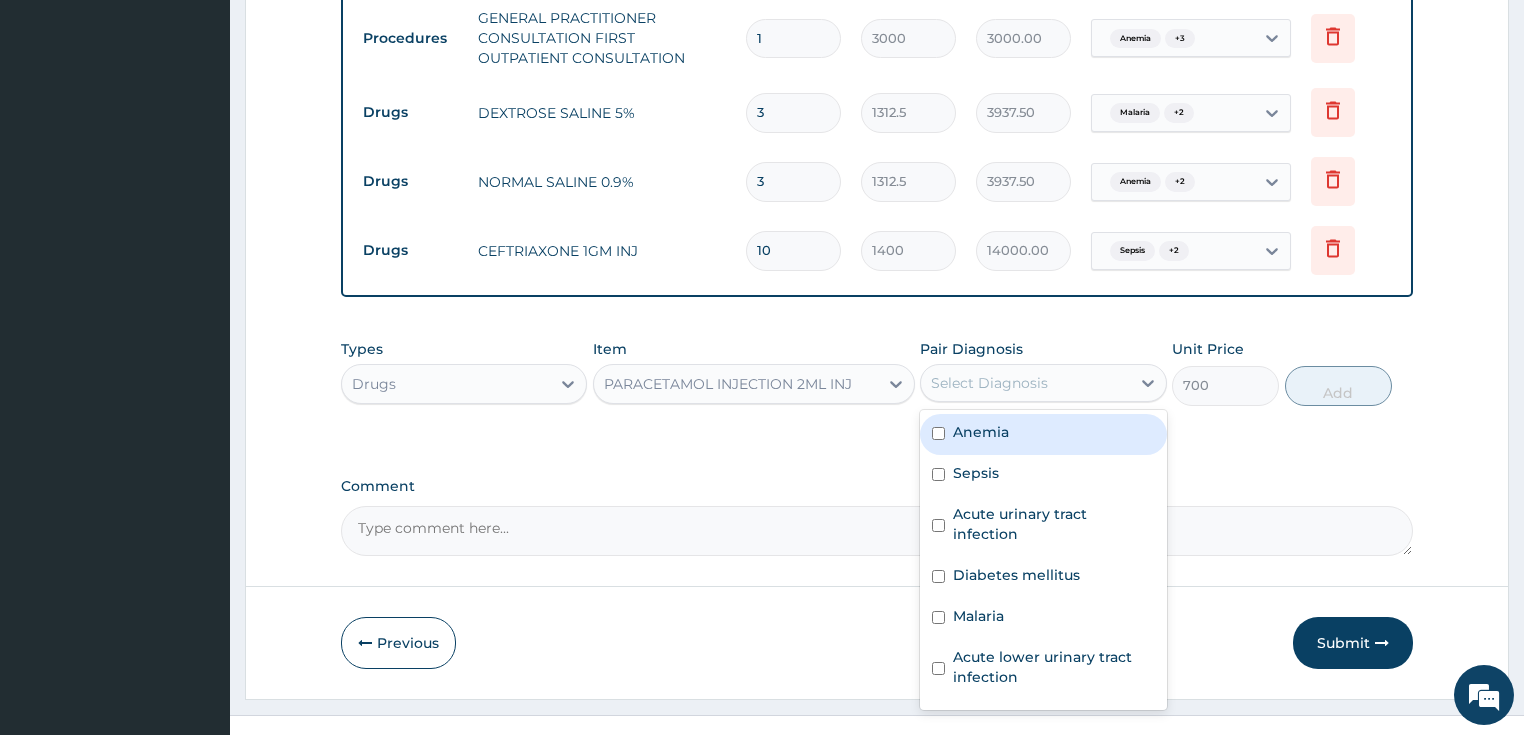 scroll, scrollTop: 1568, scrollLeft: 0, axis: vertical 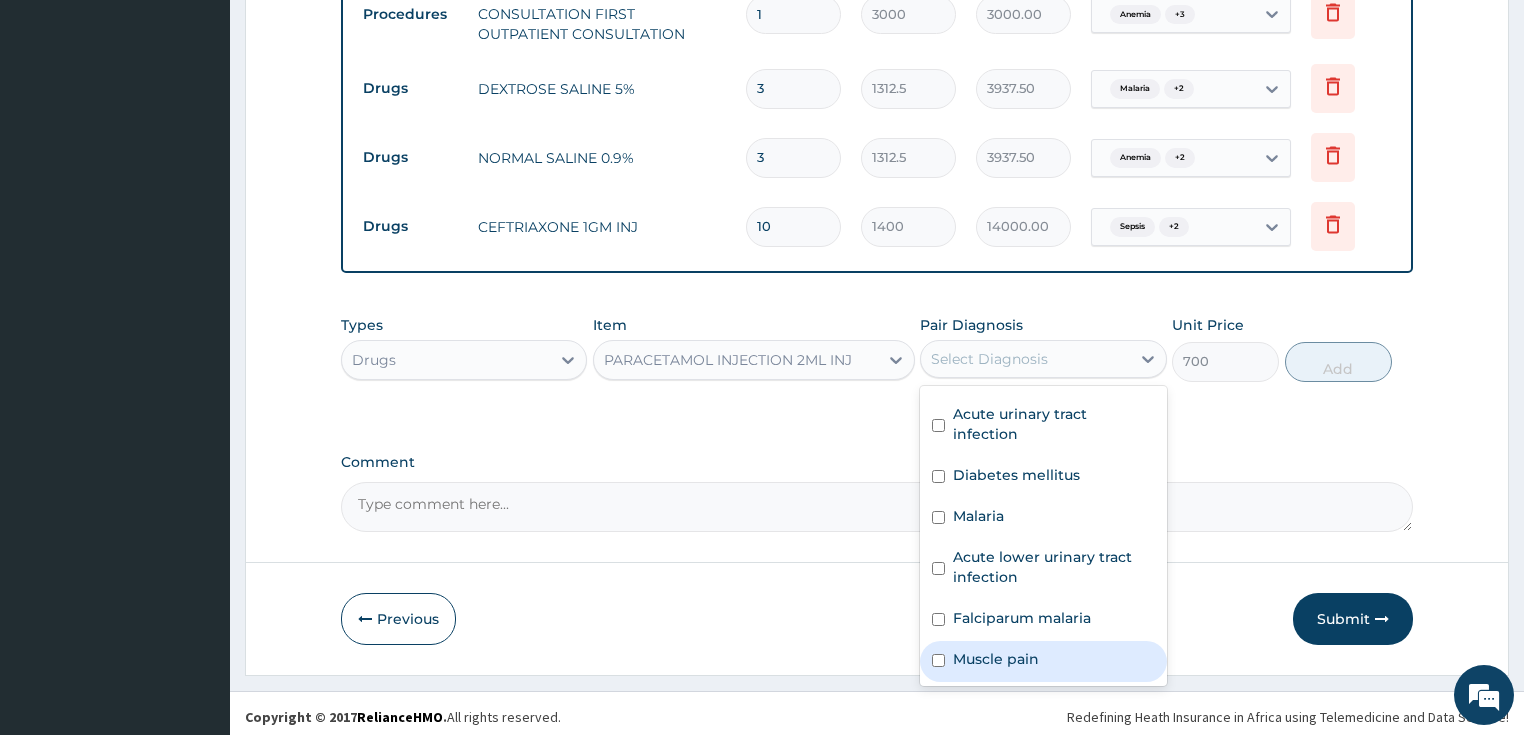click on "Muscle pain" at bounding box center (996, 659) 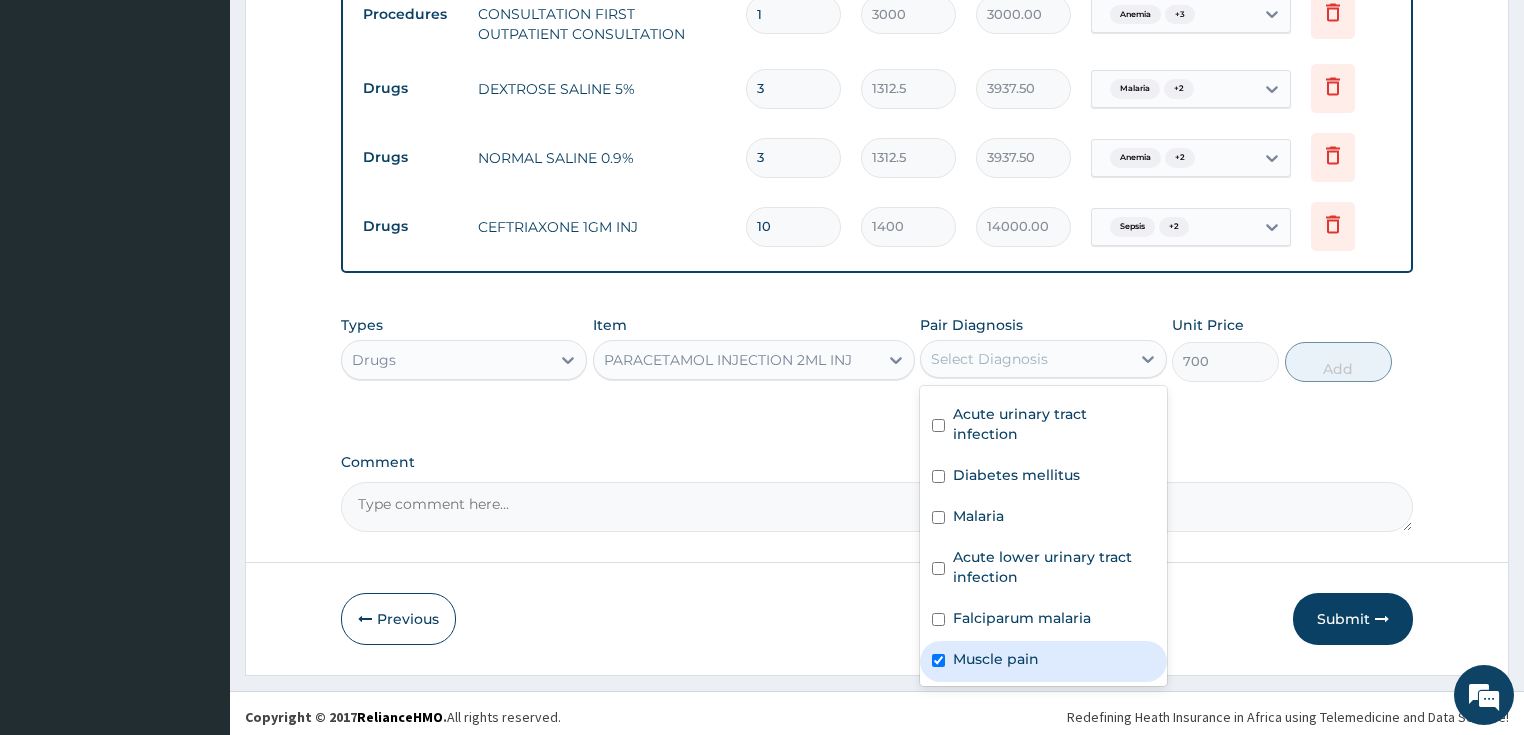 checkbox on "true" 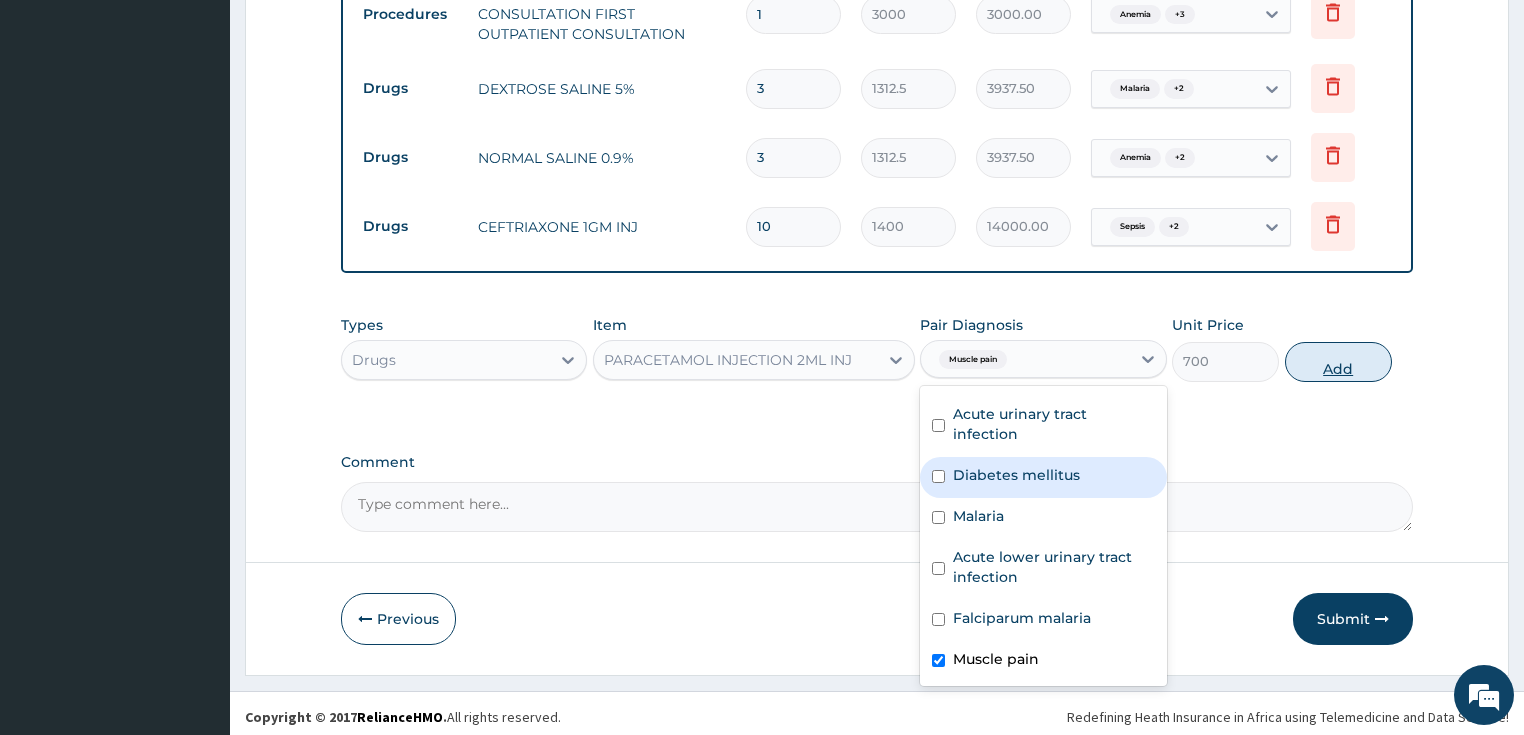 click on "Add" at bounding box center (1338, 362) 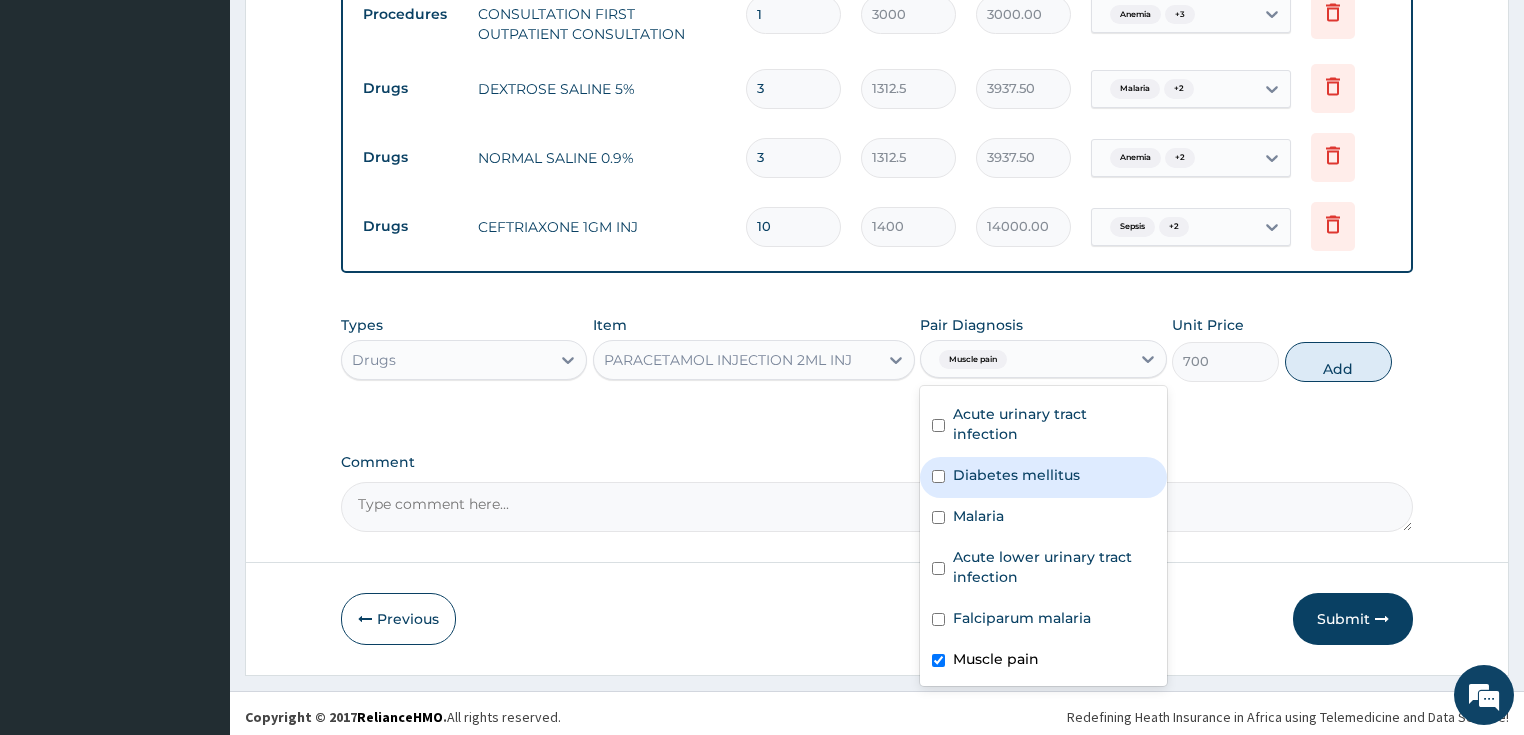 type on "0" 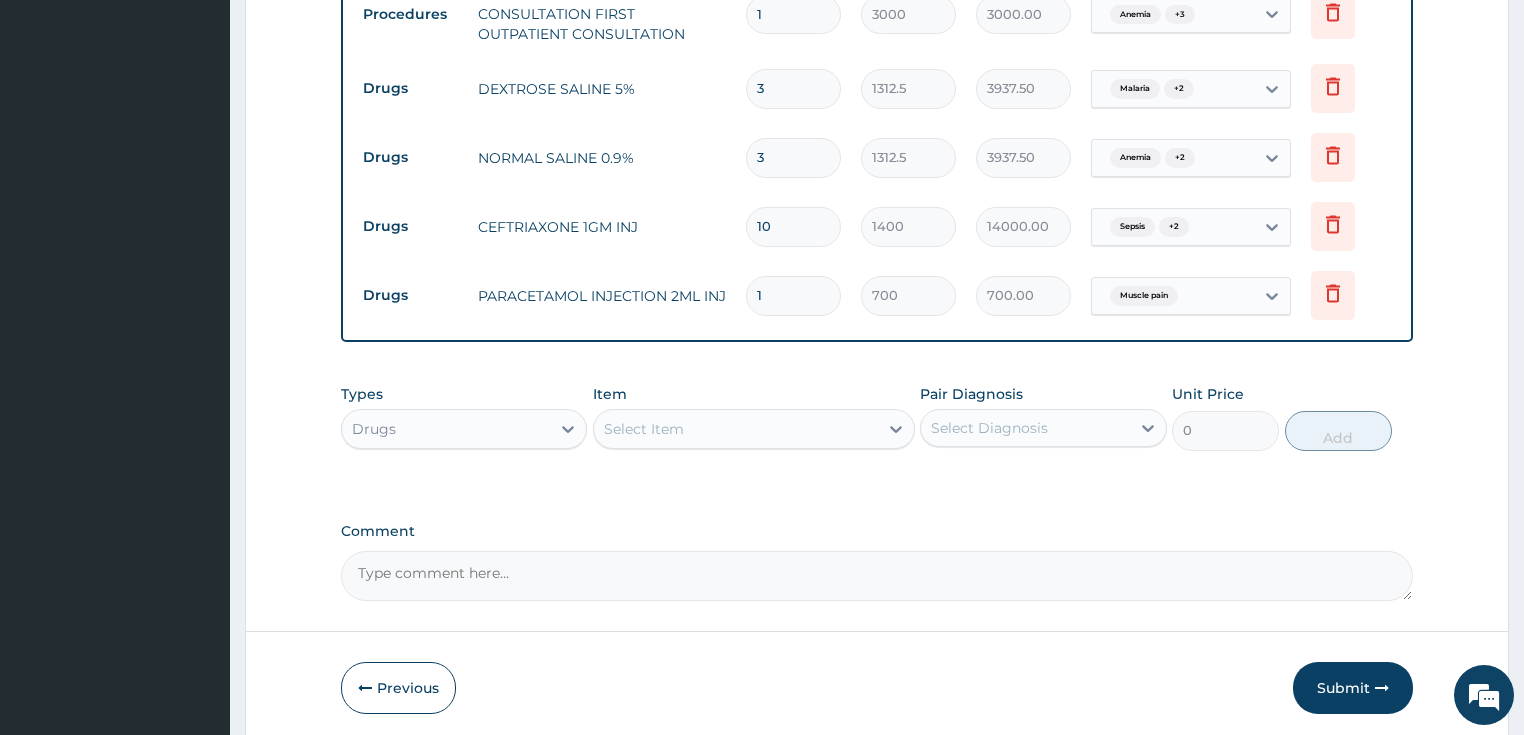 type on "18" 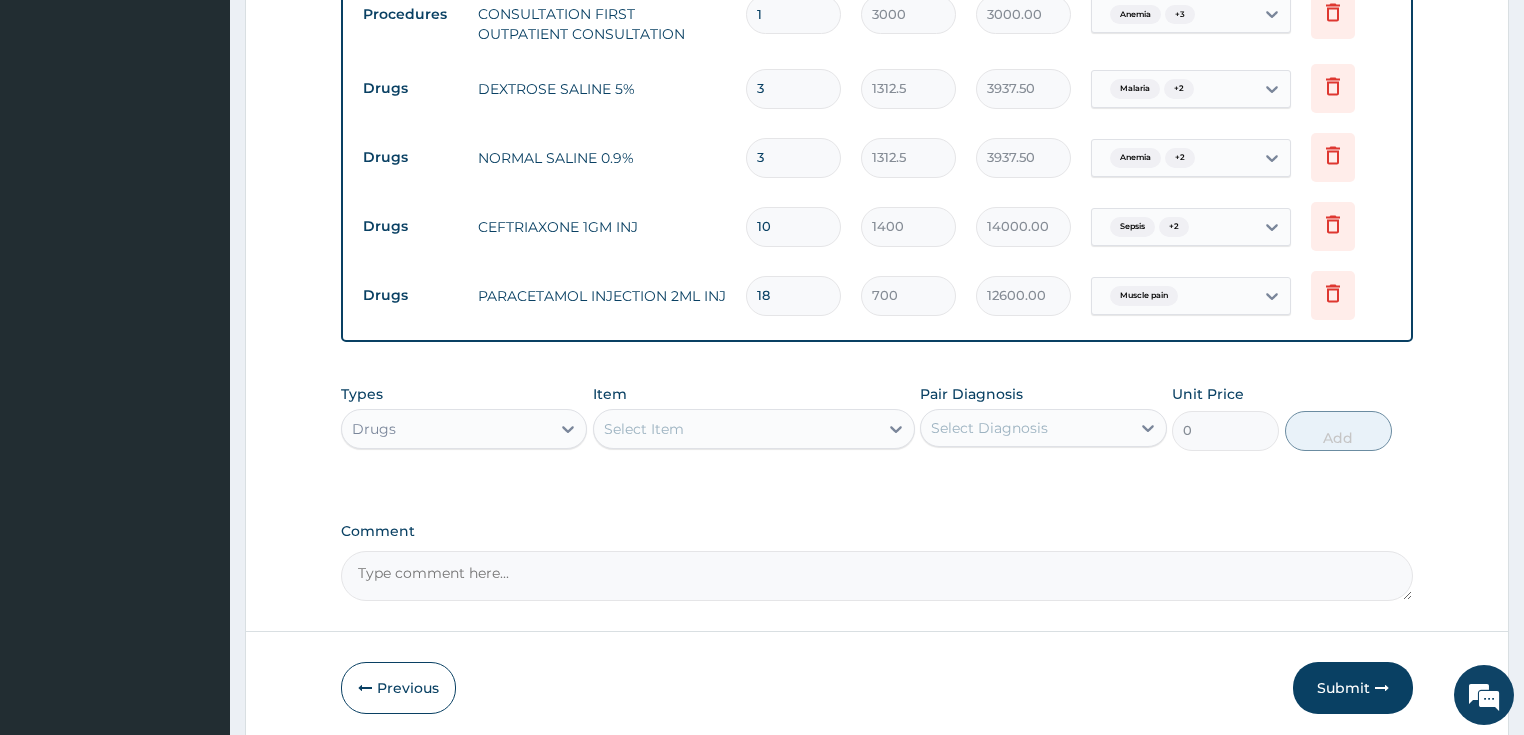 type on "1" 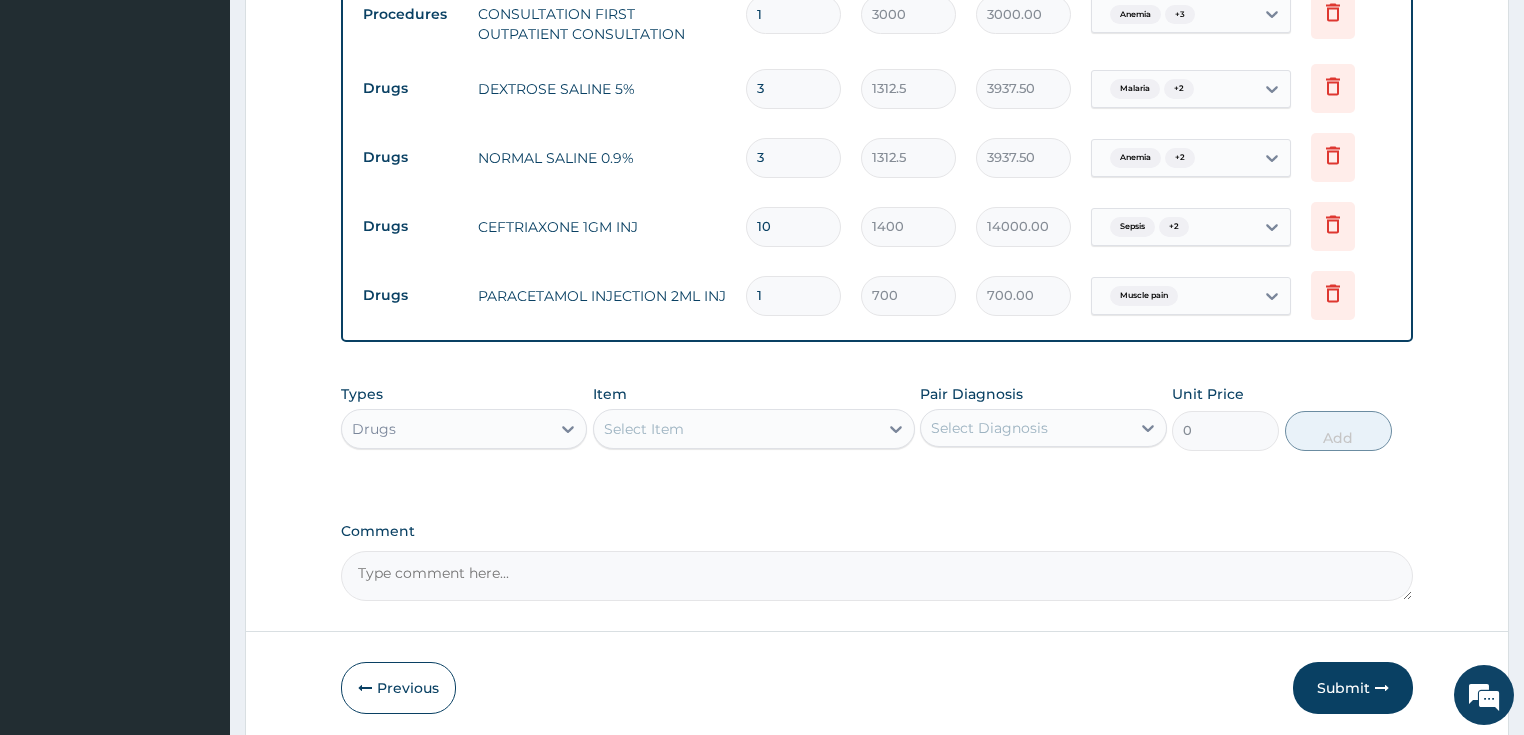 type on "12" 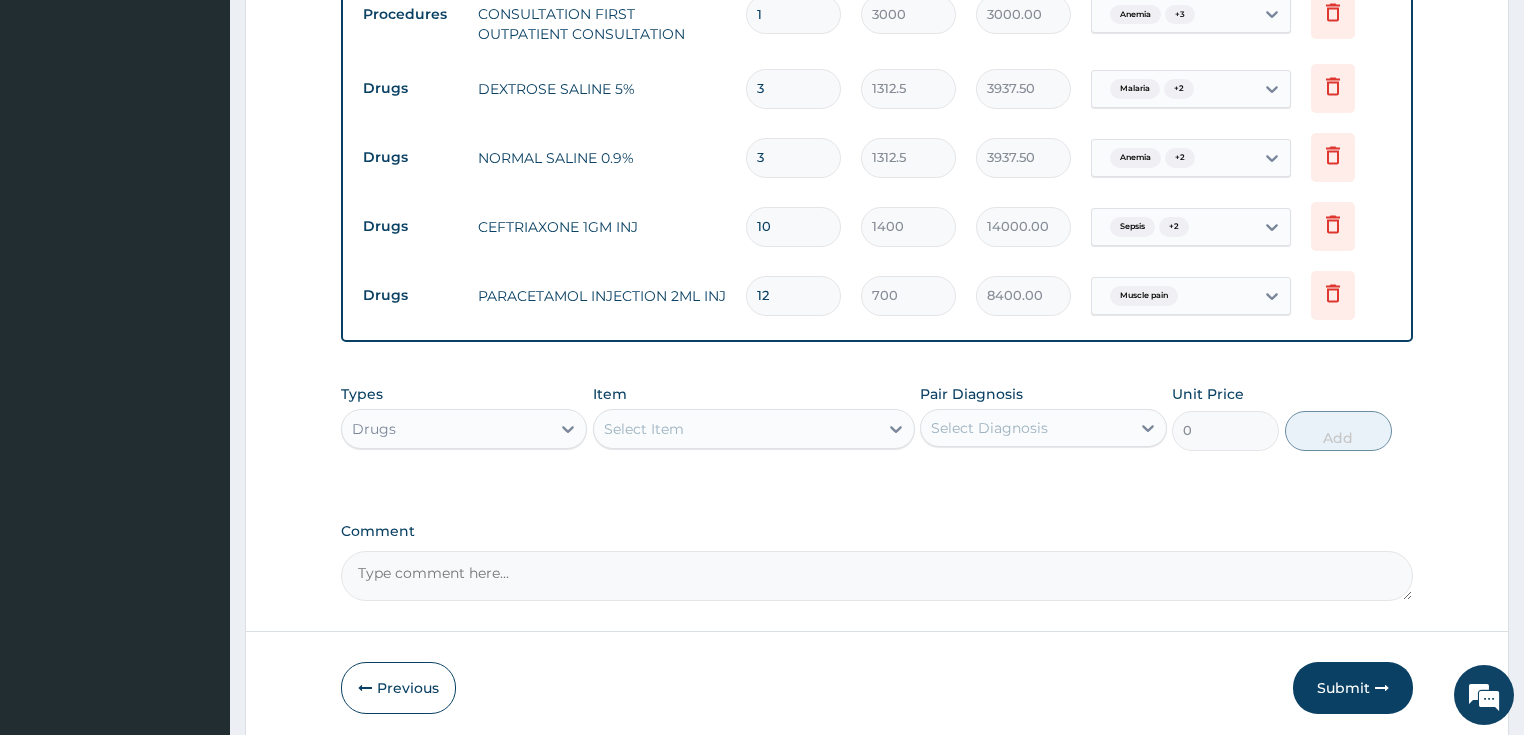 type on "12" 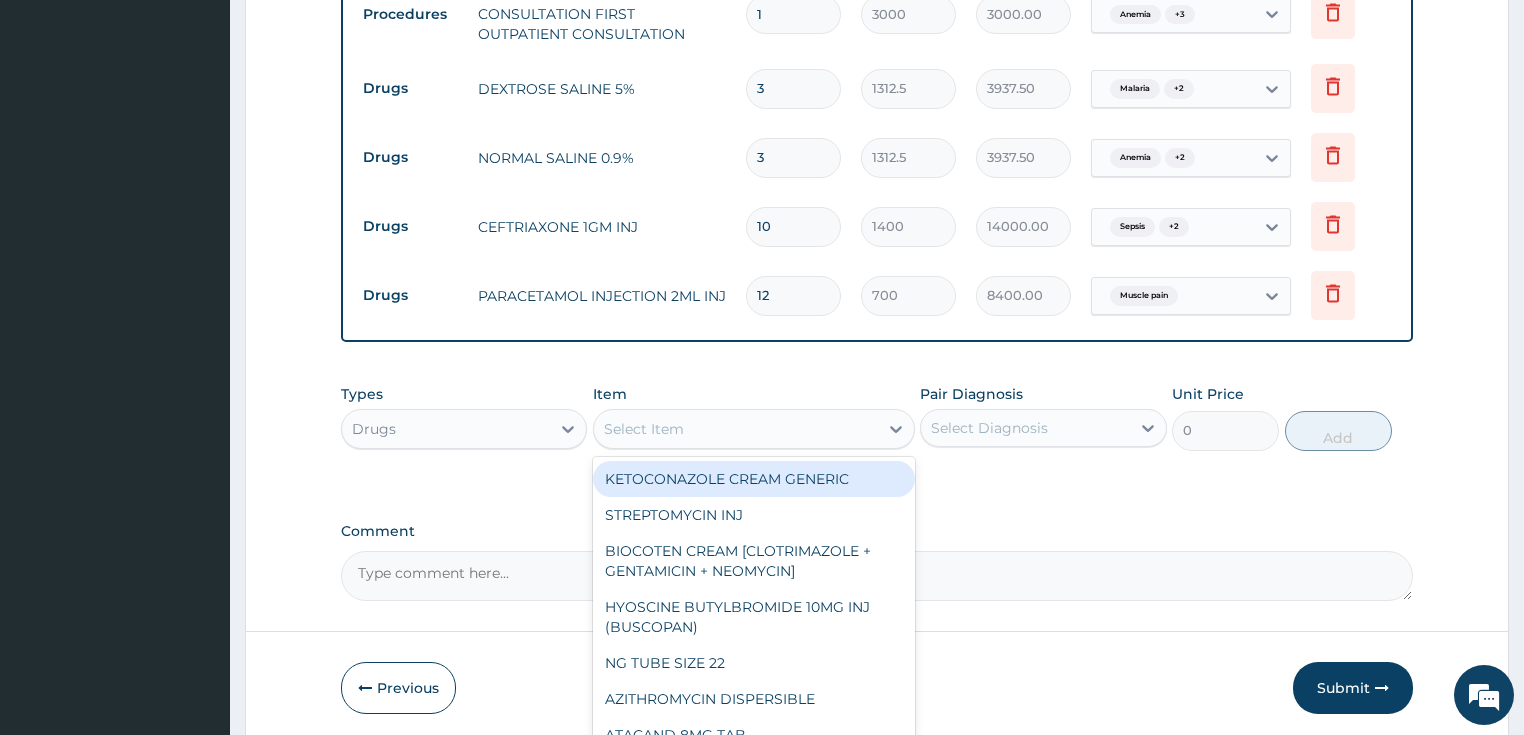 click on "Select Item" at bounding box center (736, 429) 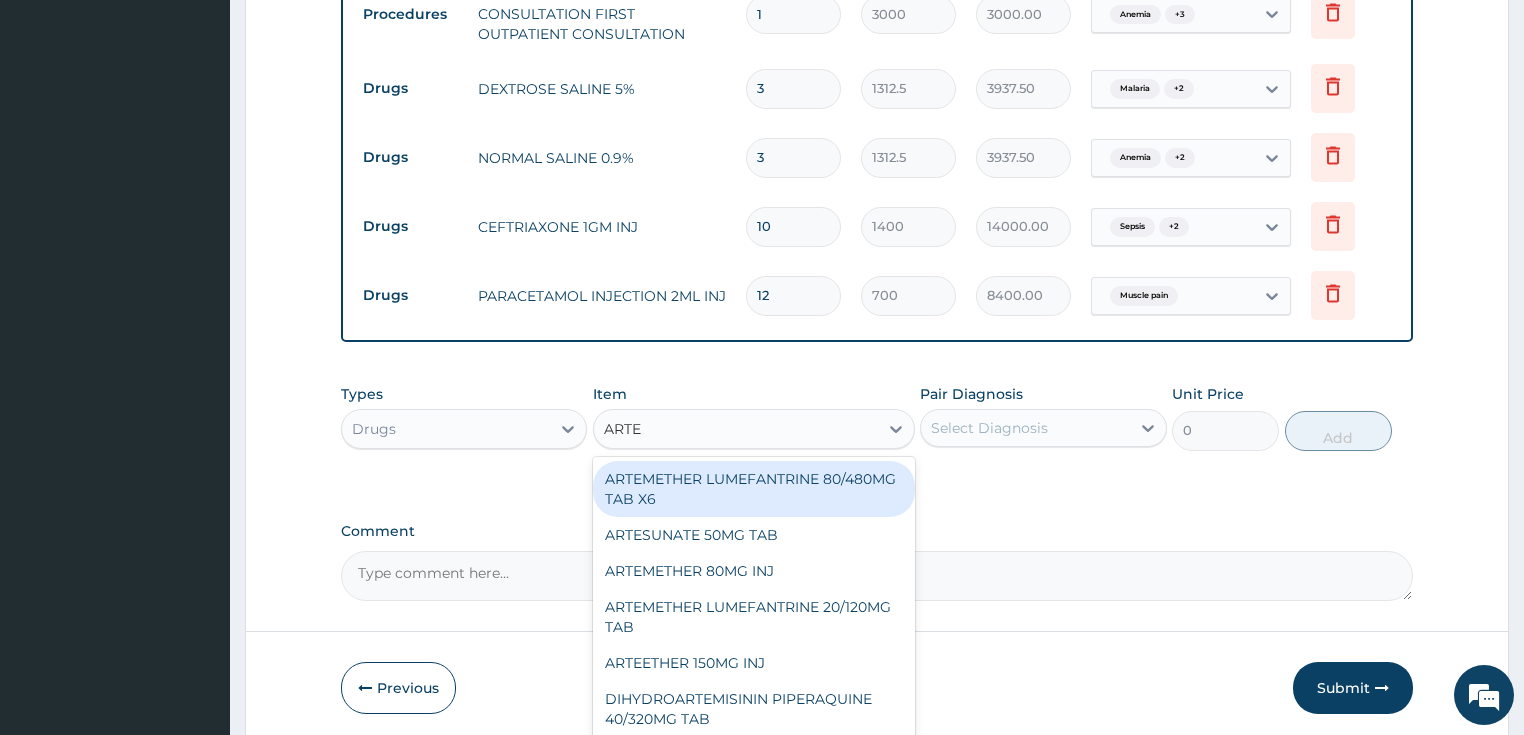 type on "ARTEM" 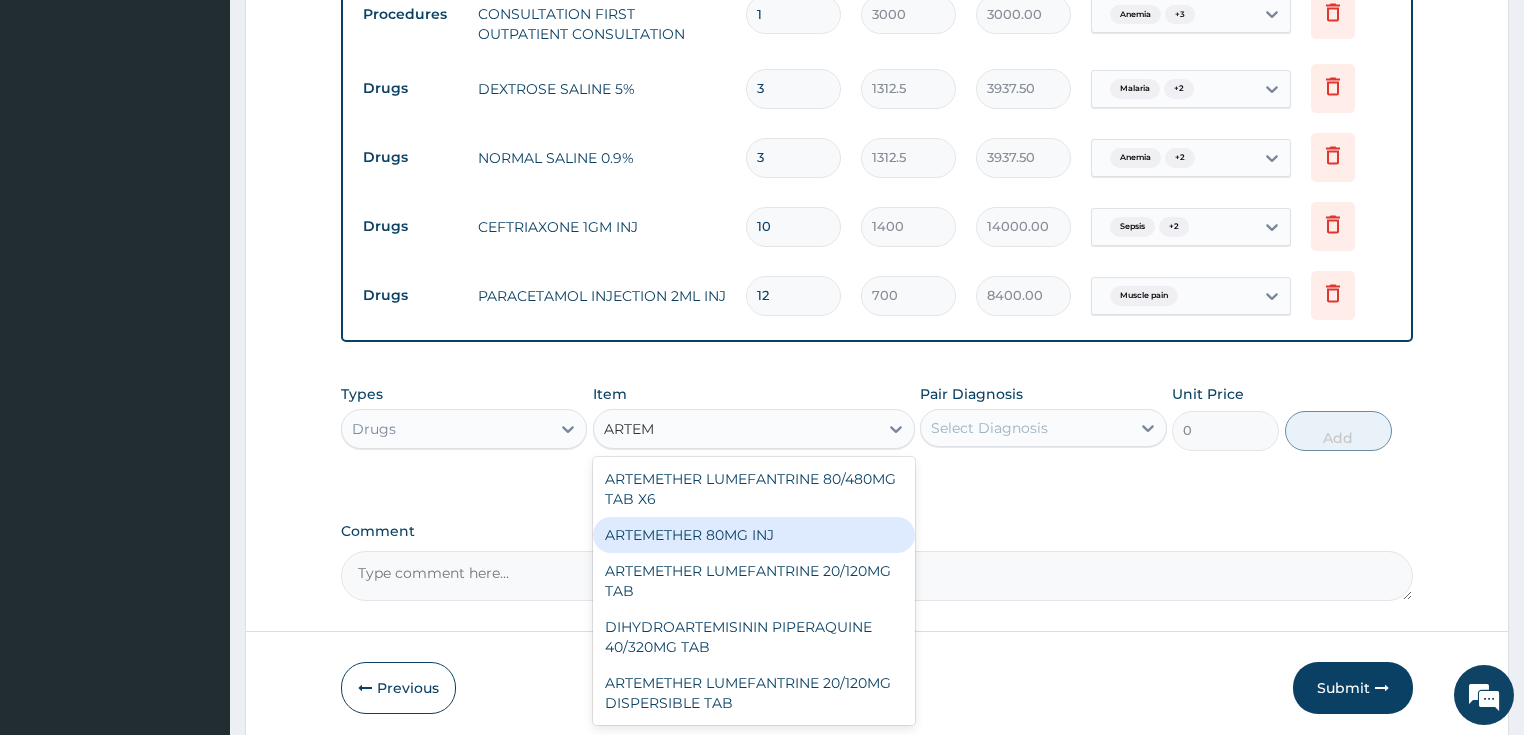 click on "ARTEMETHER 80MG INJ" at bounding box center [754, 535] 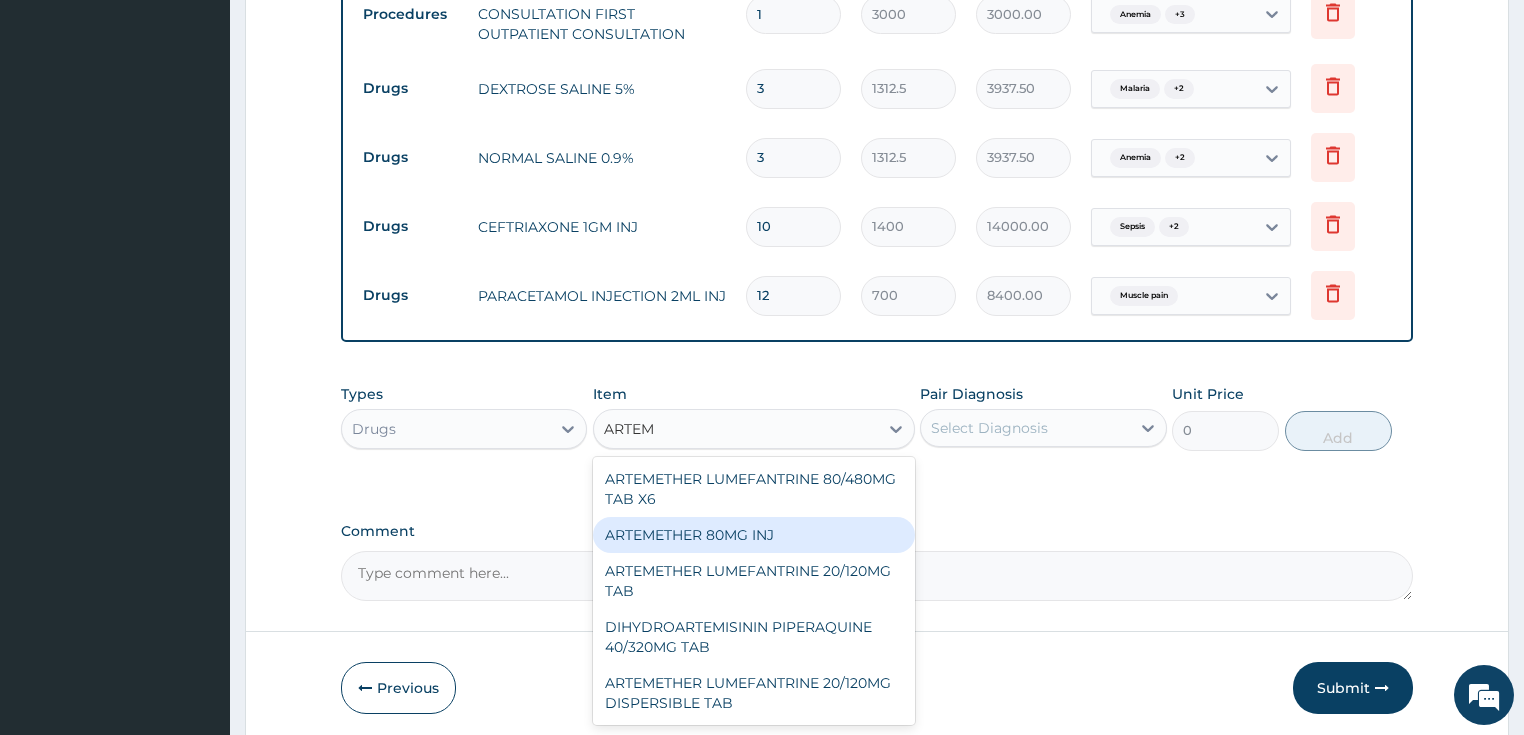 type 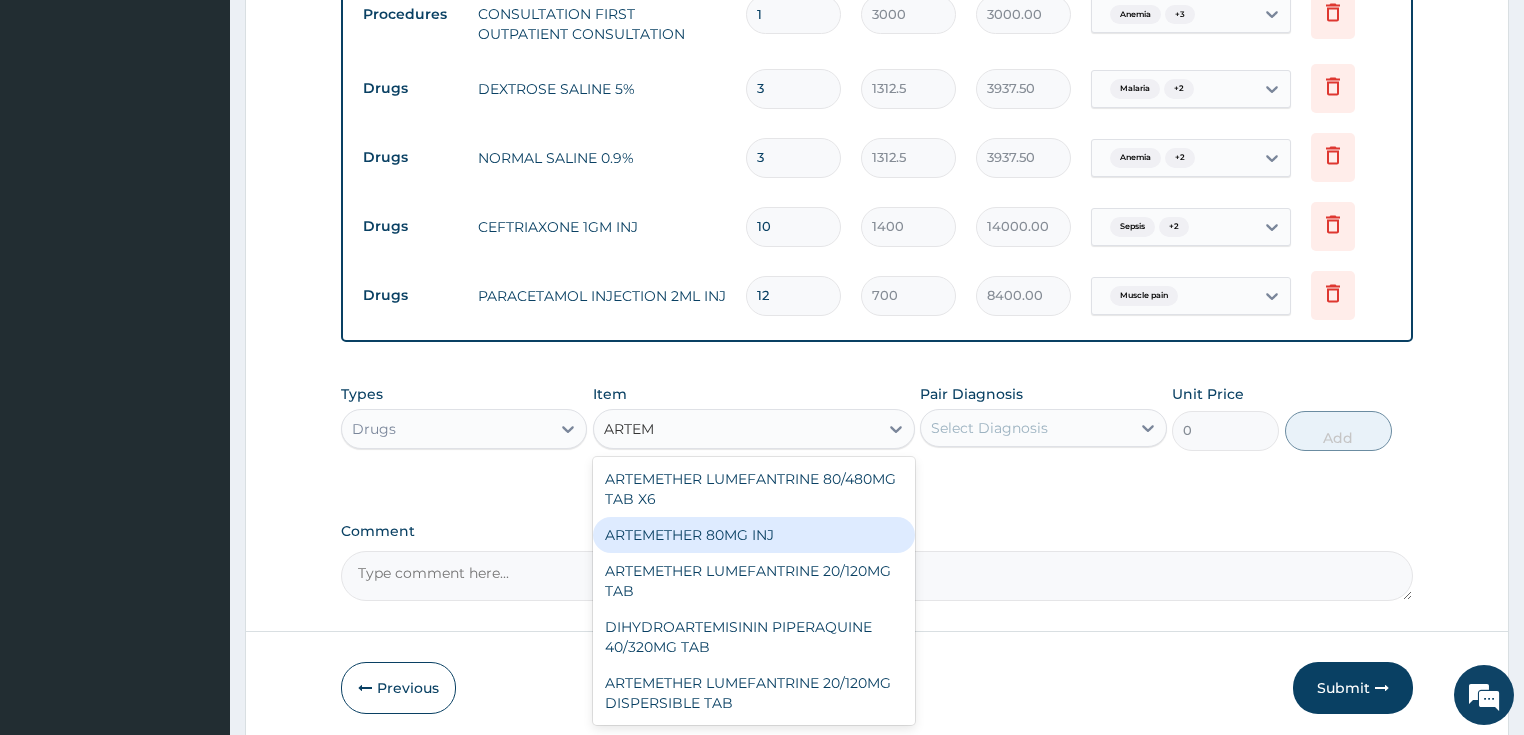 type on "1400" 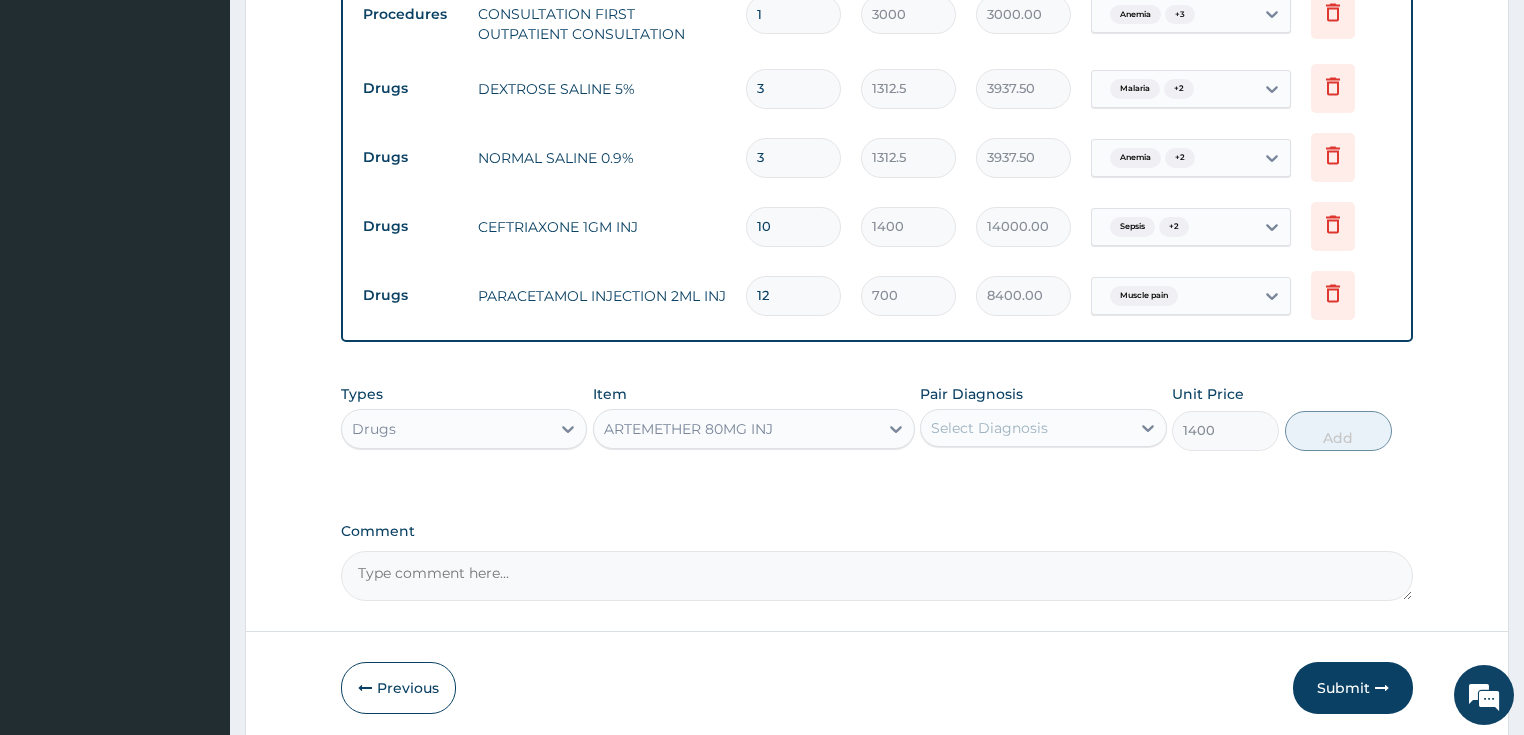 click on "ARTEMETHER 80MG INJ" at bounding box center (754, 429) 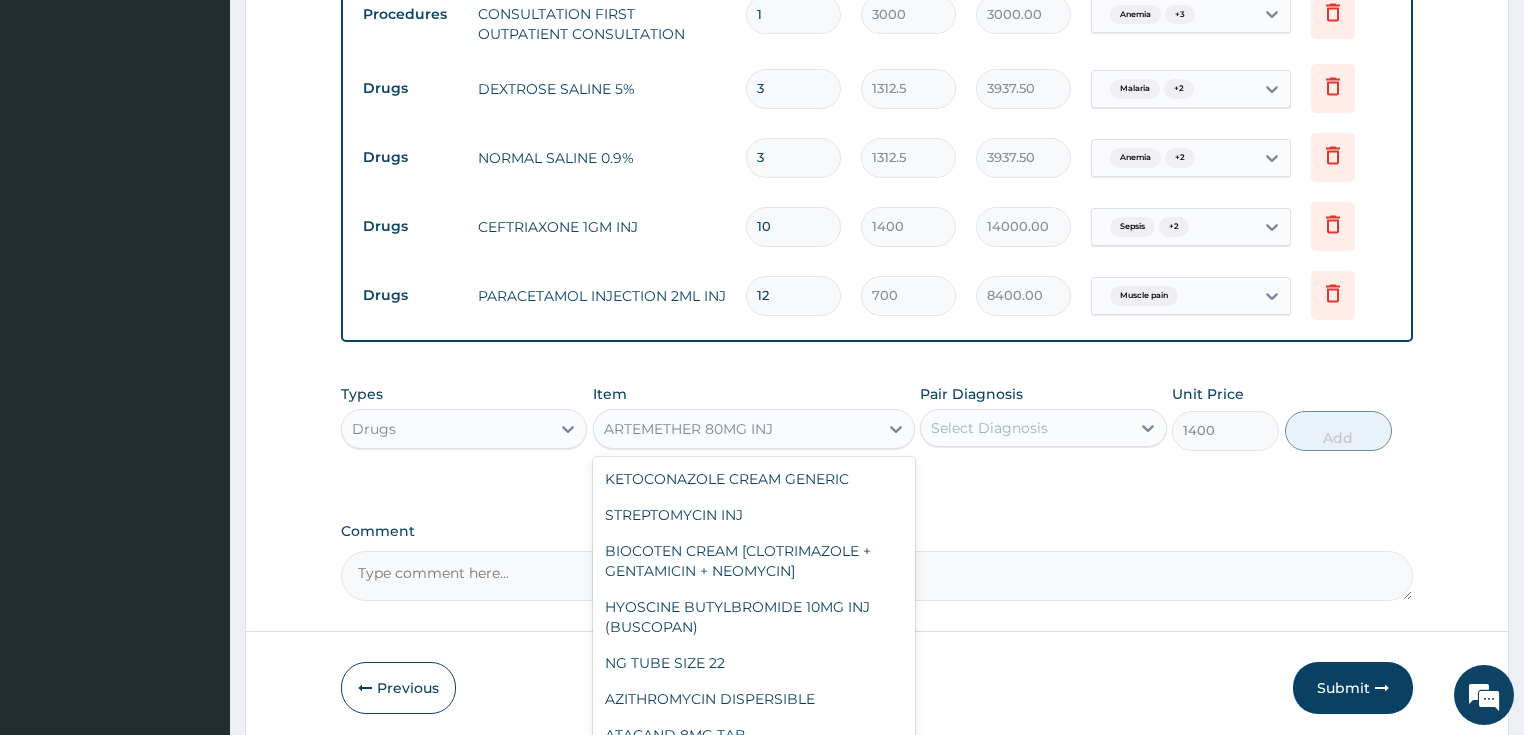 scroll, scrollTop: 6688, scrollLeft: 0, axis: vertical 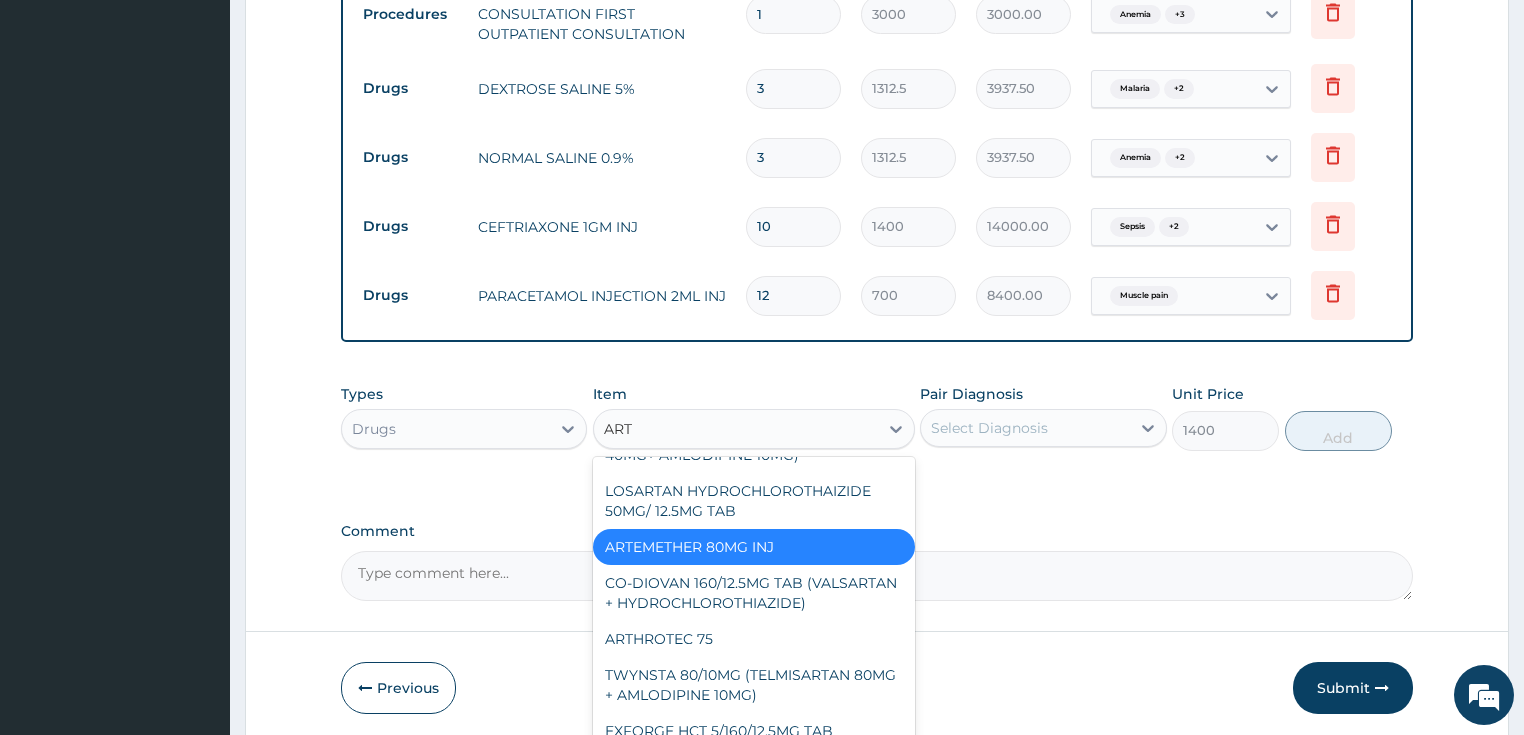 type on "ARTE" 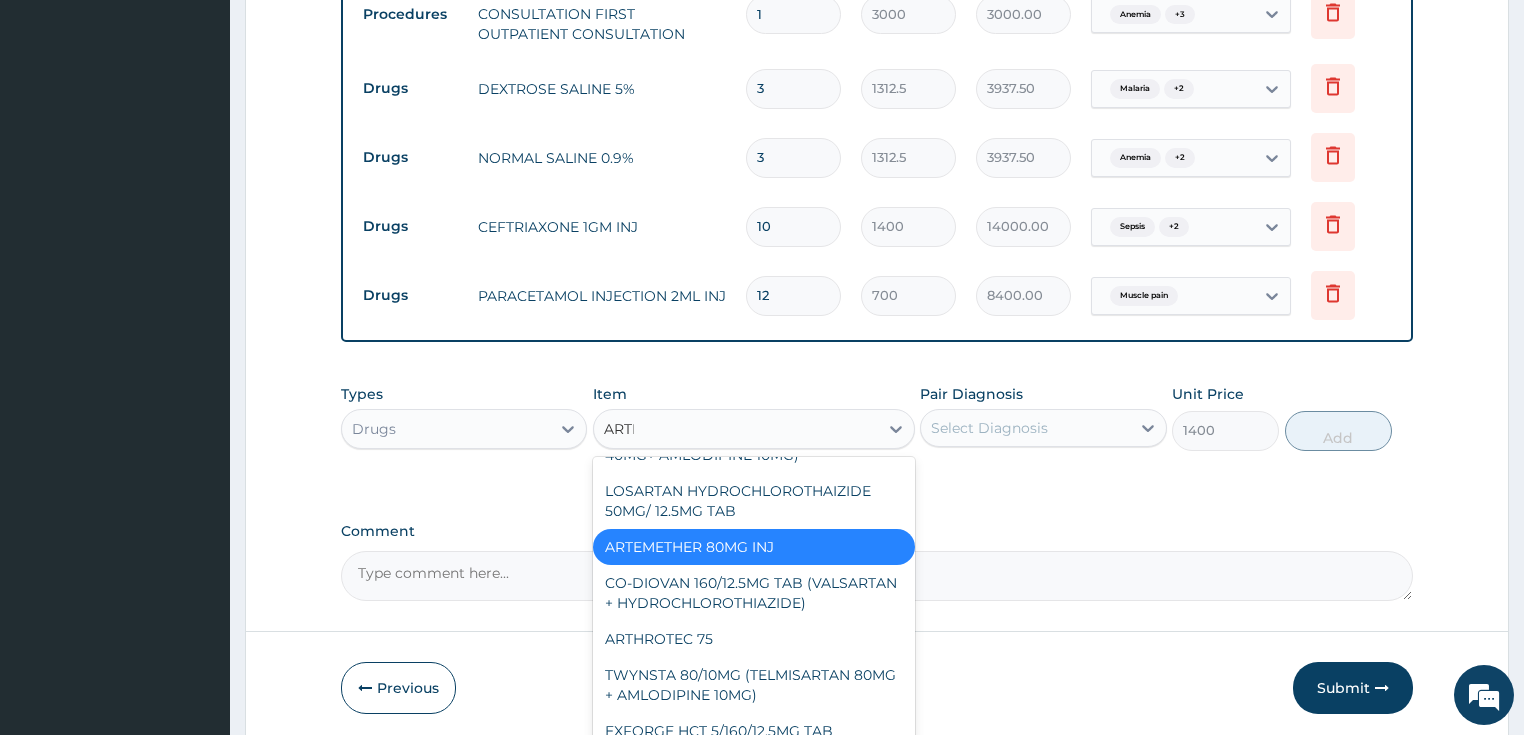scroll, scrollTop: 24, scrollLeft: 0, axis: vertical 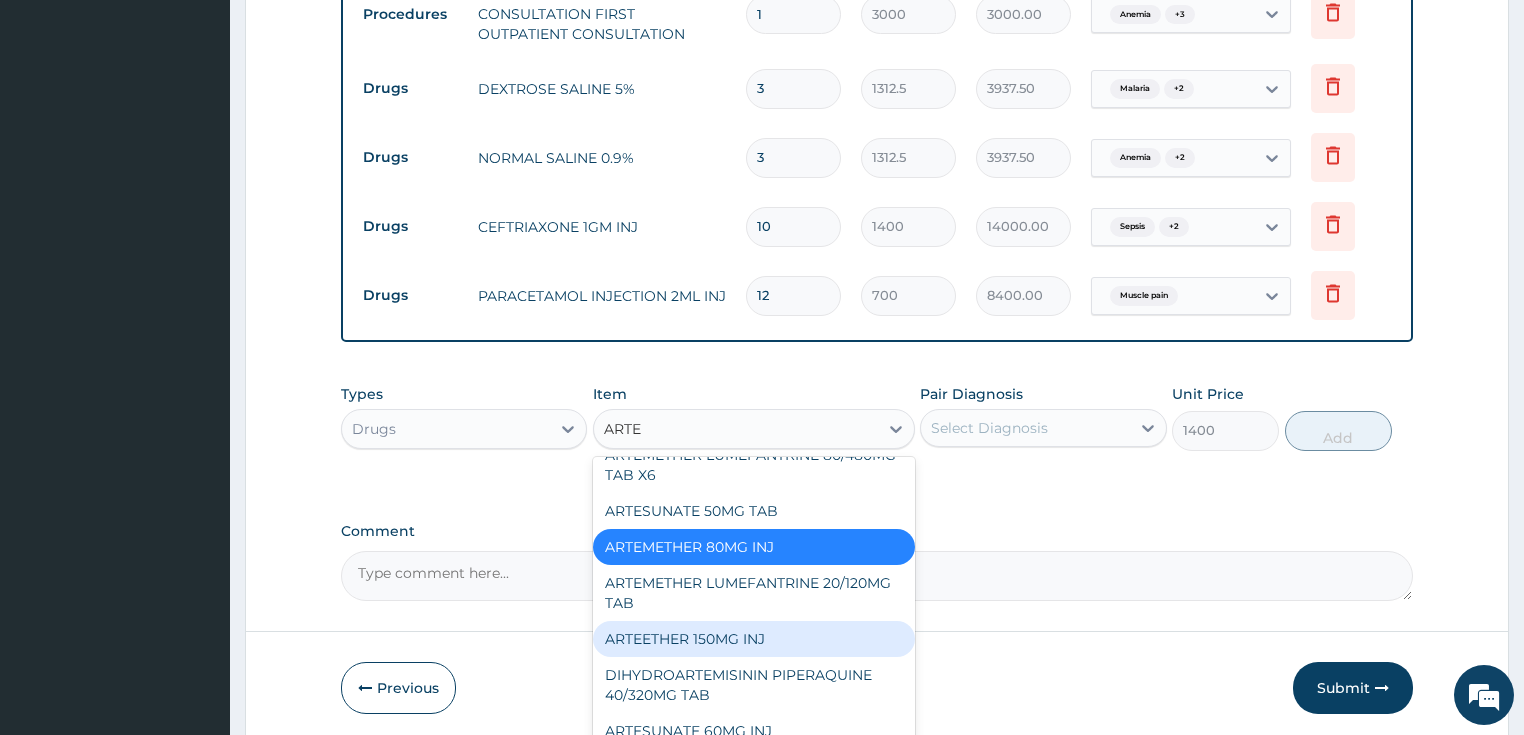 click on "ARTEETHER 150MG INJ" at bounding box center [754, 639] 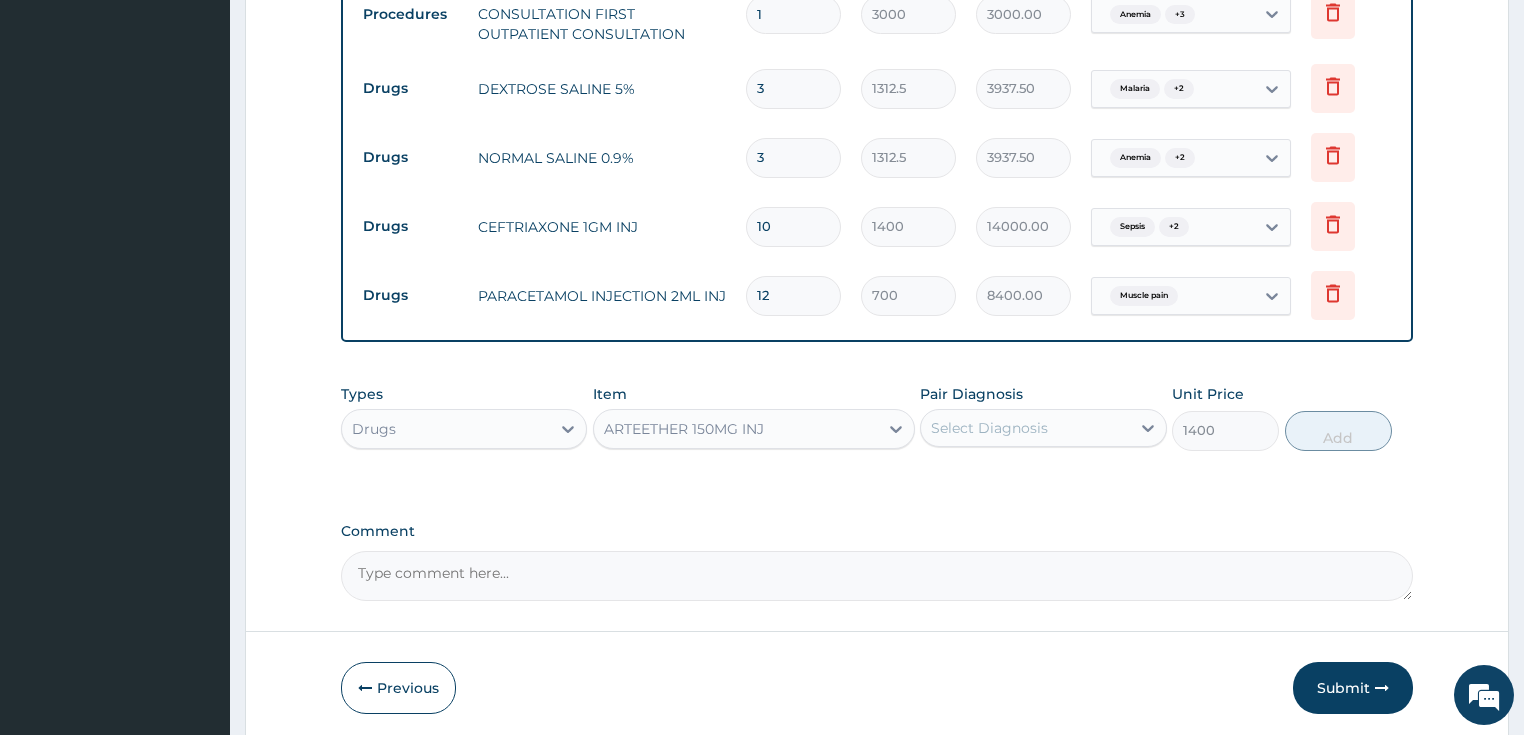 click on "Select Diagnosis" at bounding box center (989, 428) 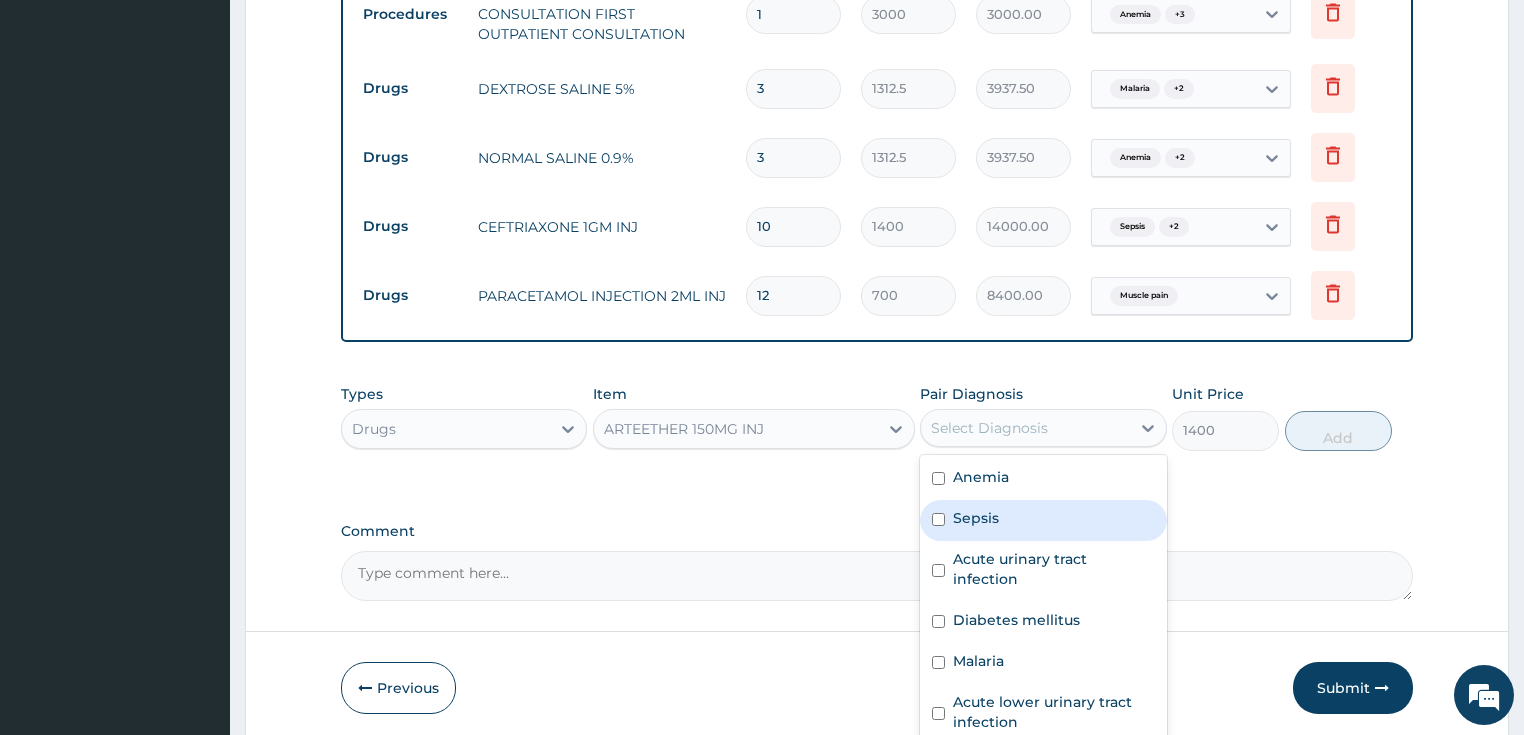 scroll, scrollTop: 76, scrollLeft: 0, axis: vertical 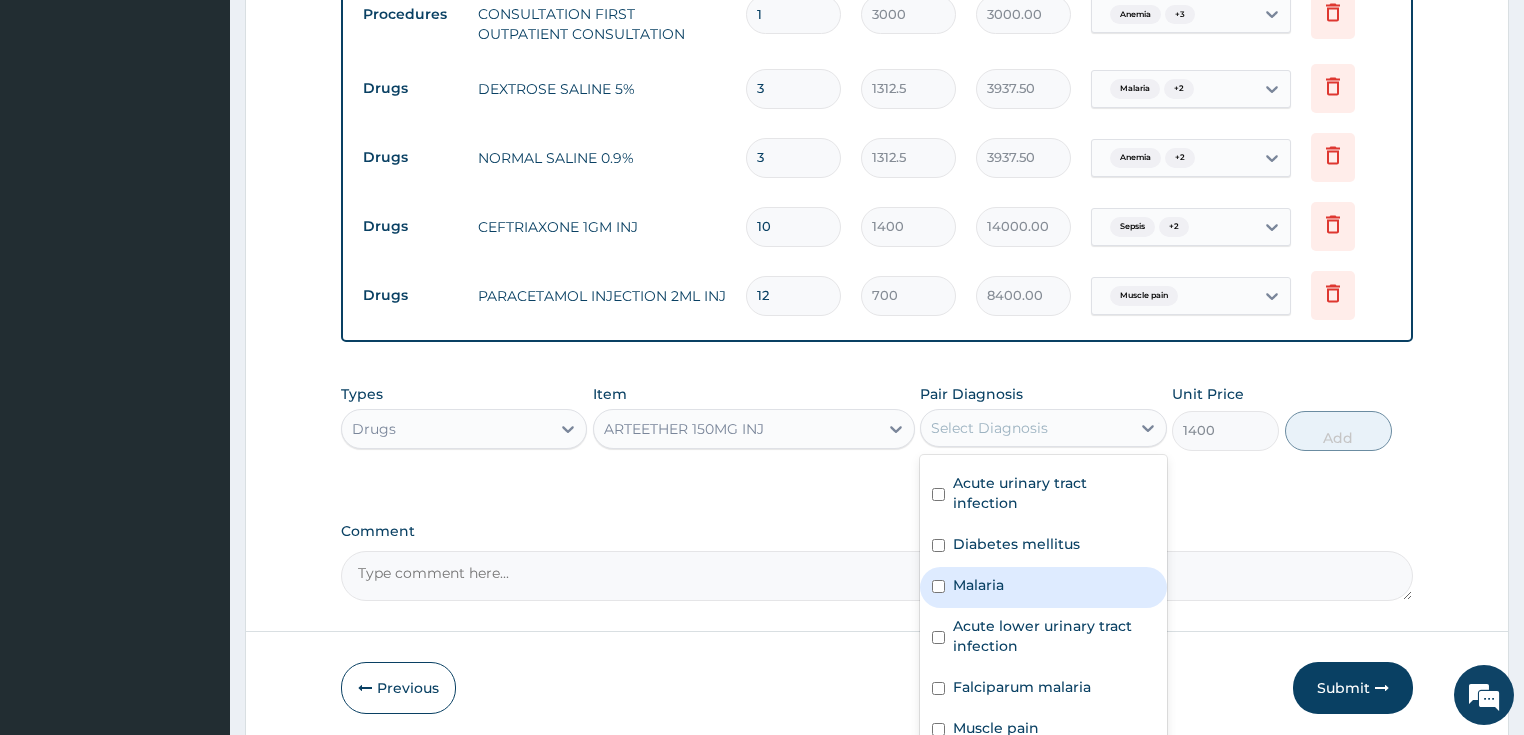 click on "Malaria" at bounding box center (1043, 587) 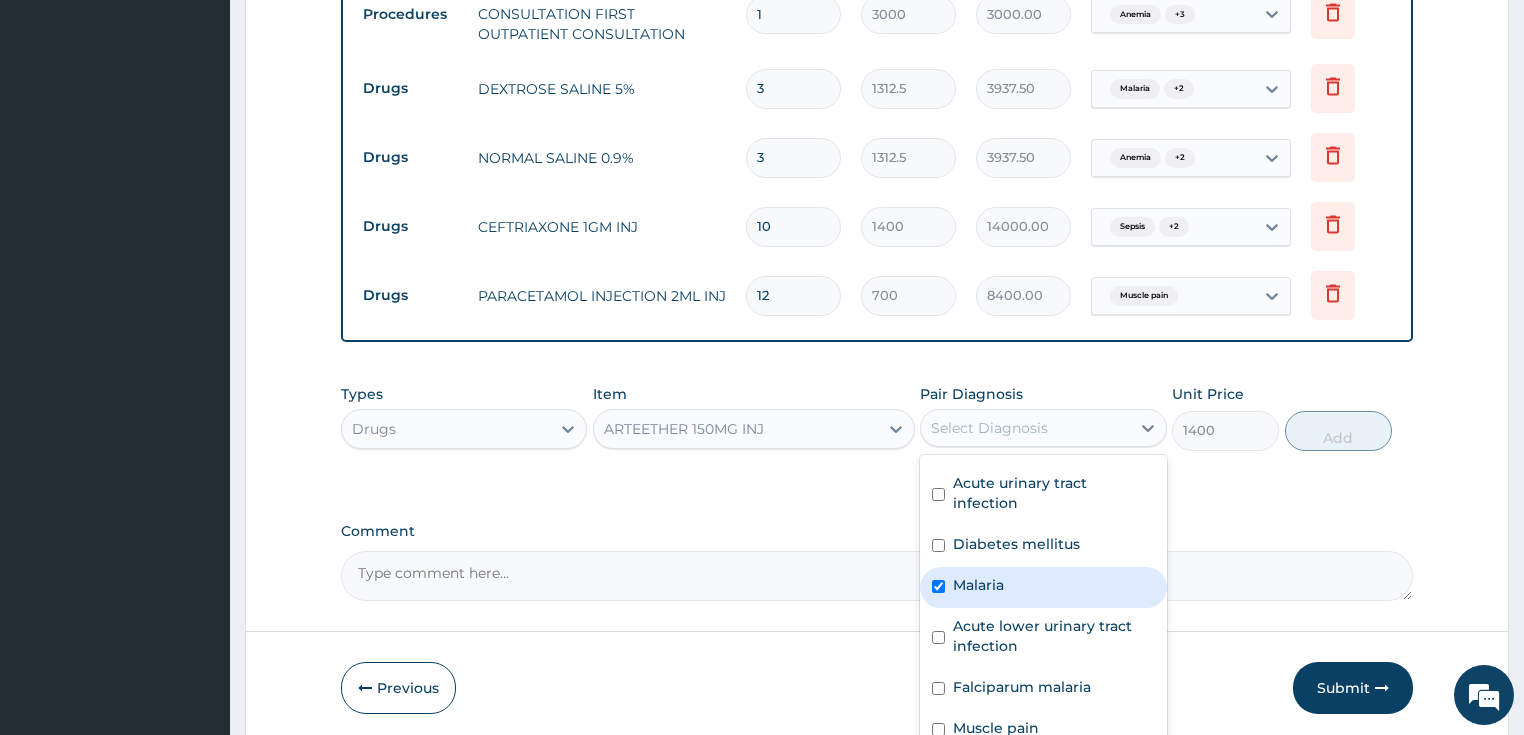 checkbox on "true" 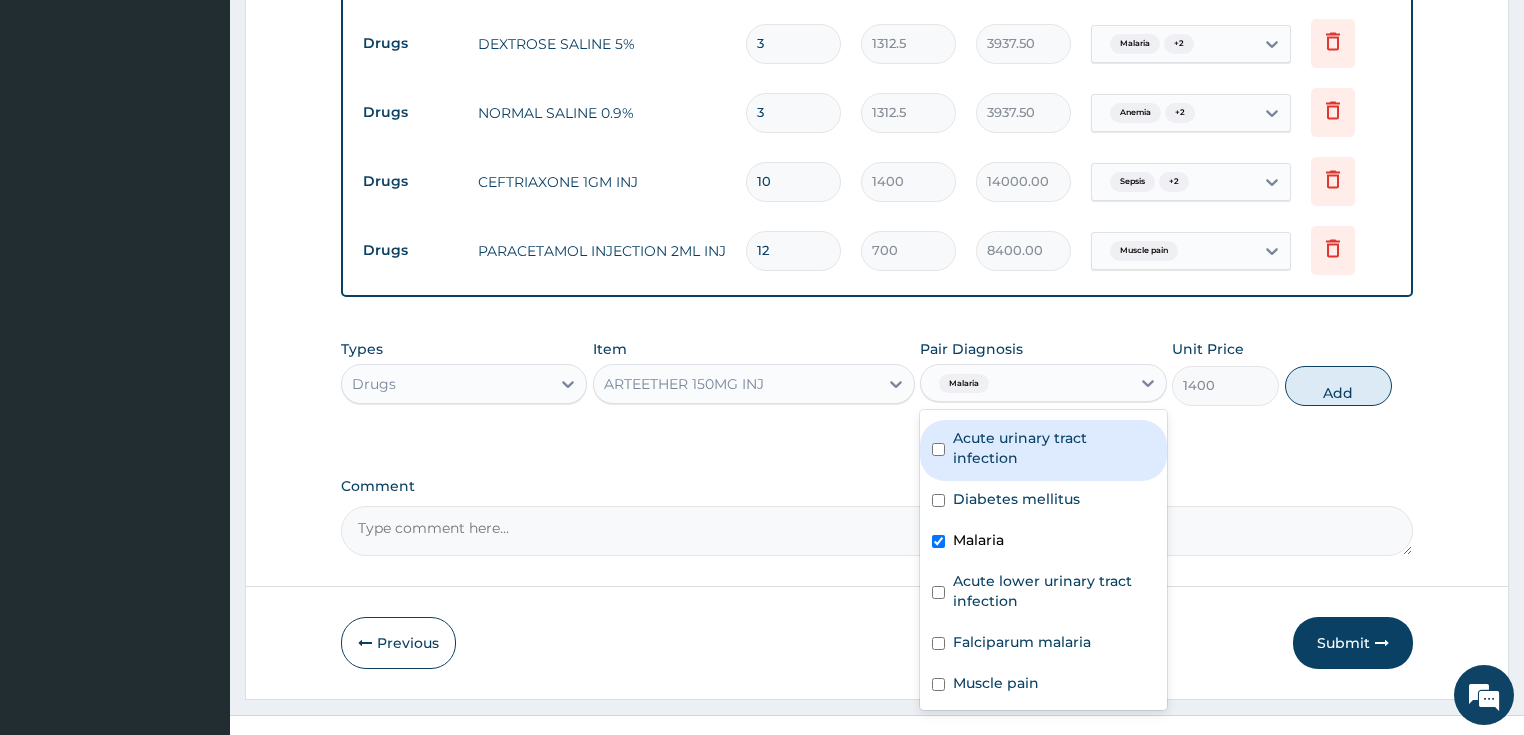 scroll, scrollTop: 1637, scrollLeft: 0, axis: vertical 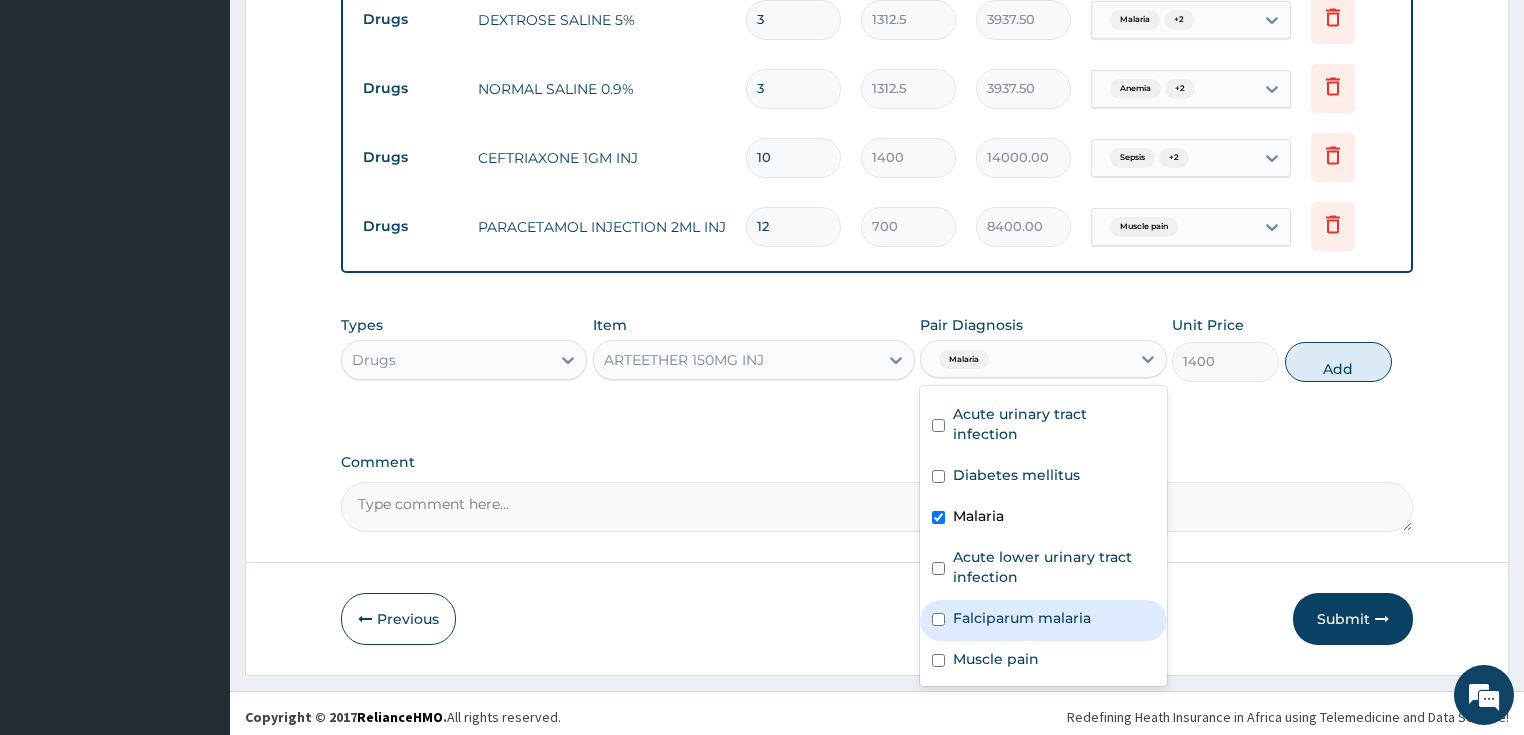 click at bounding box center [938, 619] 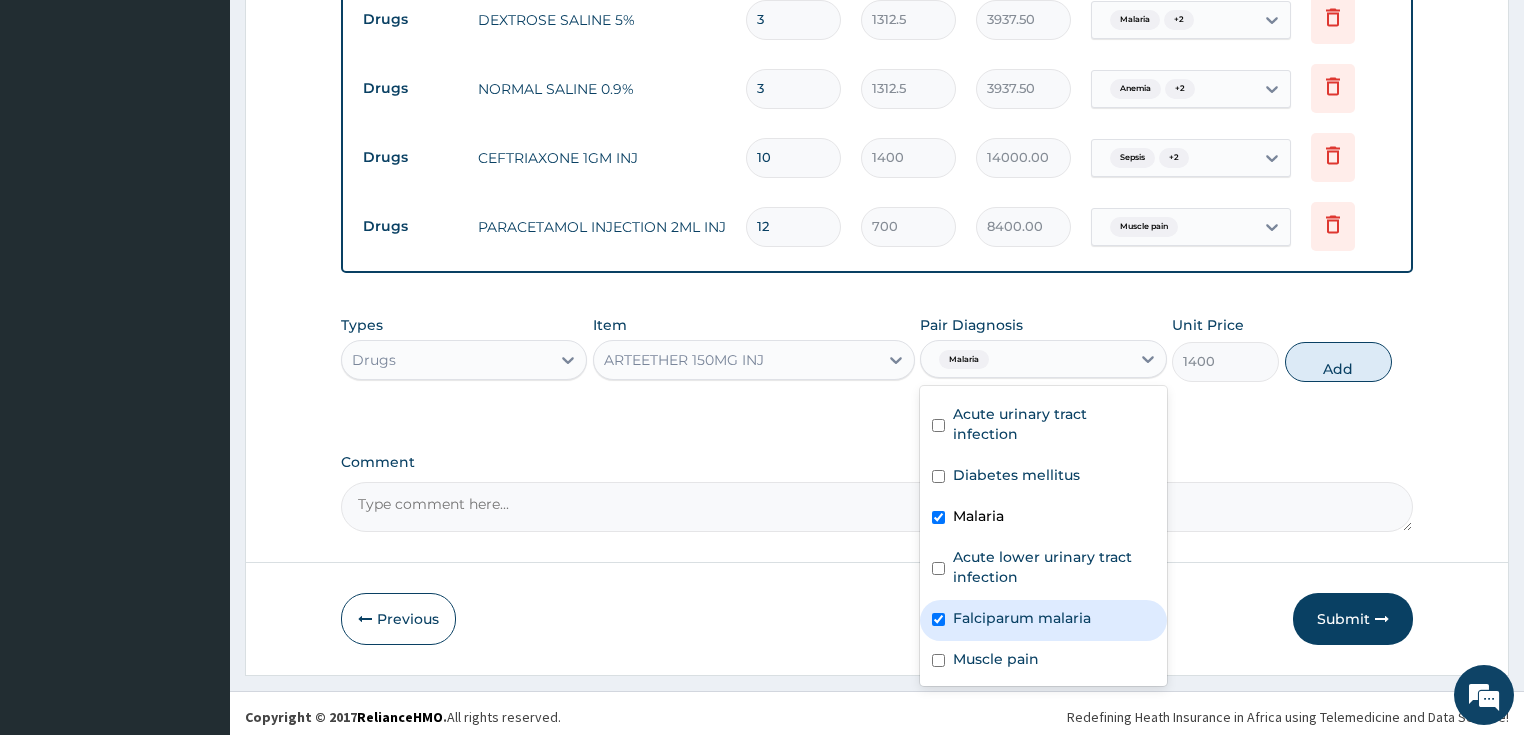 checkbox on "true" 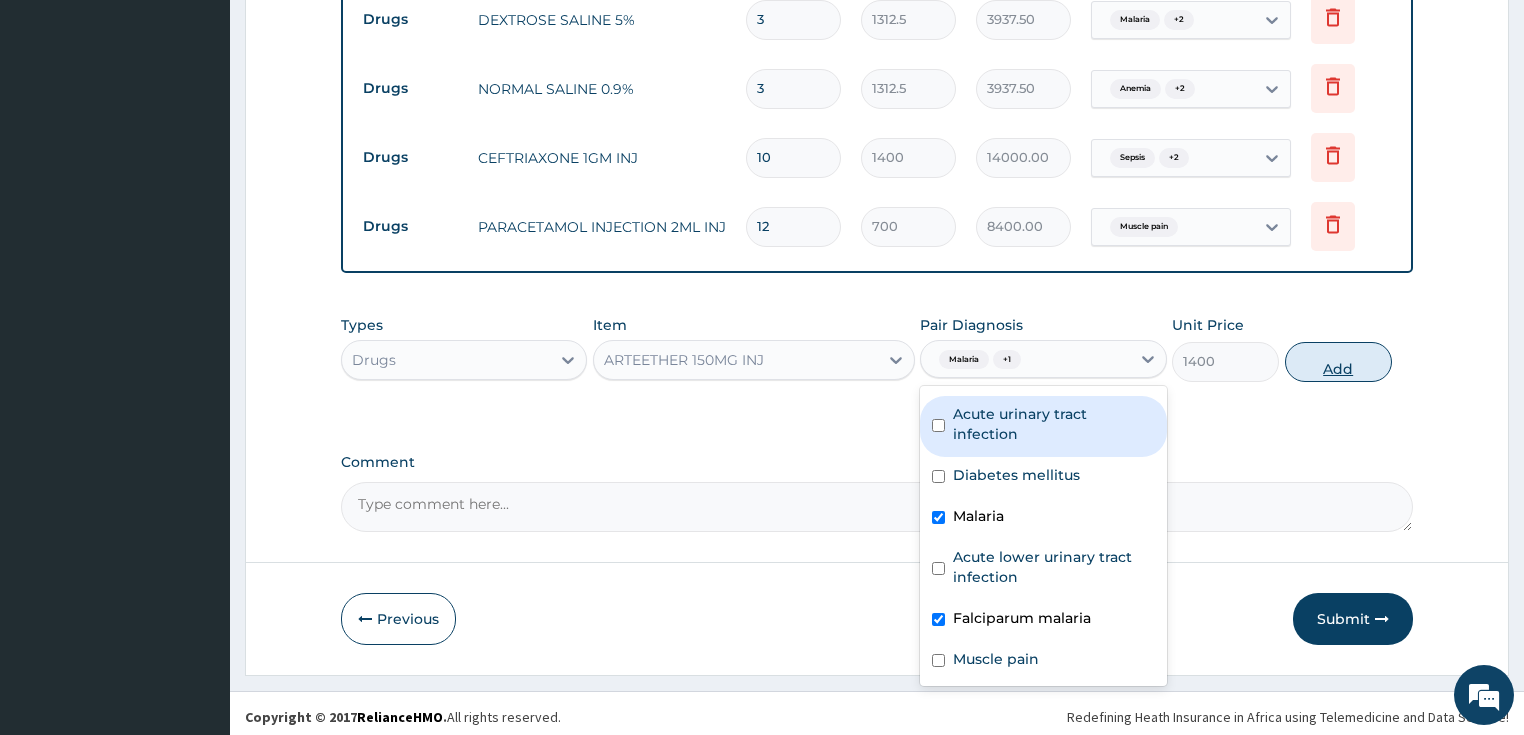 click on "Add" at bounding box center (1338, 362) 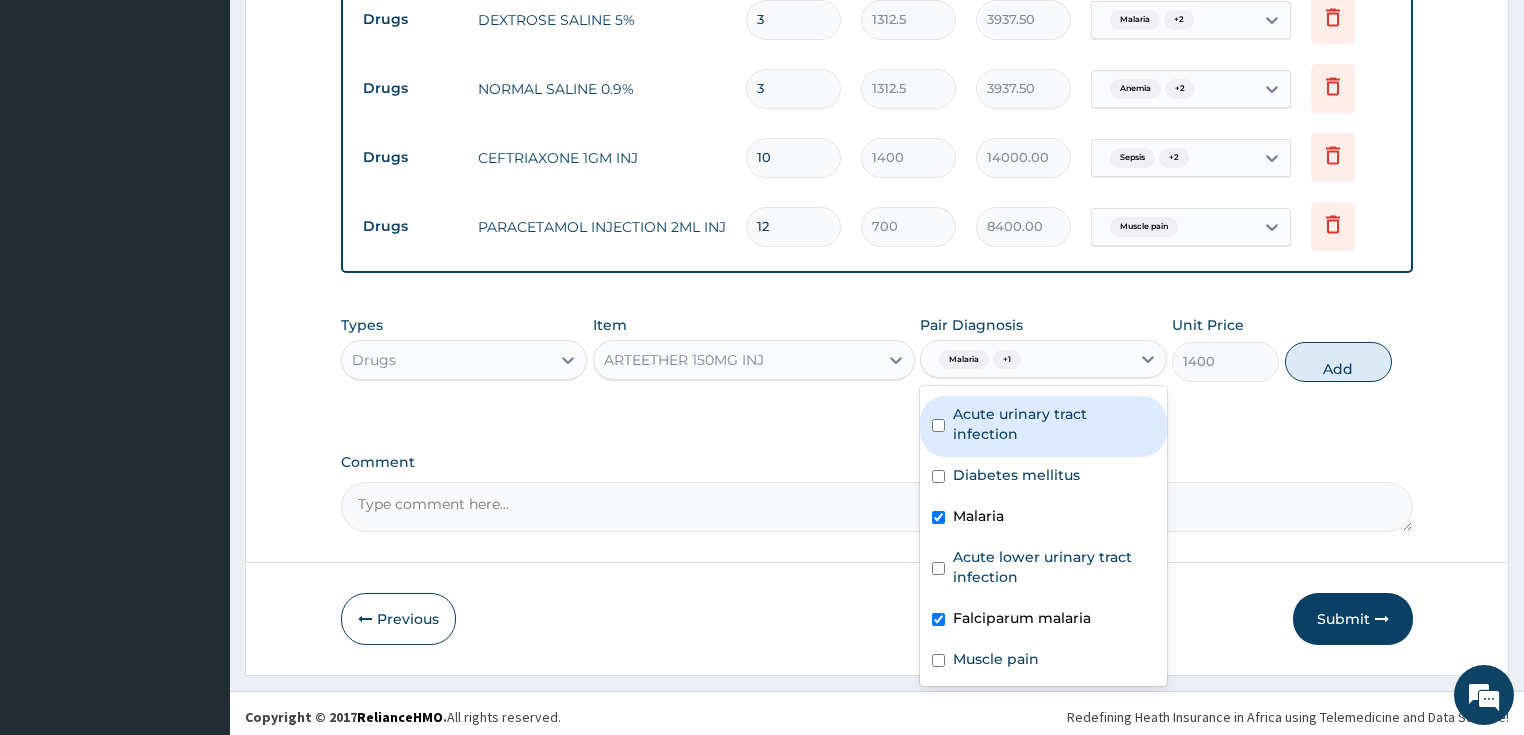 type on "0" 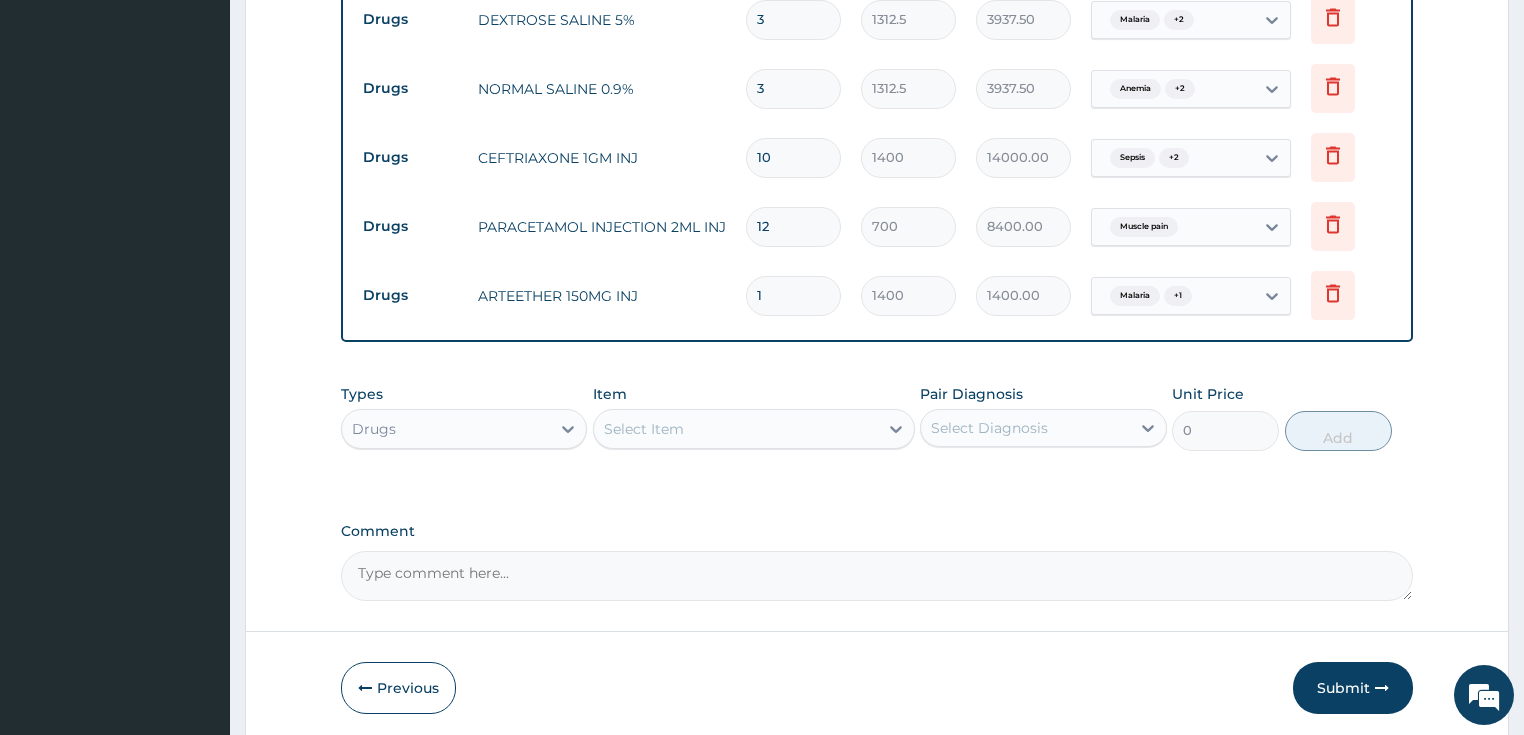 type 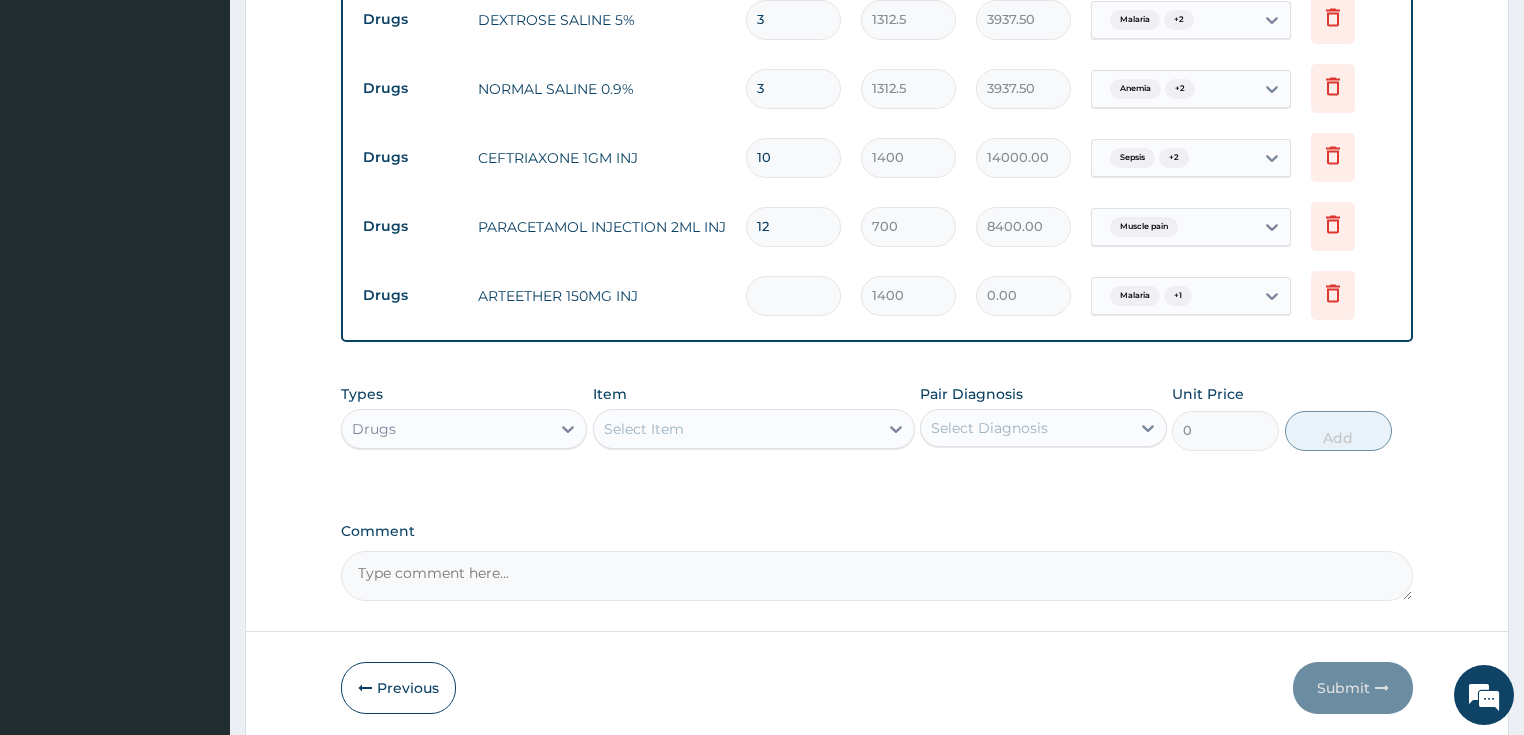 type on "3" 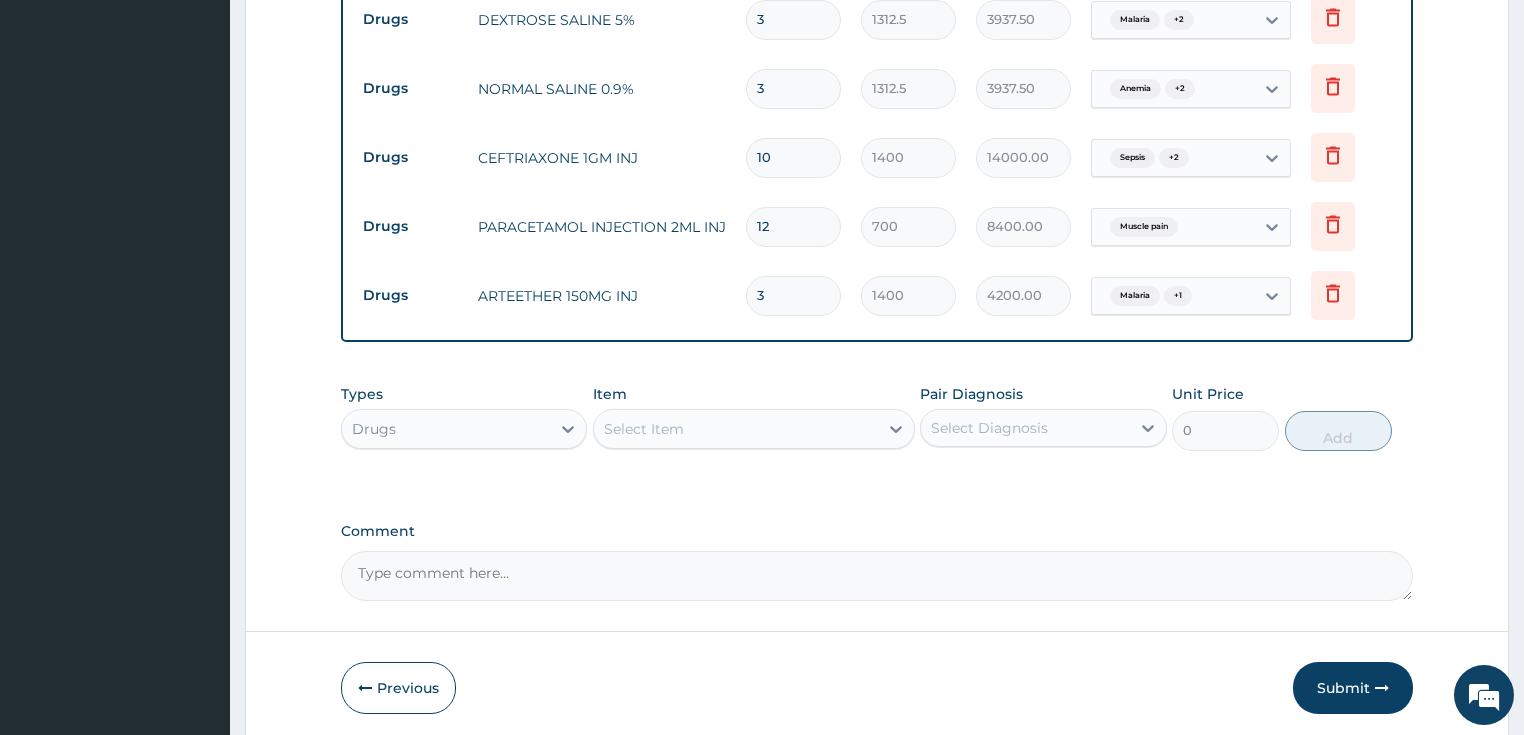 type on "3" 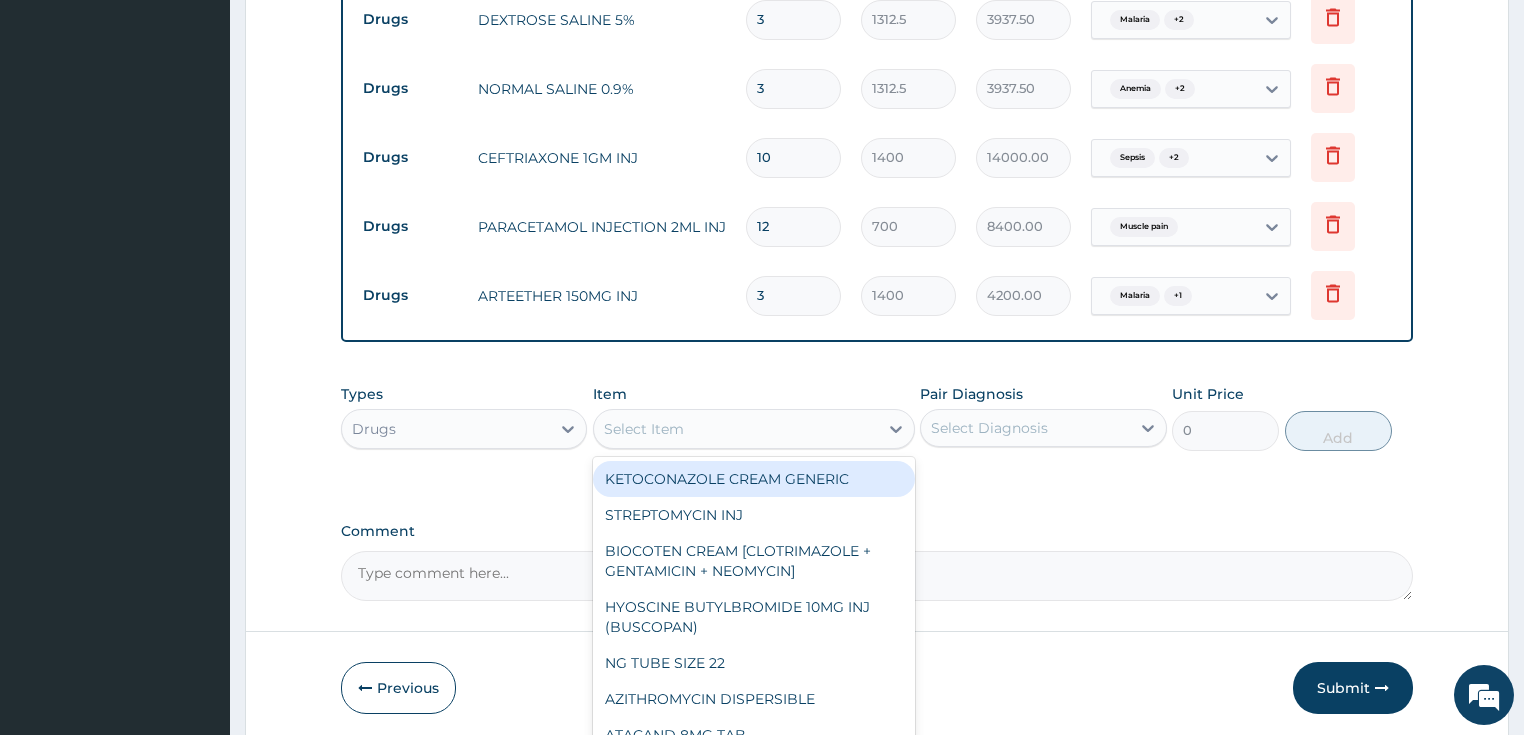 click on "Select Item" at bounding box center (644, 429) 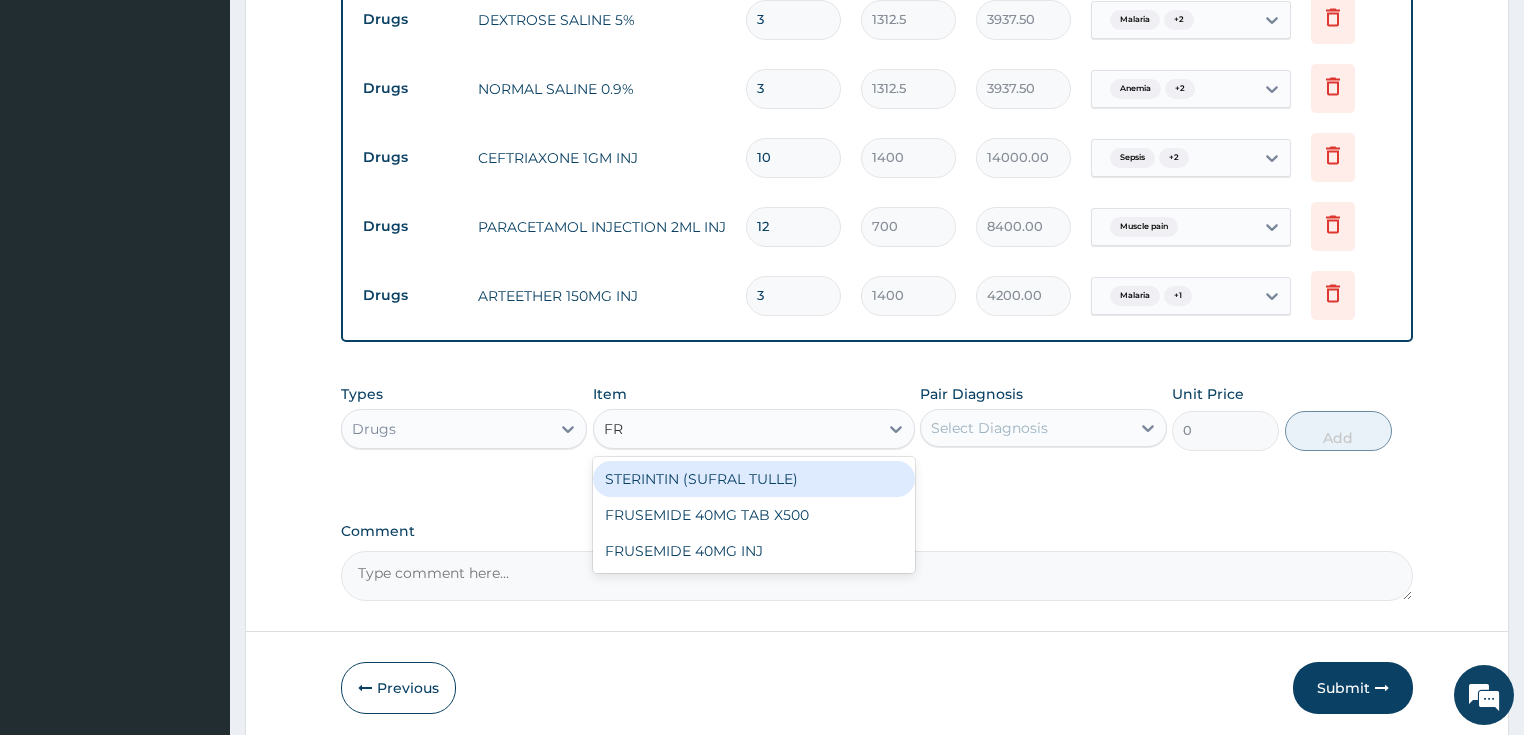 type on "FRU" 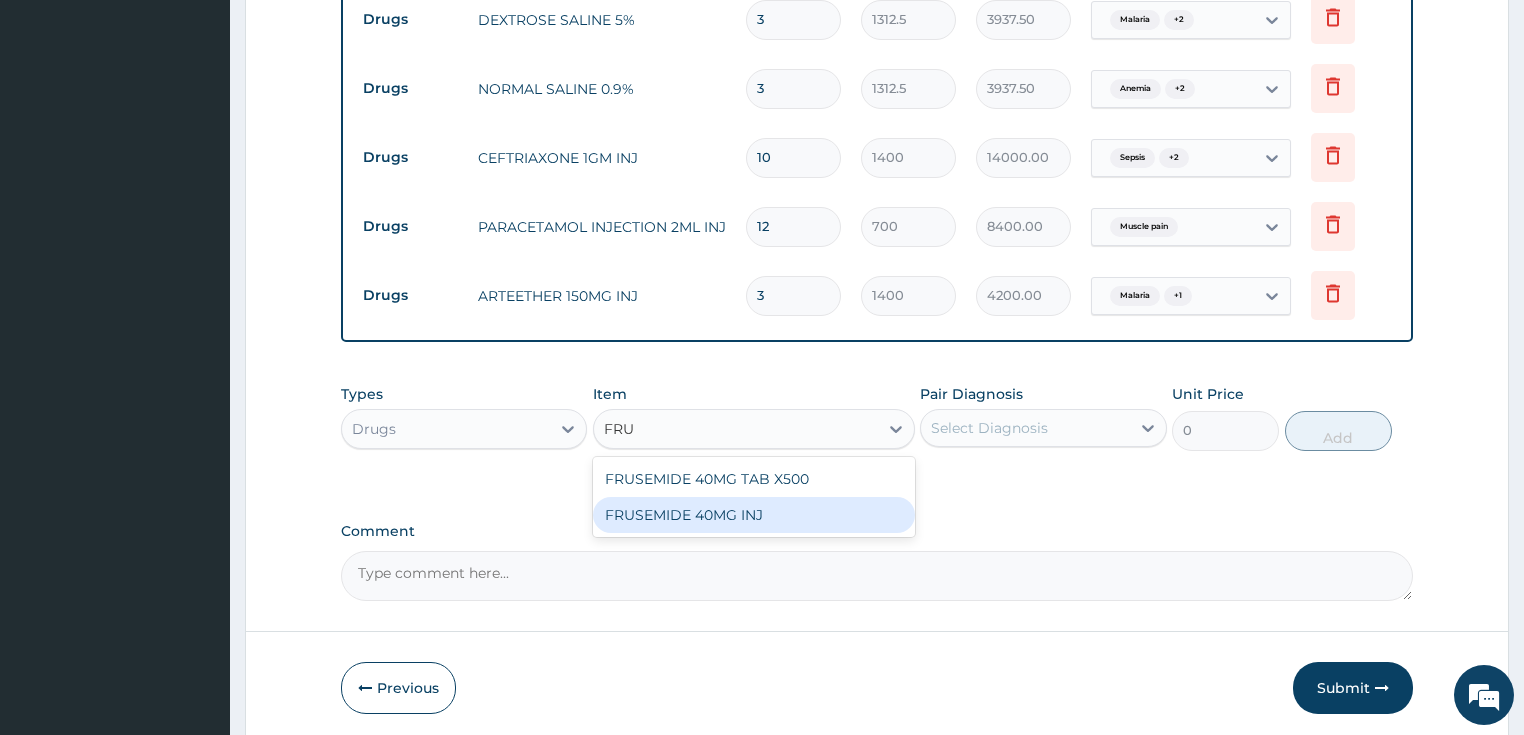click on "FRUSEMIDE 40MG INJ" at bounding box center (754, 515) 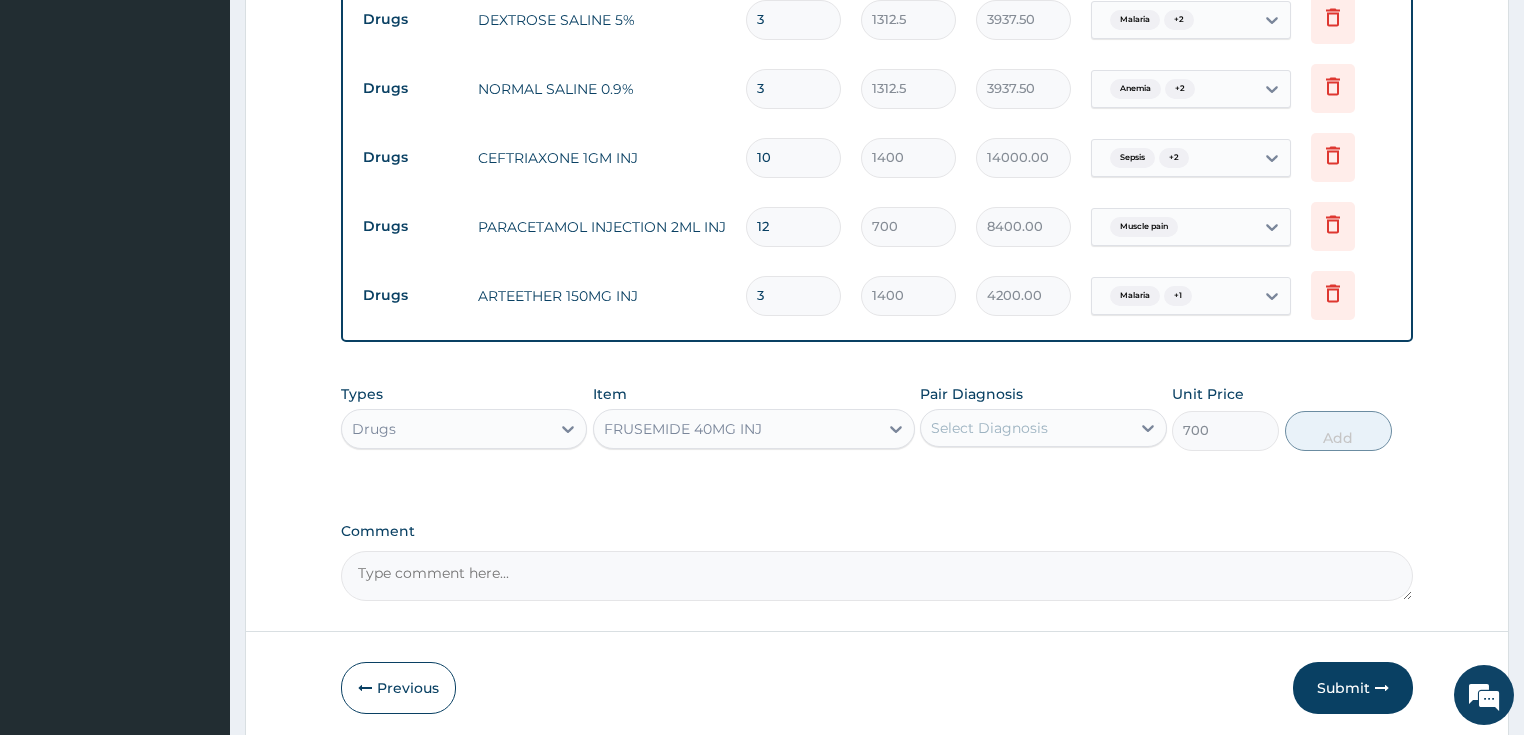 click on "Select Diagnosis" at bounding box center (1025, 428) 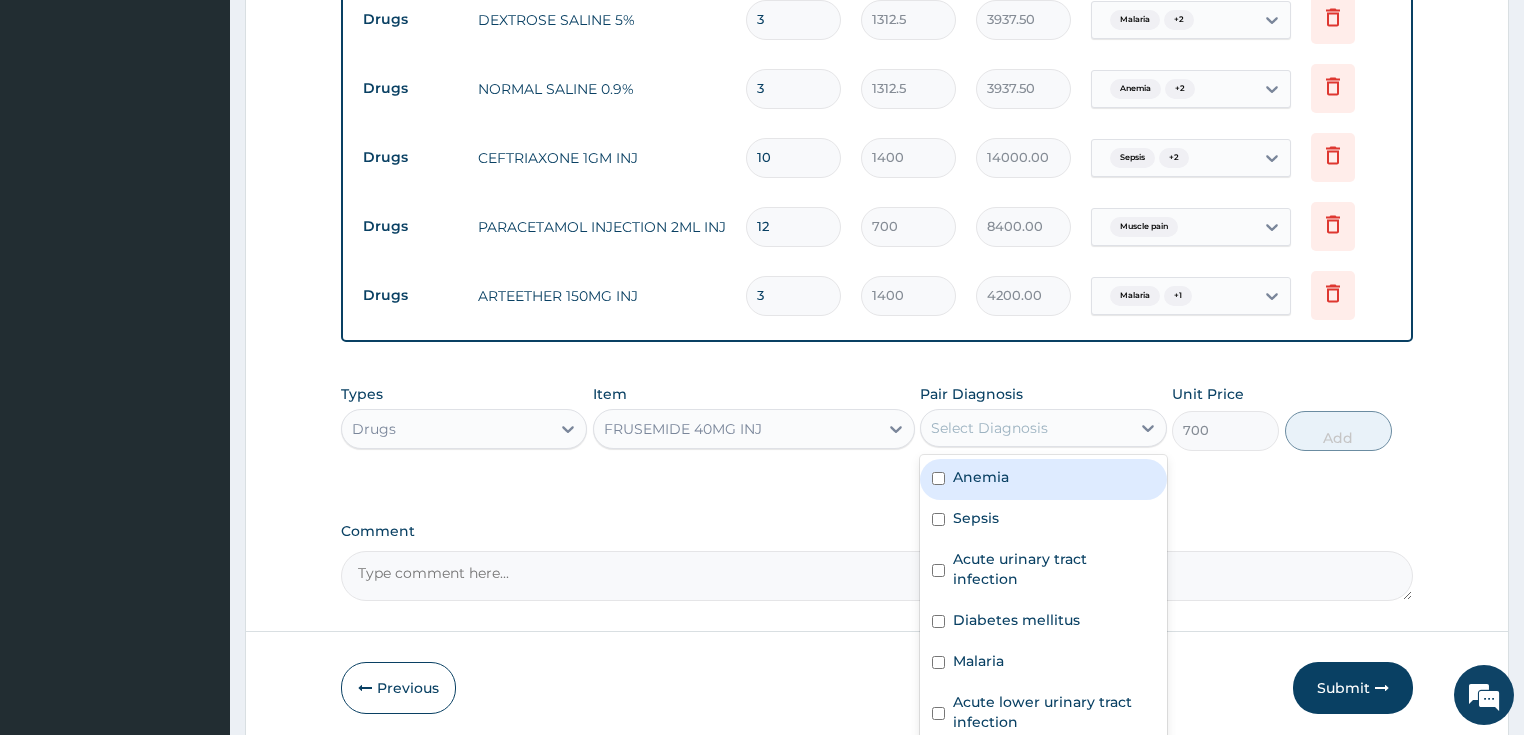 click on "Anemia" at bounding box center (1043, 479) 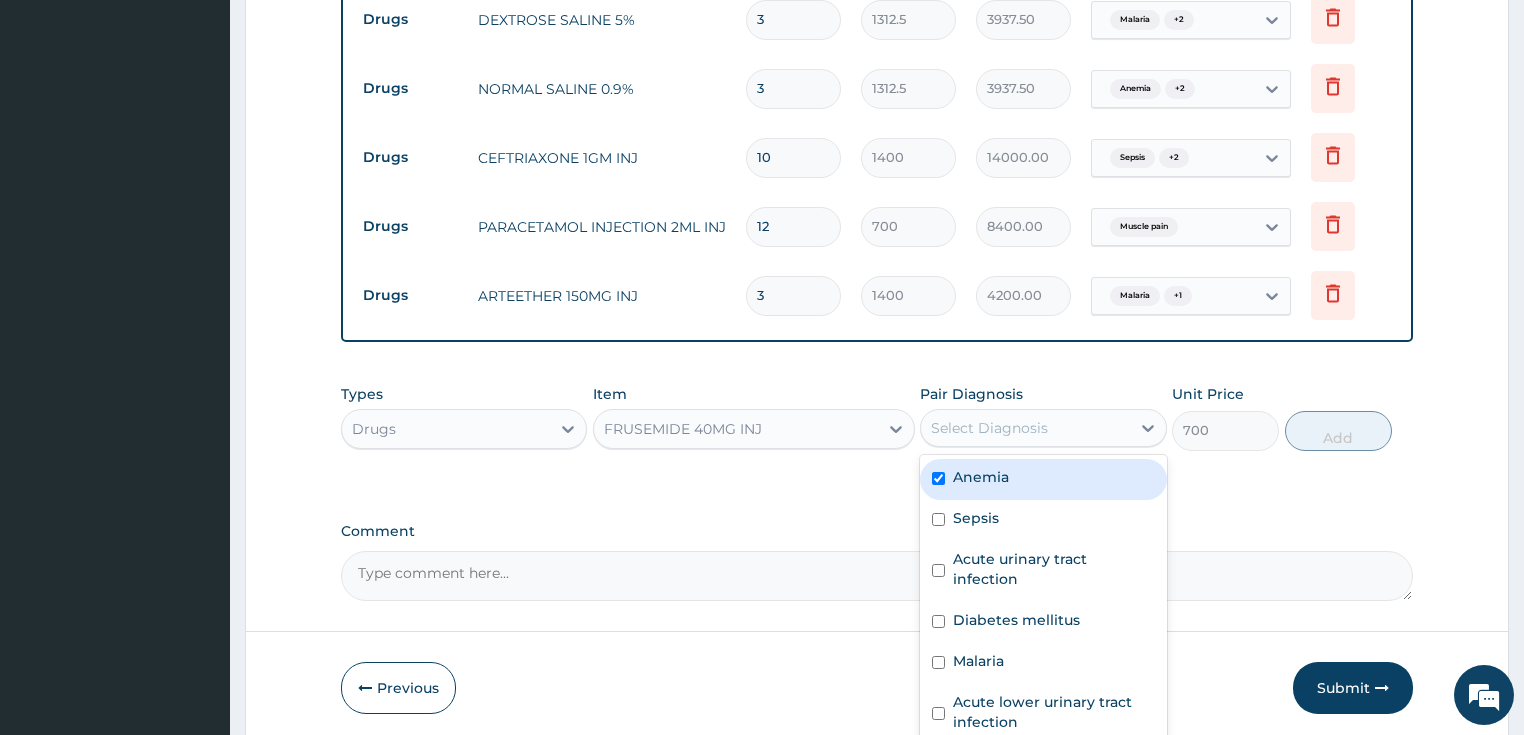 checkbox on "true" 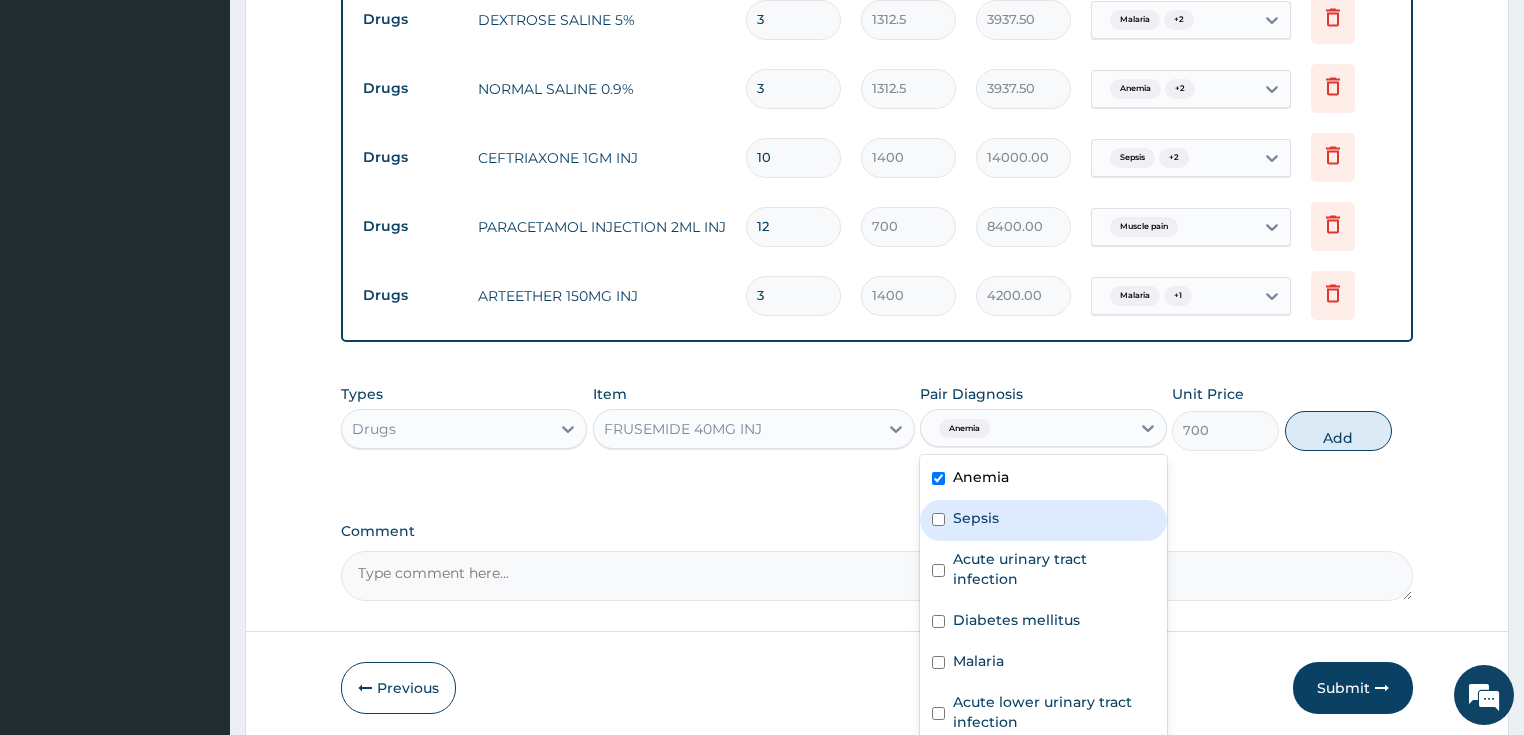 click on "Add" at bounding box center [1338, 431] 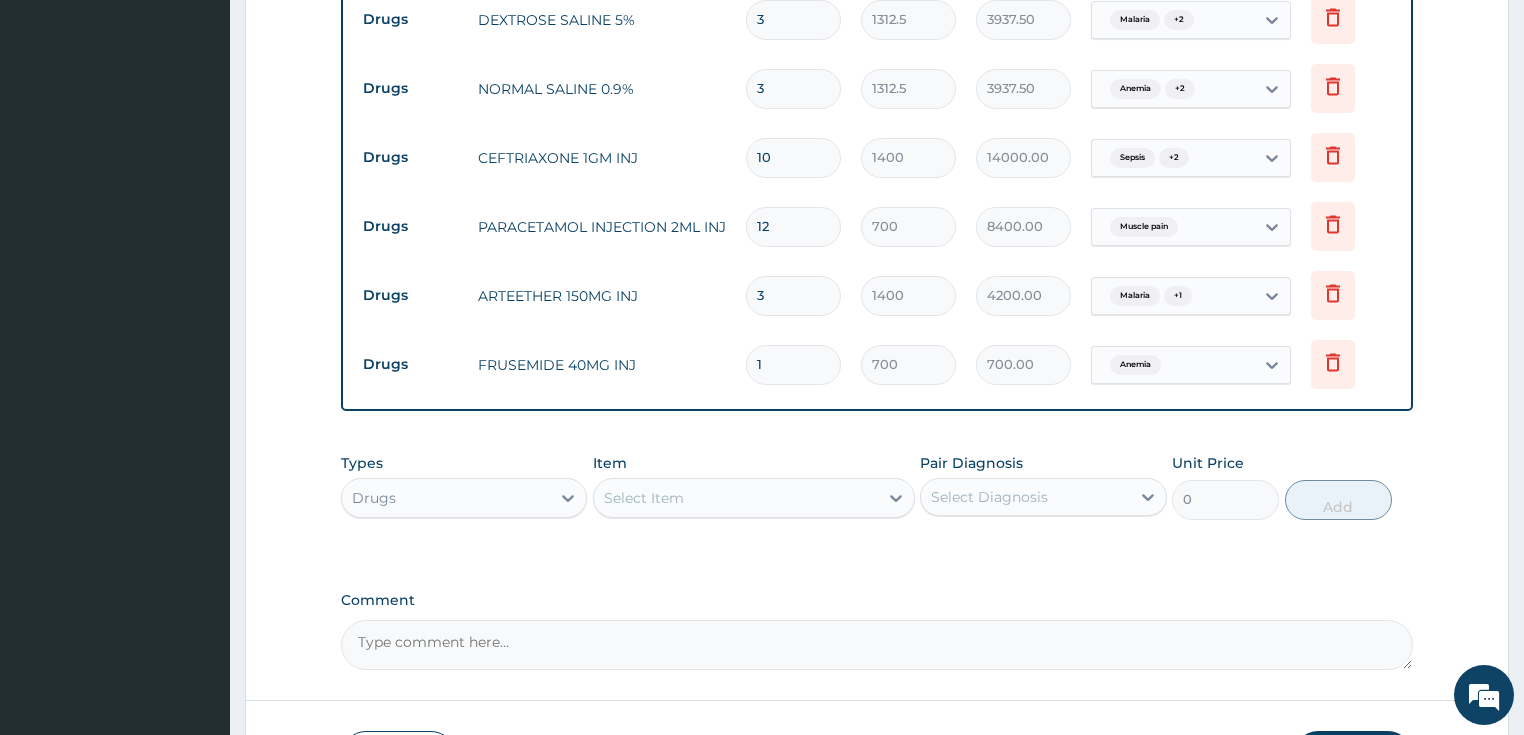 type 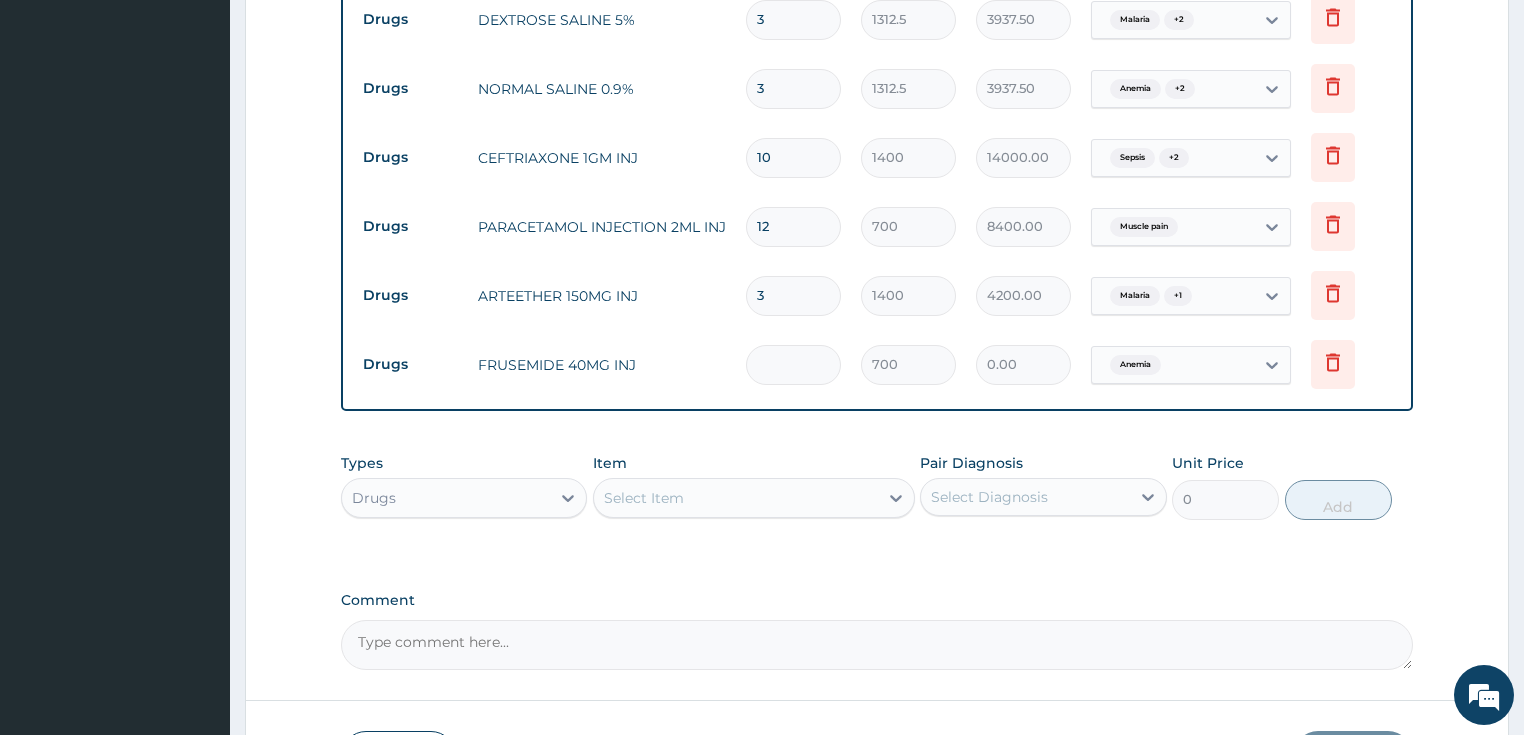 type on "2" 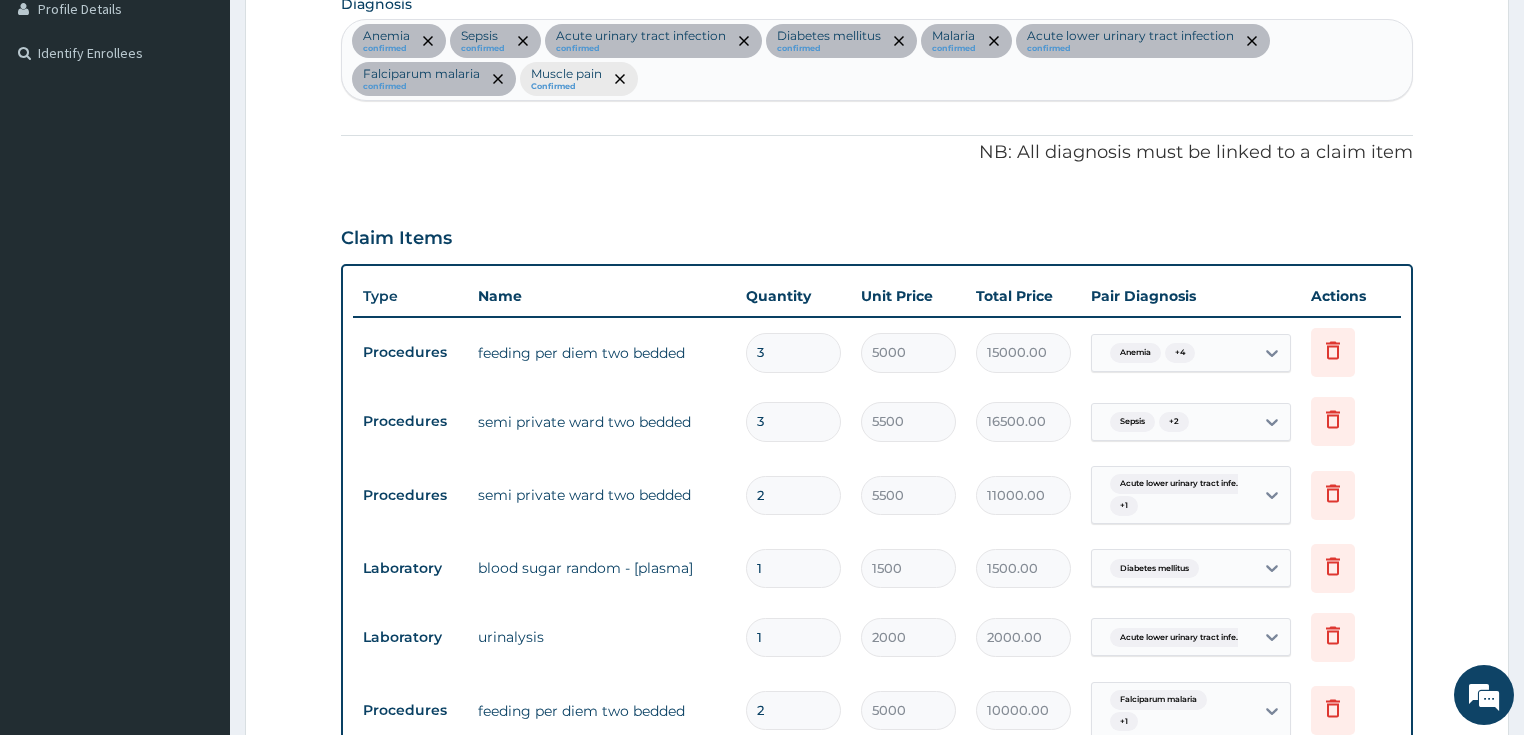 scroll, scrollTop: 197, scrollLeft: 0, axis: vertical 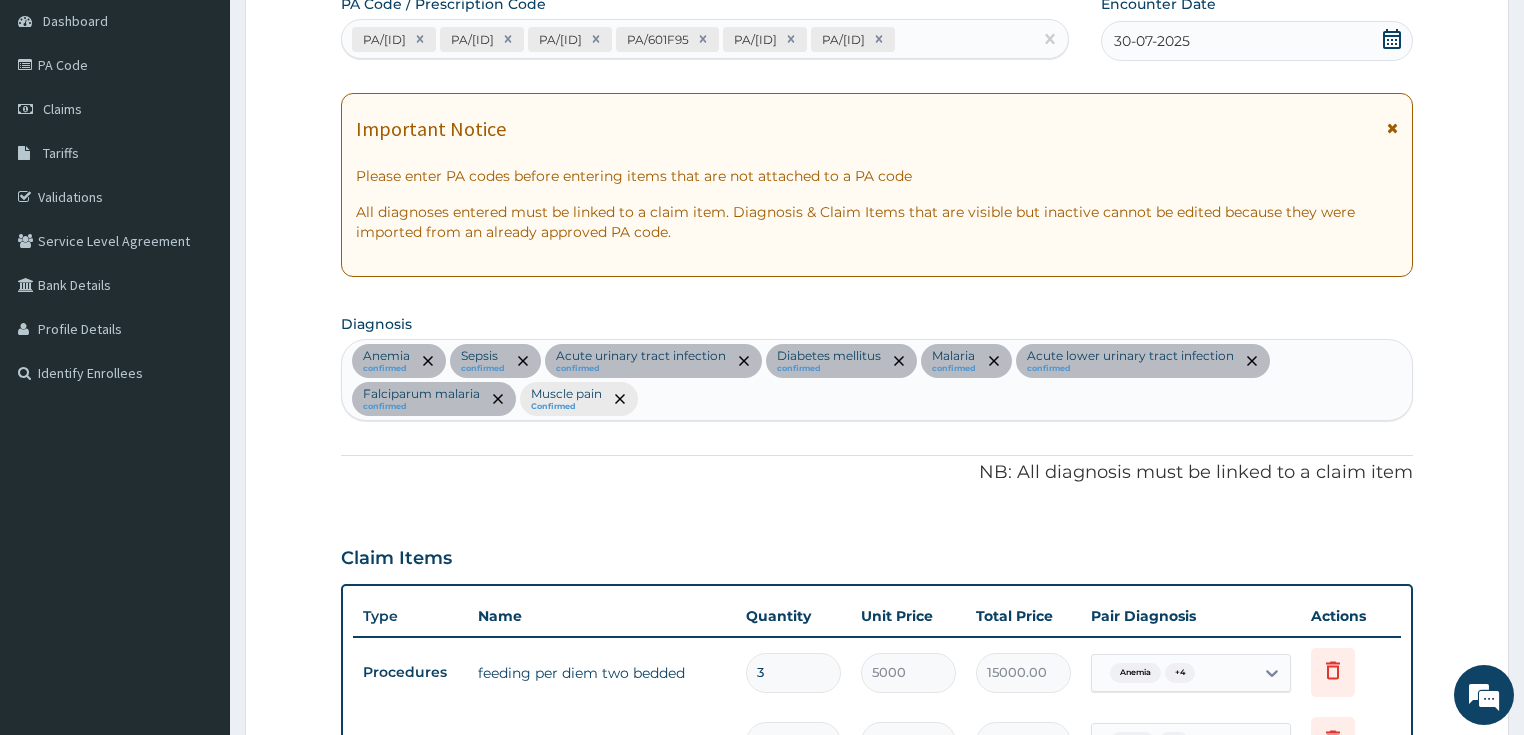 type on "2" 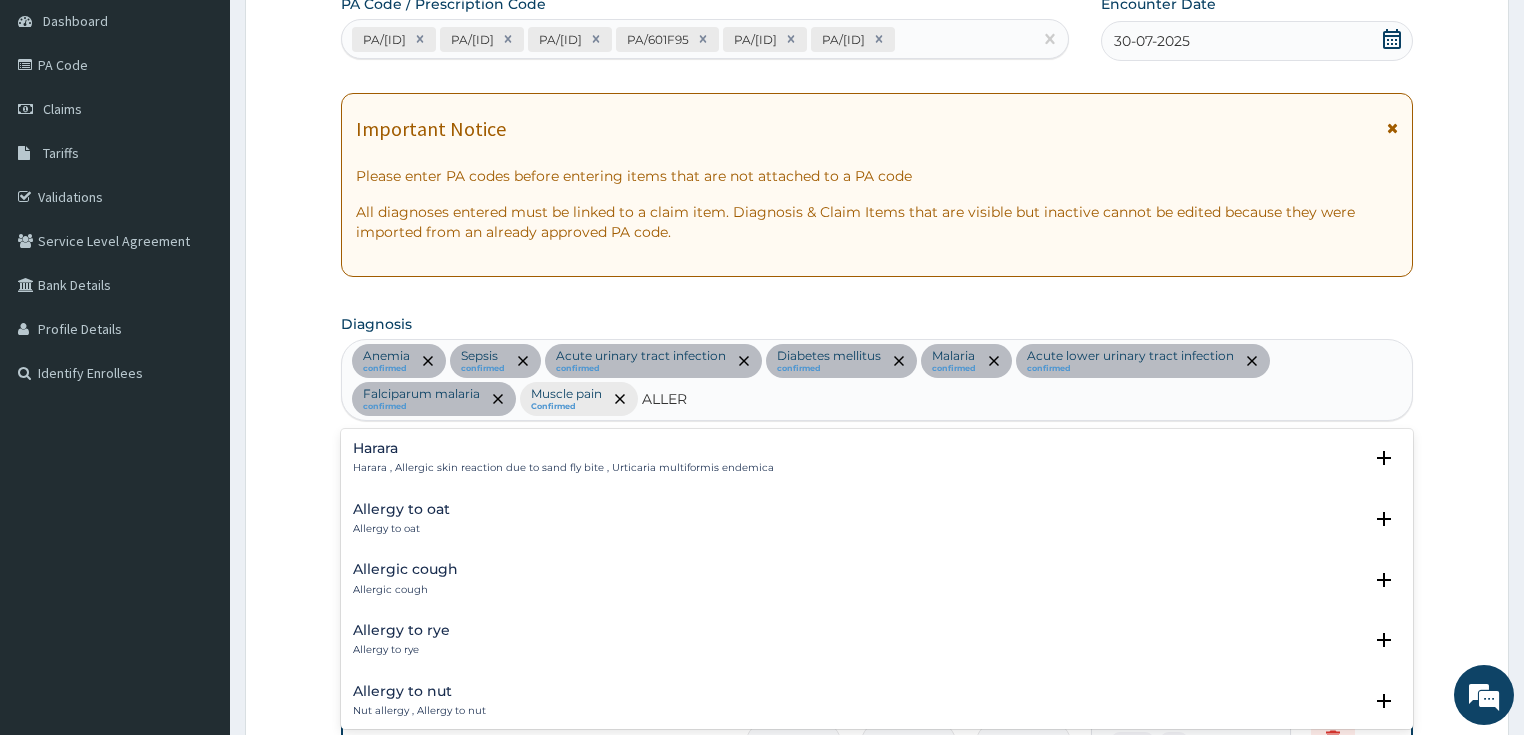 type on "ALLERG" 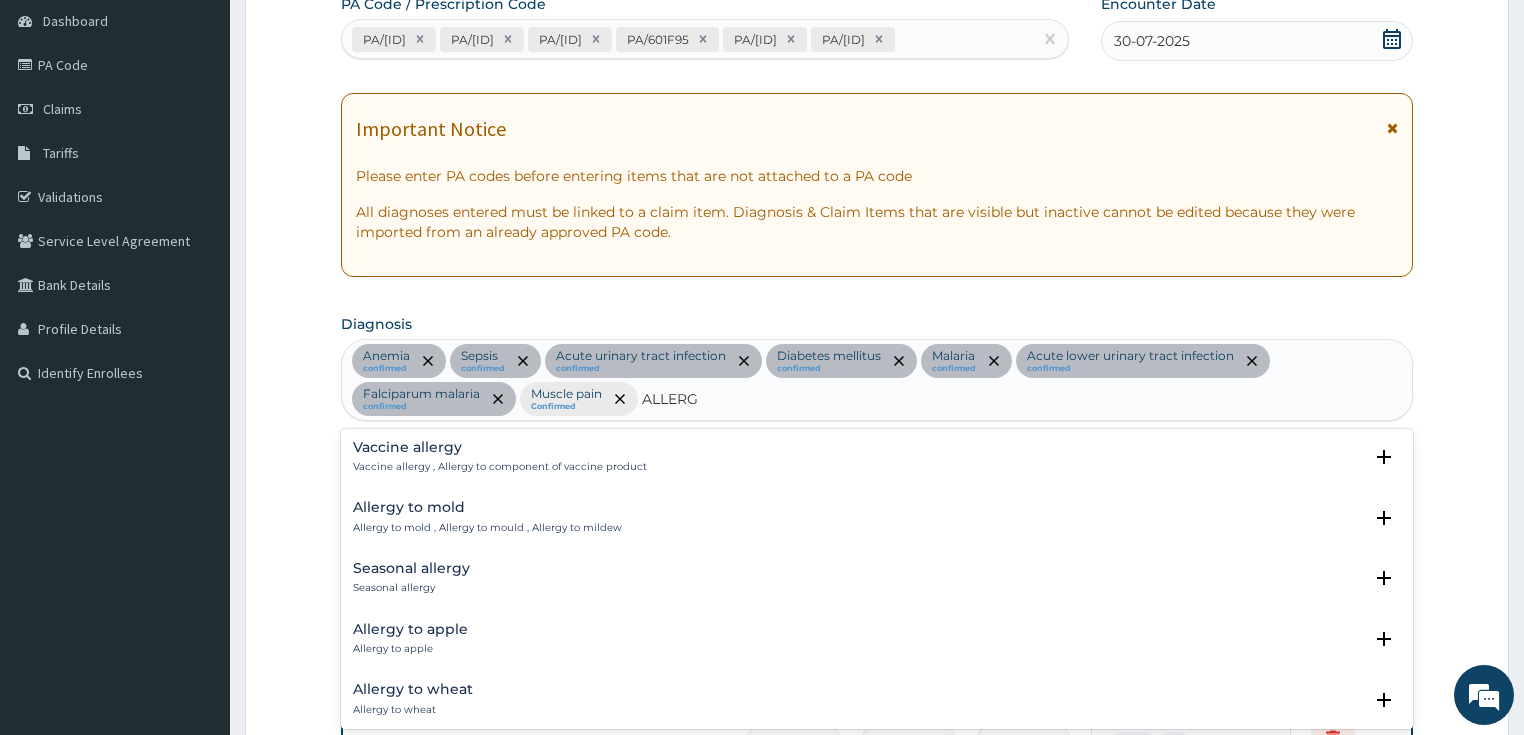 scroll, scrollTop: 1301, scrollLeft: 0, axis: vertical 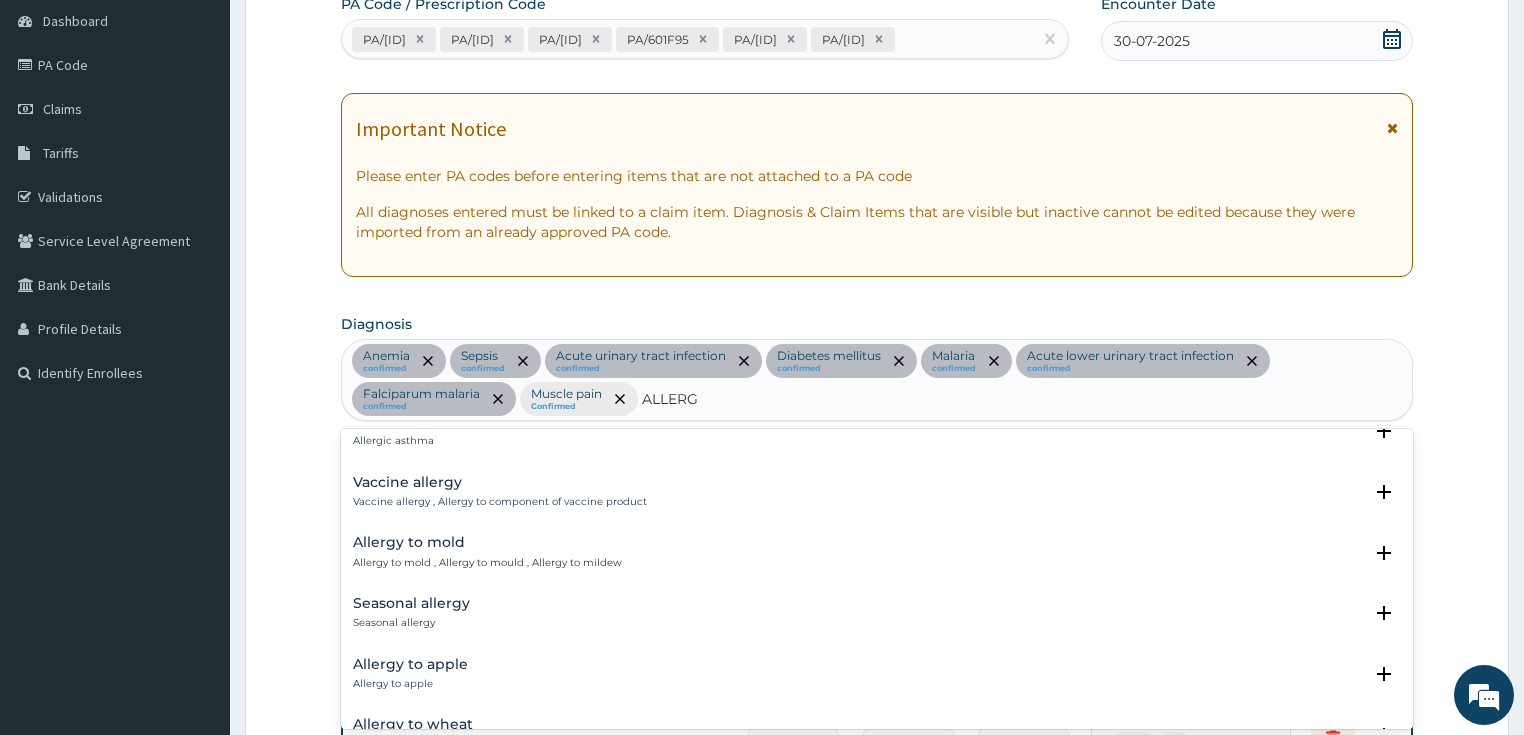click on "Seasonal allergy" at bounding box center [411, 623] 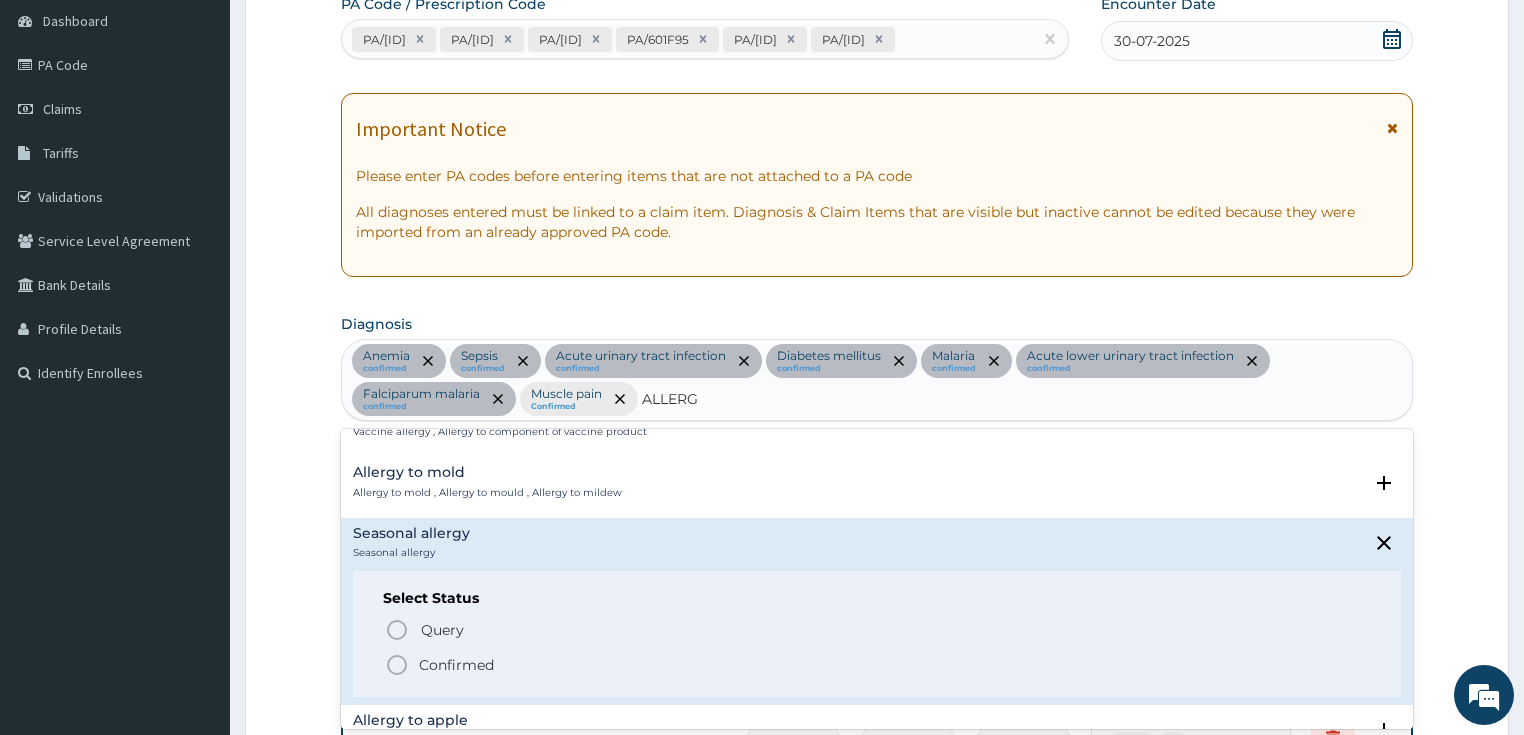 scroll, scrollTop: 1461, scrollLeft: 0, axis: vertical 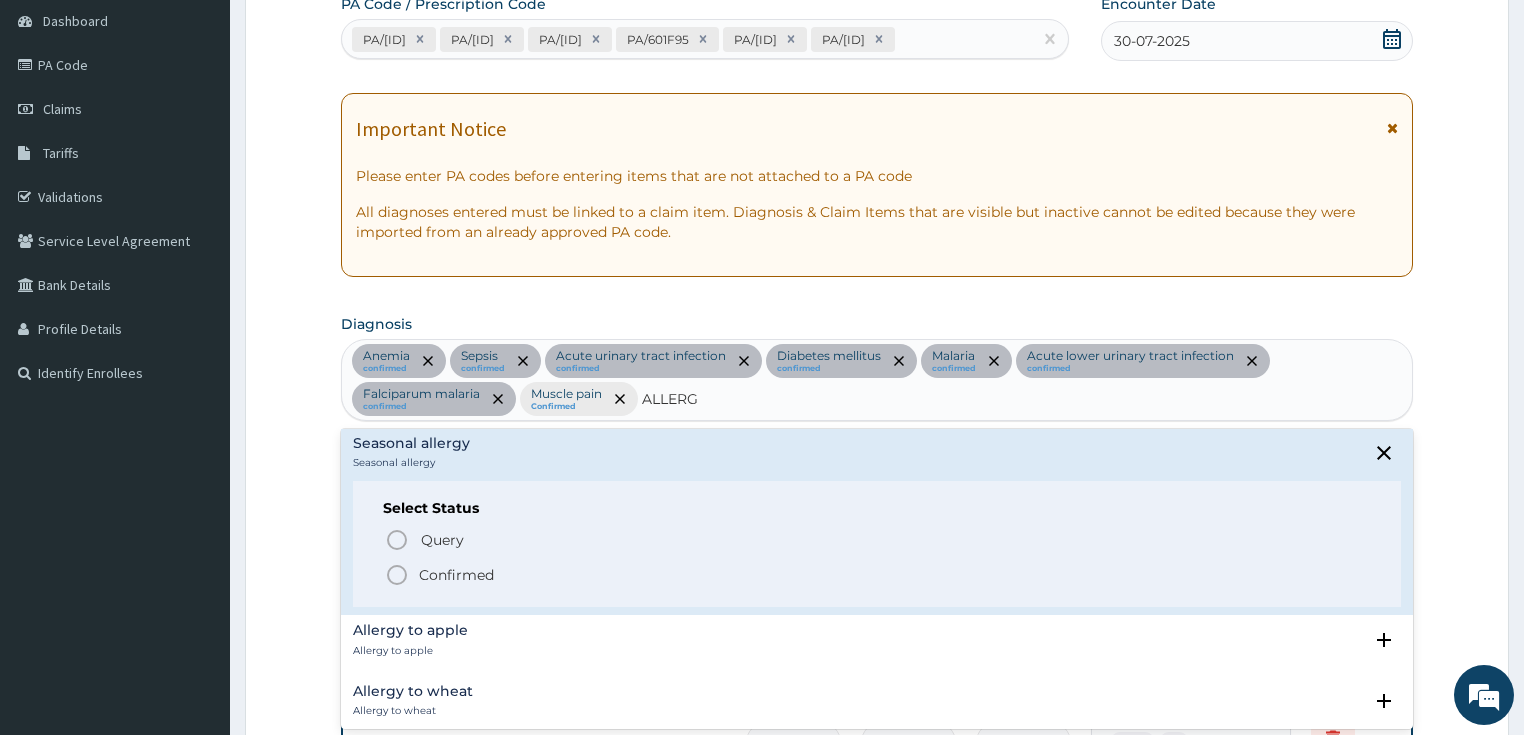 click 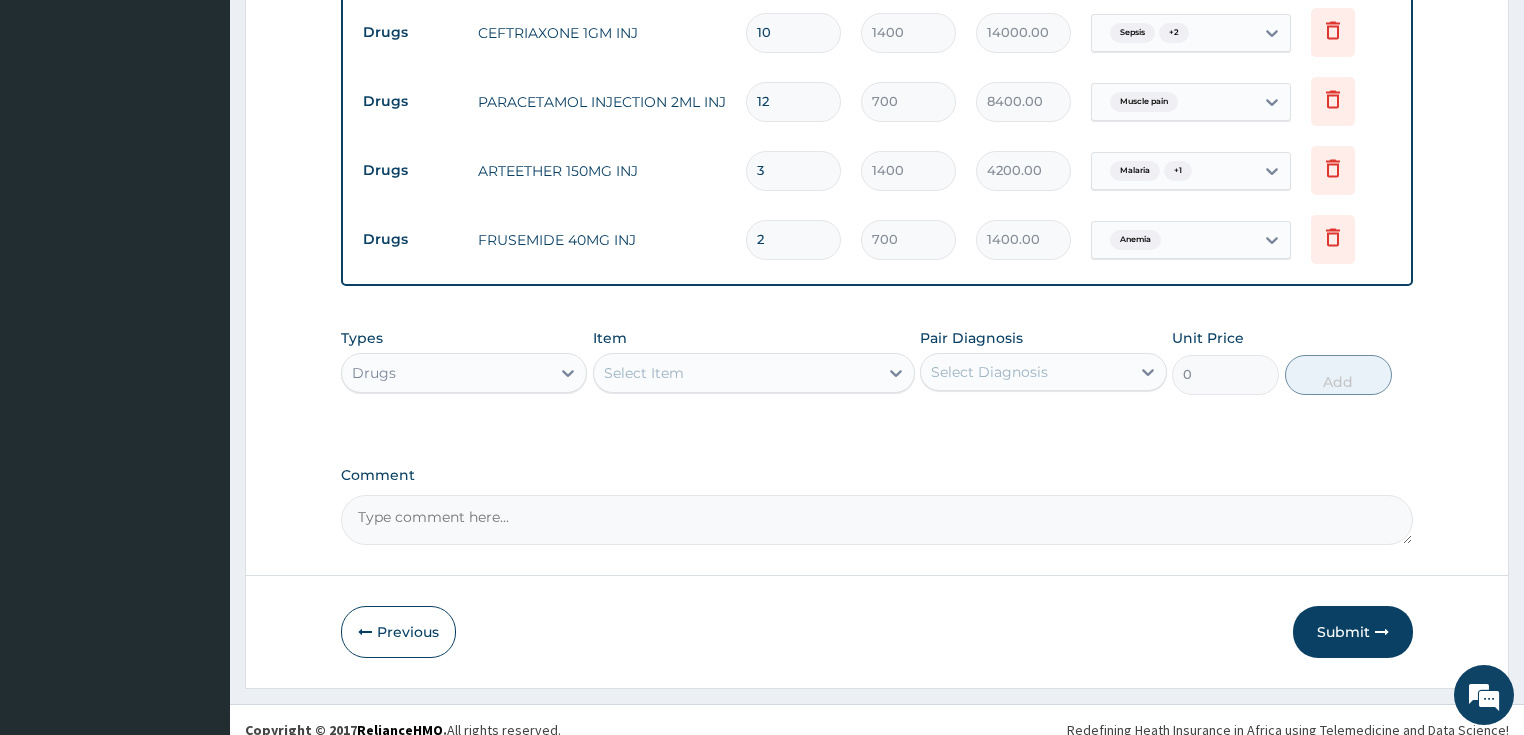 scroll, scrollTop: 1775, scrollLeft: 0, axis: vertical 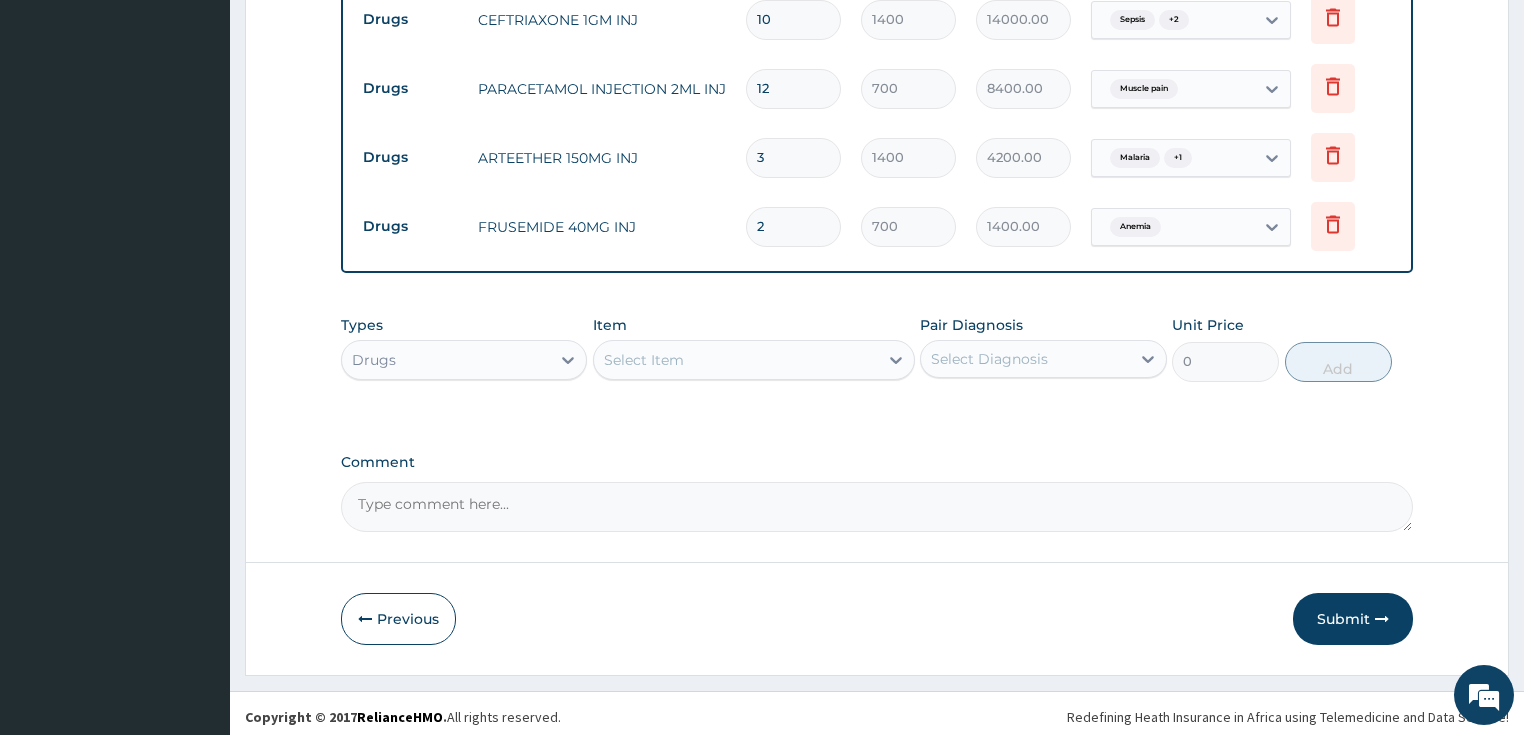 click on "Select Item" at bounding box center [736, 360] 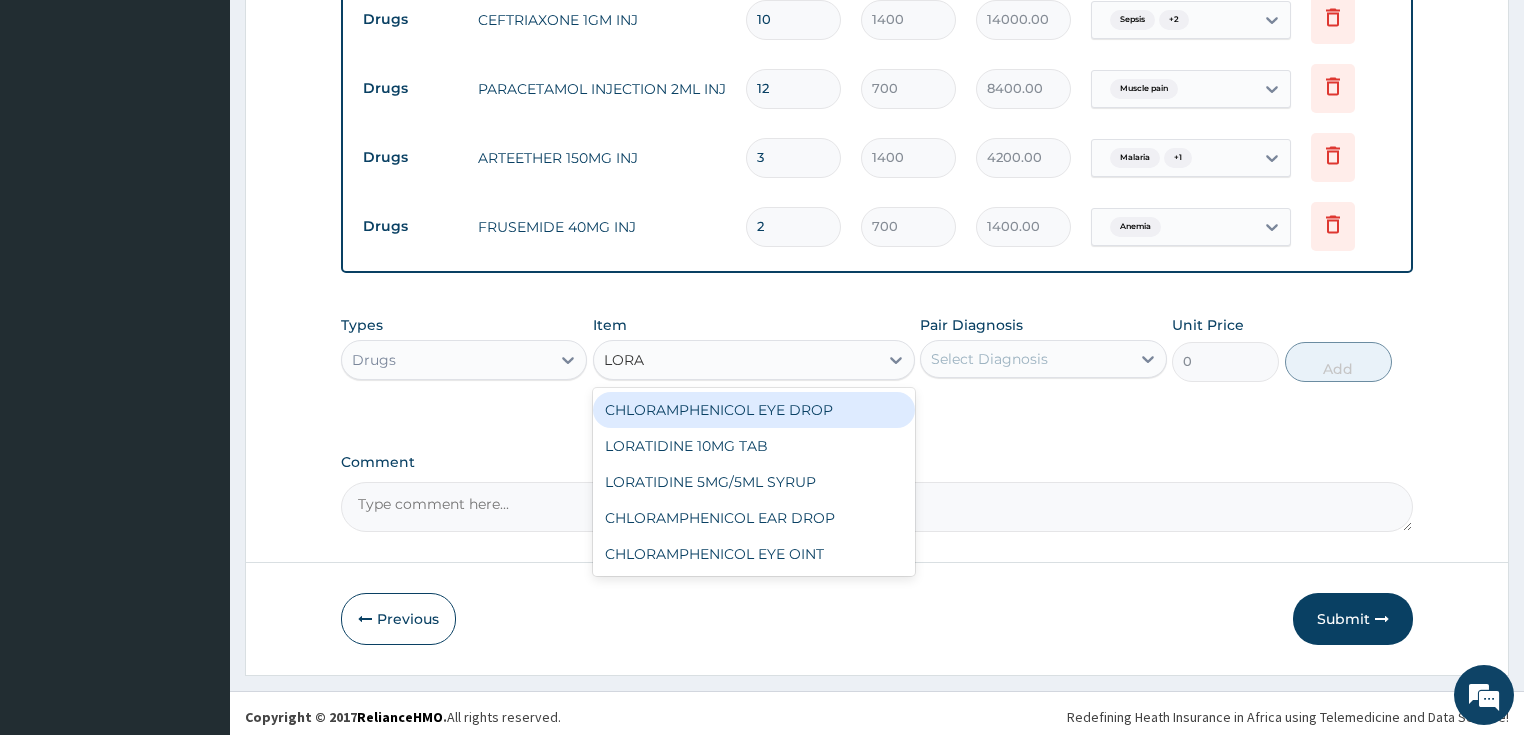 type on "LORAT" 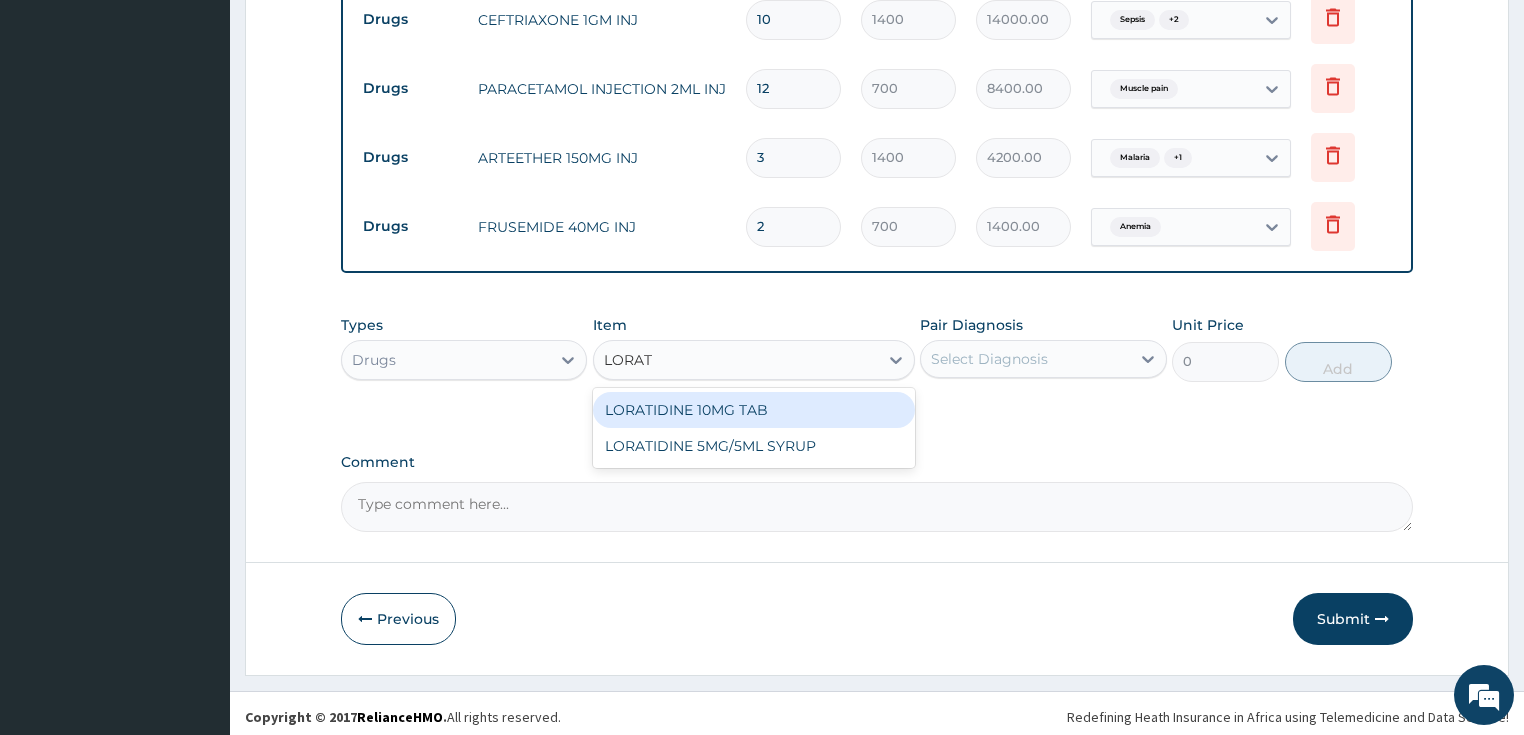 click on "LORATIDINE 10MG TAB" at bounding box center (754, 410) 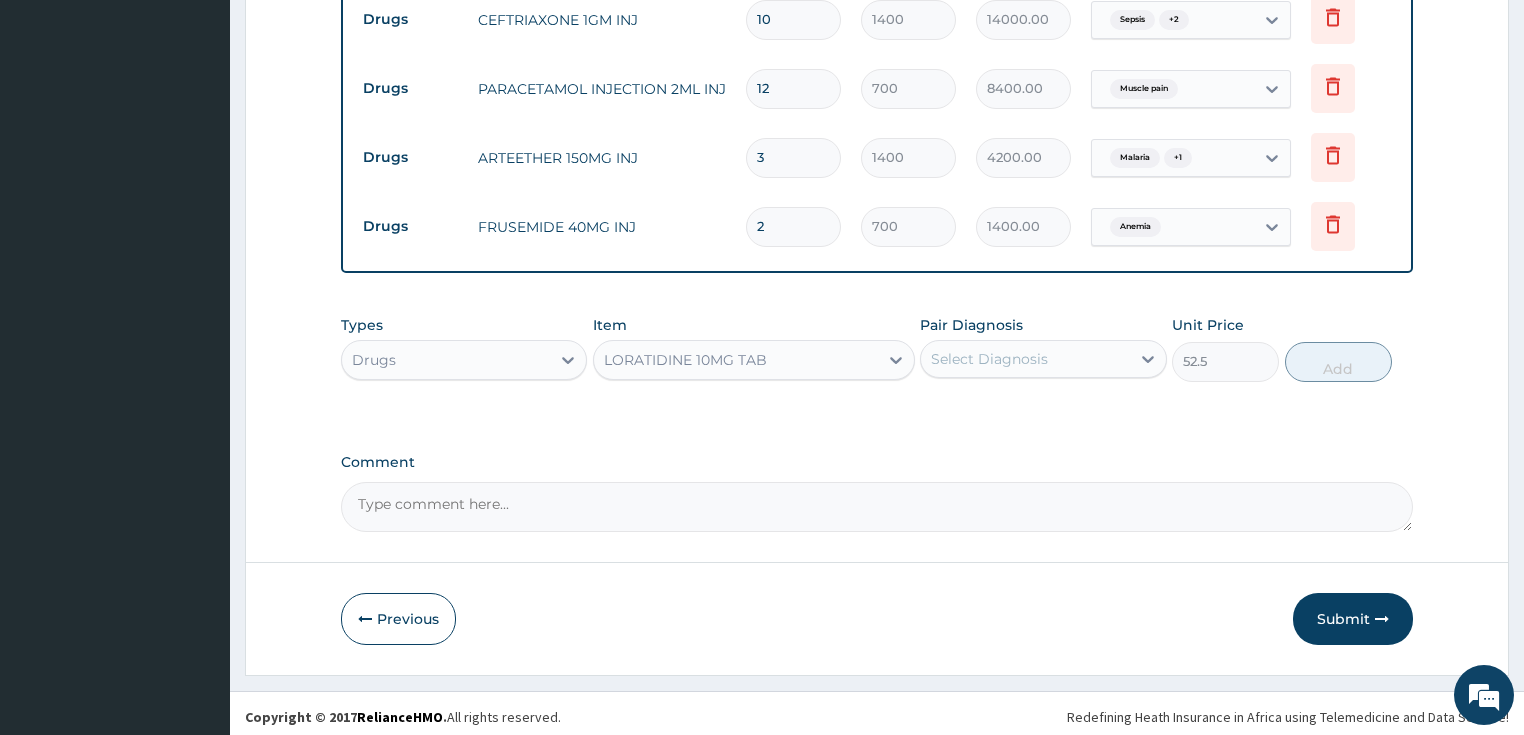 click on "Select Diagnosis" at bounding box center (1025, 359) 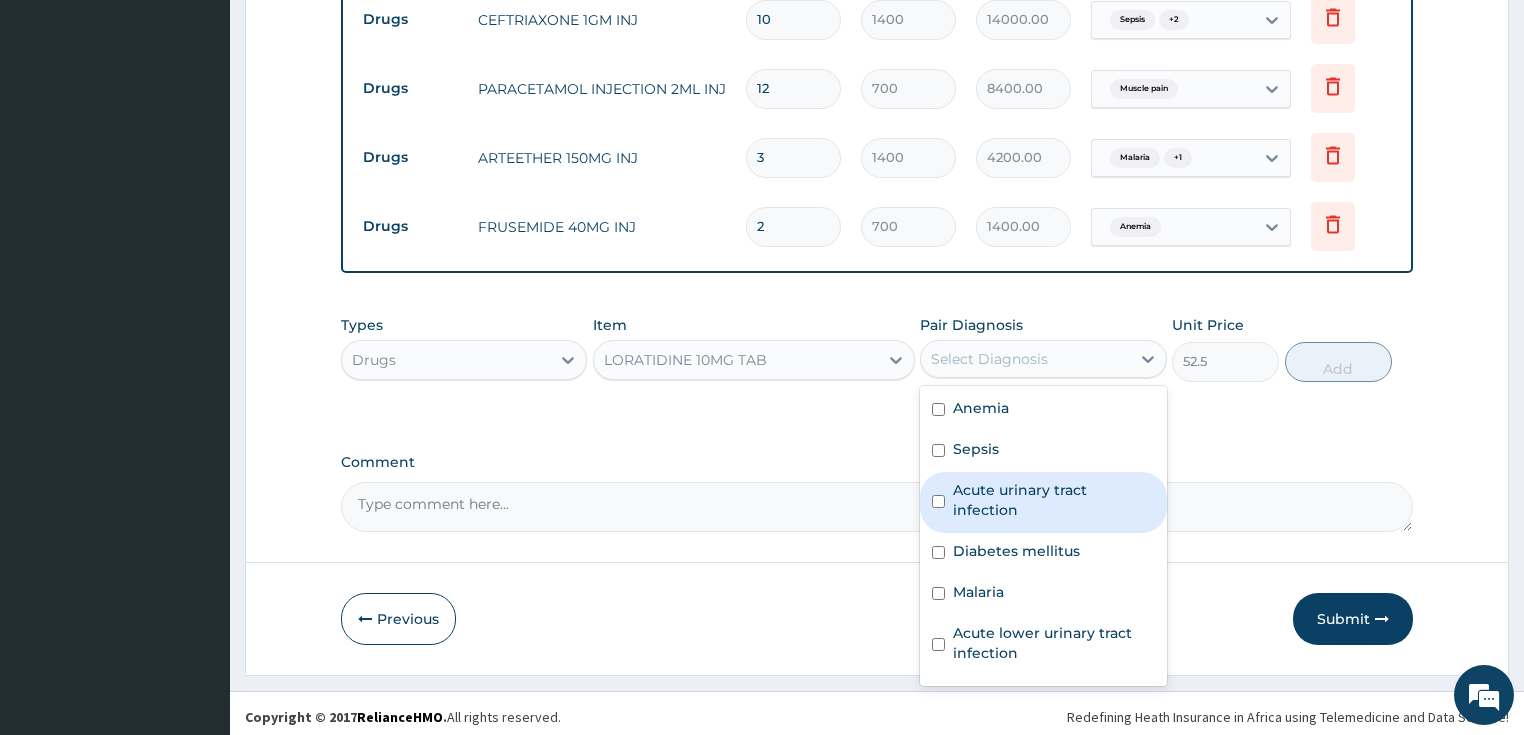 scroll, scrollTop: 116, scrollLeft: 0, axis: vertical 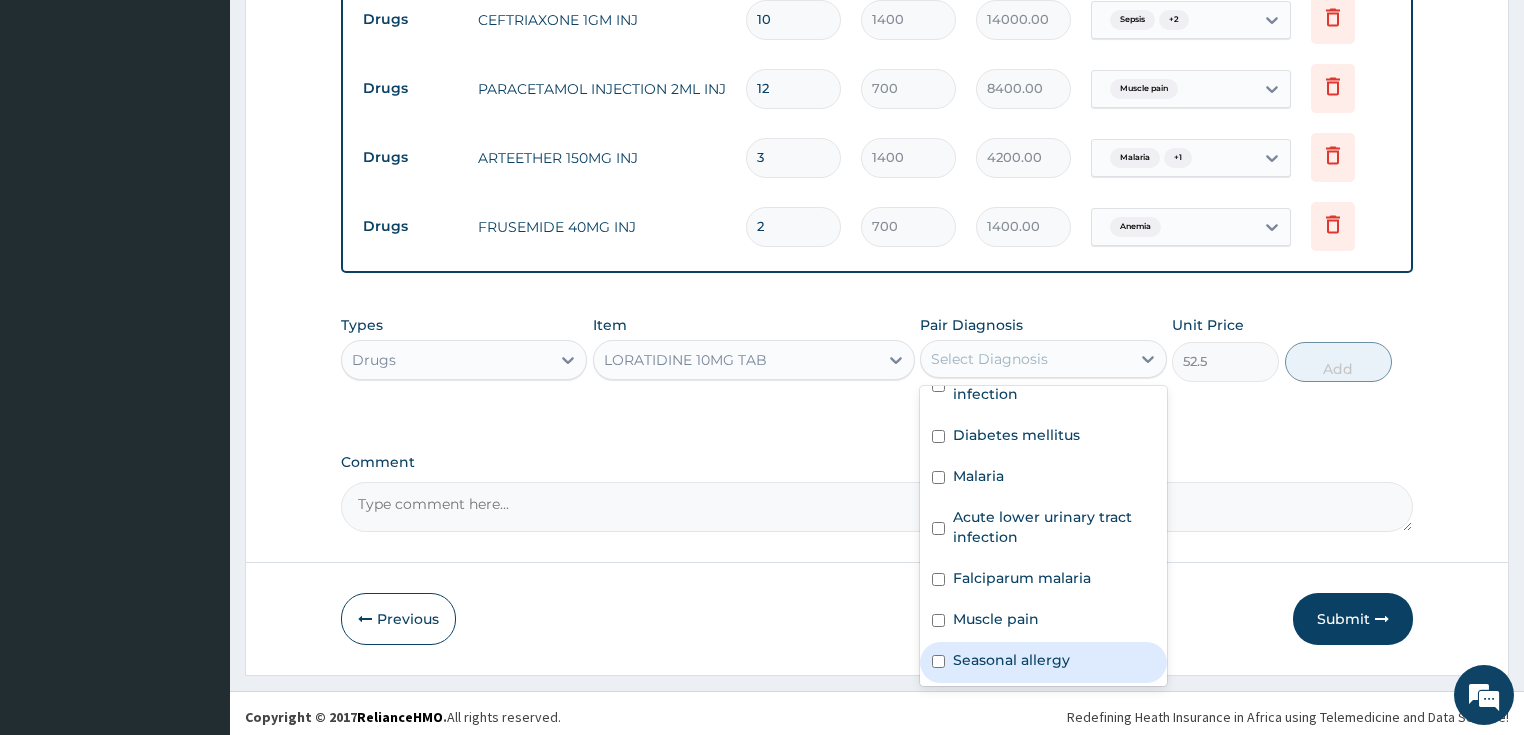 click on "Seasonal allergy" at bounding box center [1011, 660] 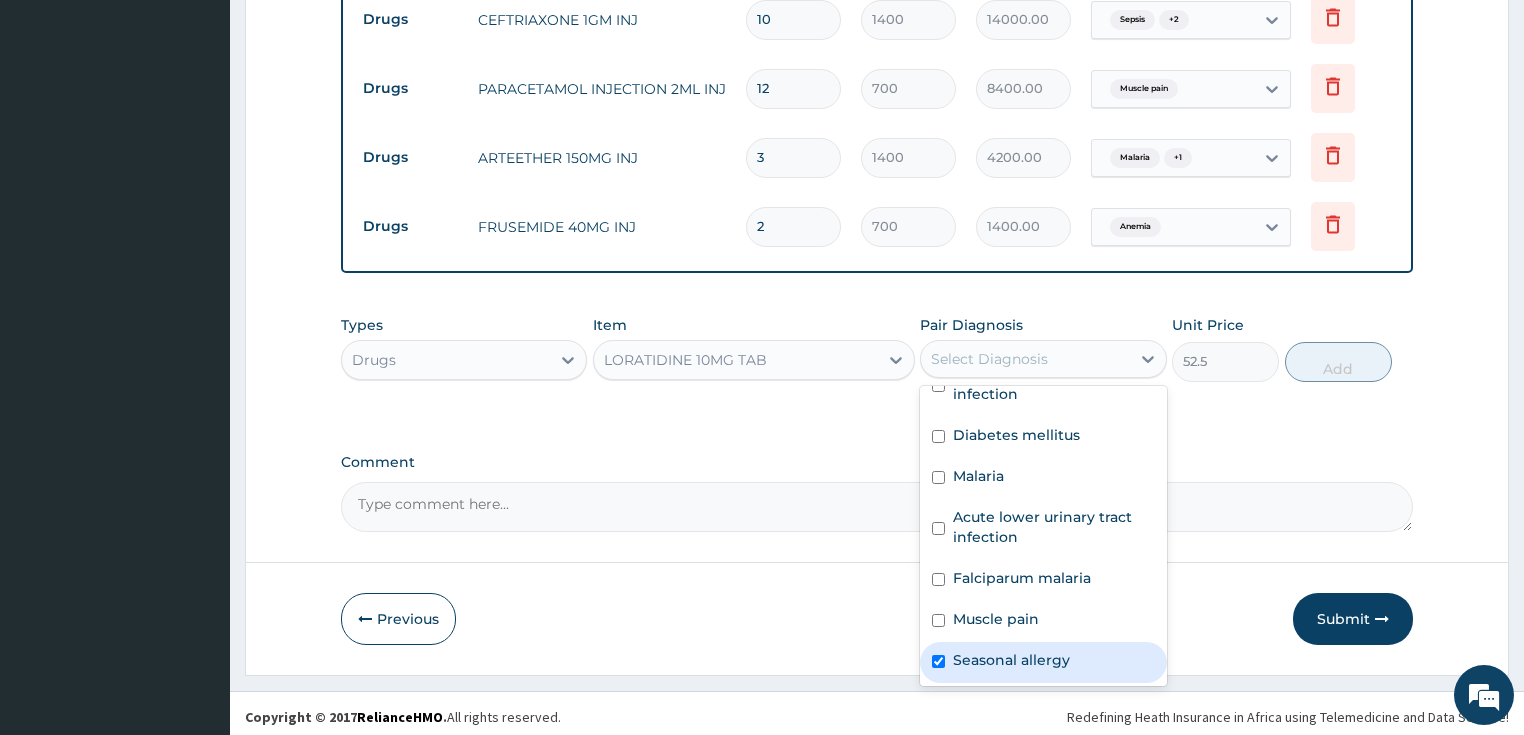 checkbox on "true" 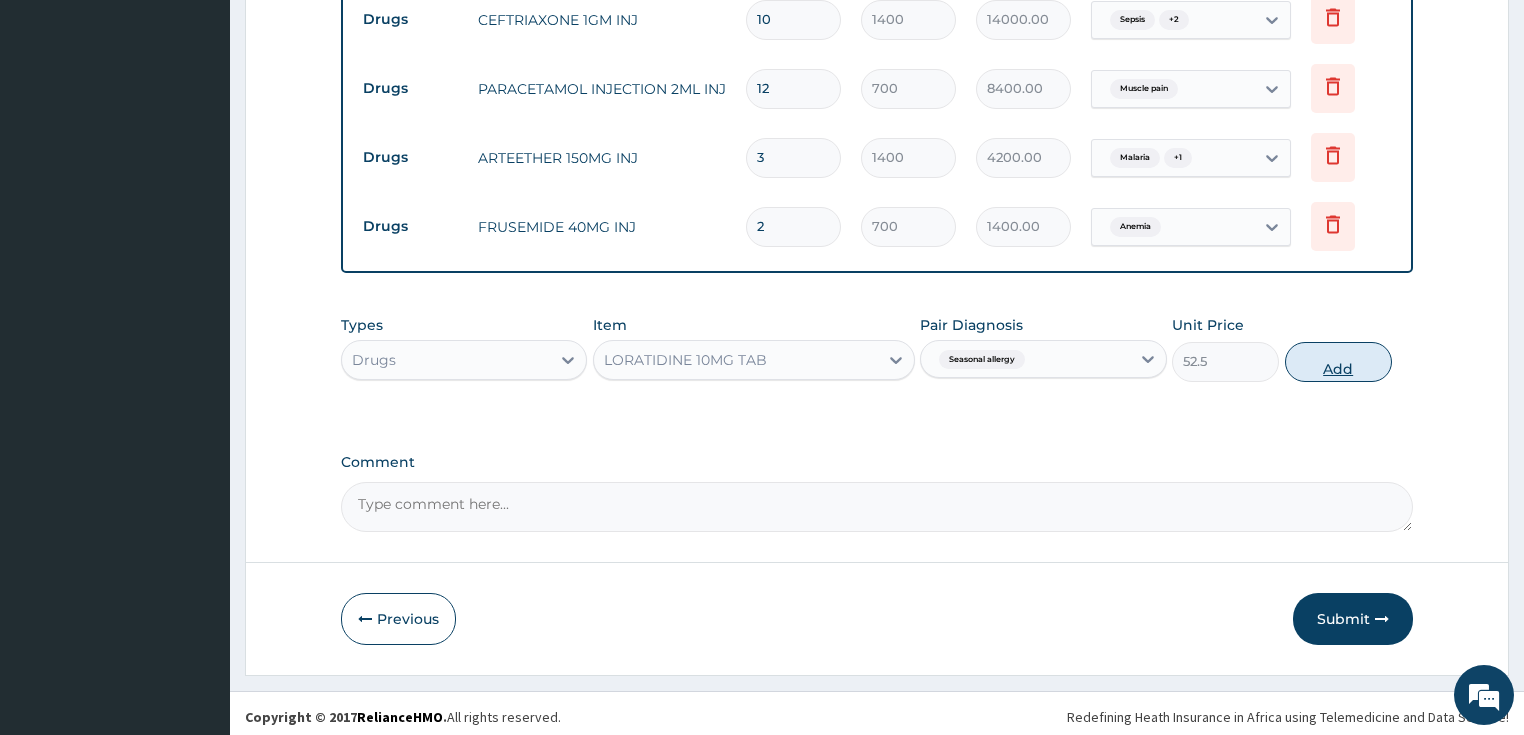 click on "Add" at bounding box center (1338, 362) 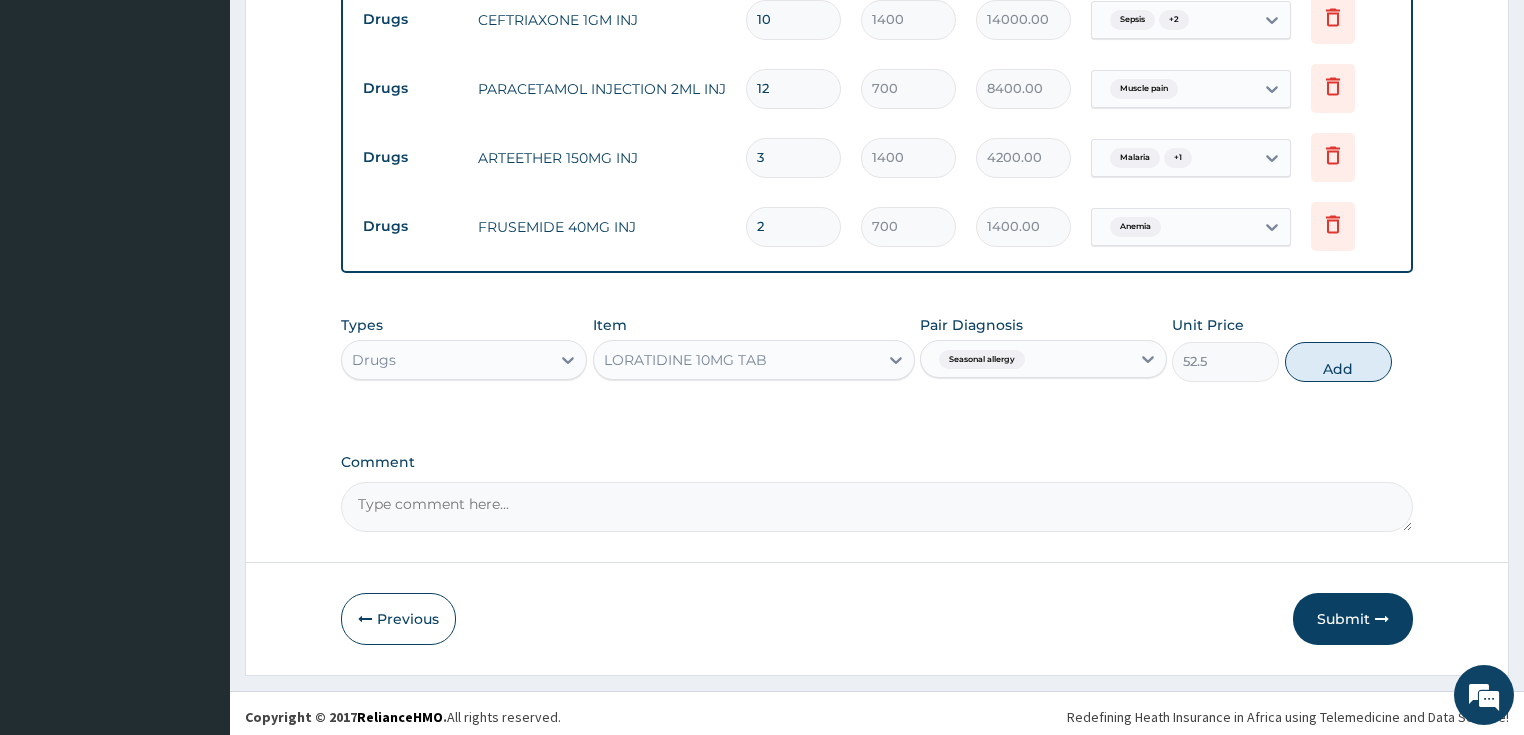 type on "0" 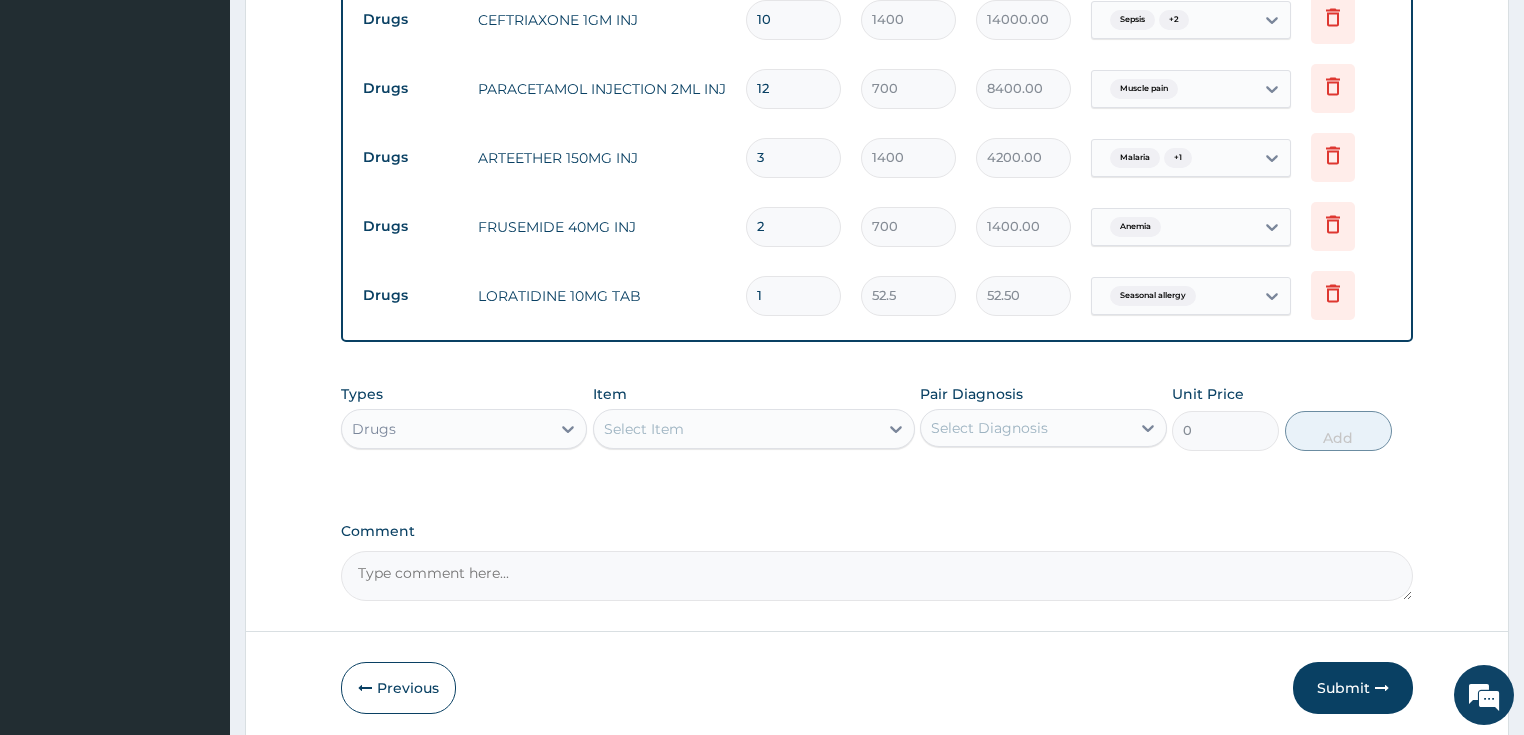 type 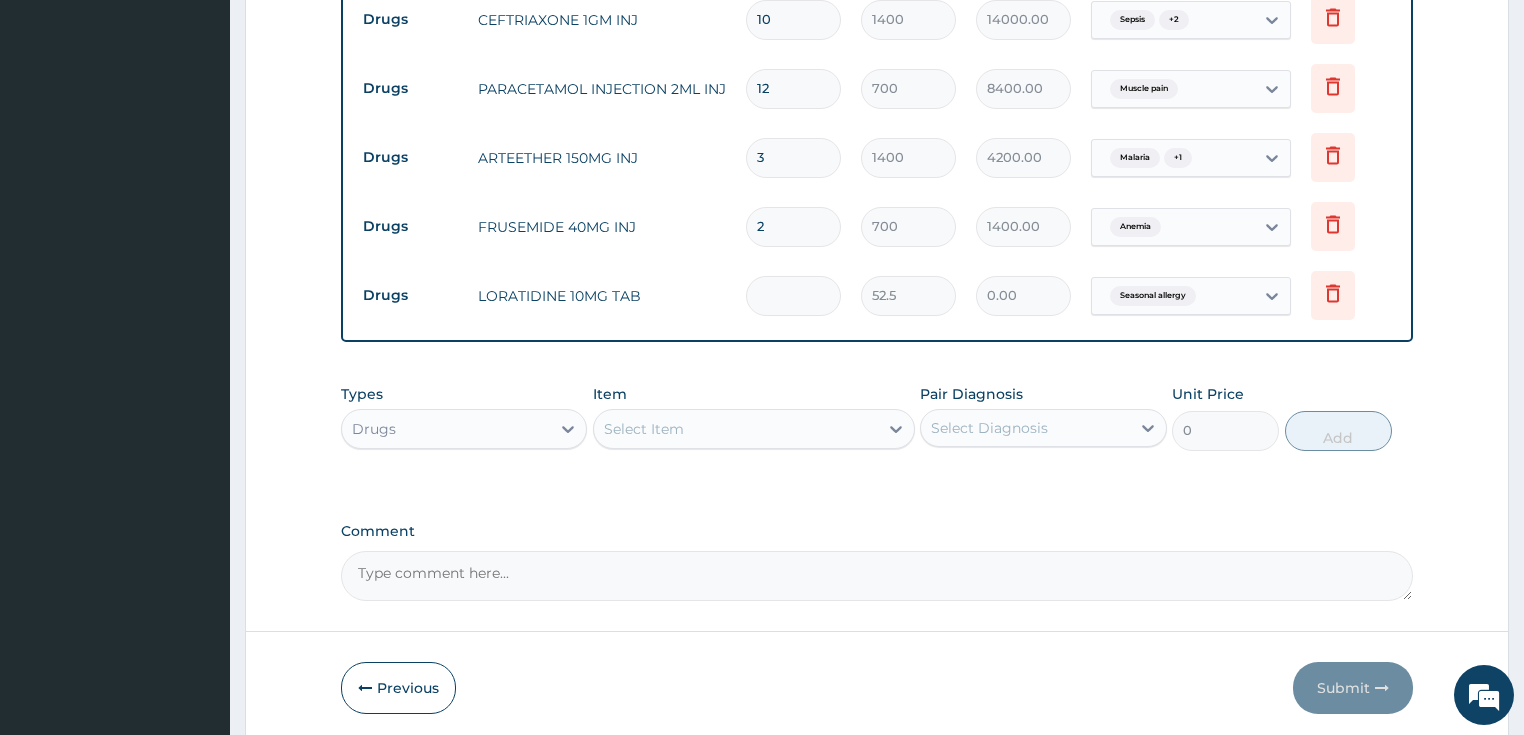 type on "5" 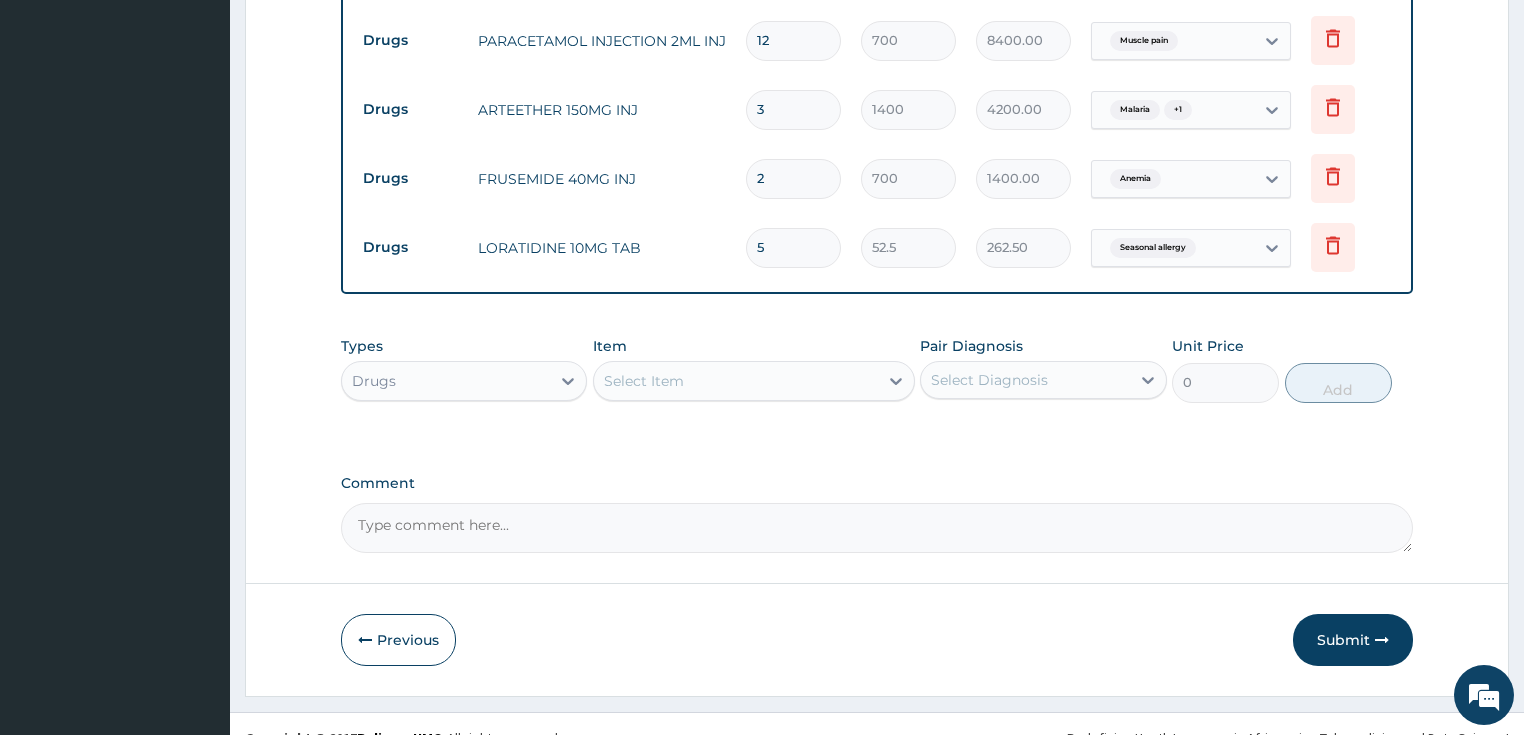 scroll, scrollTop: 1844, scrollLeft: 0, axis: vertical 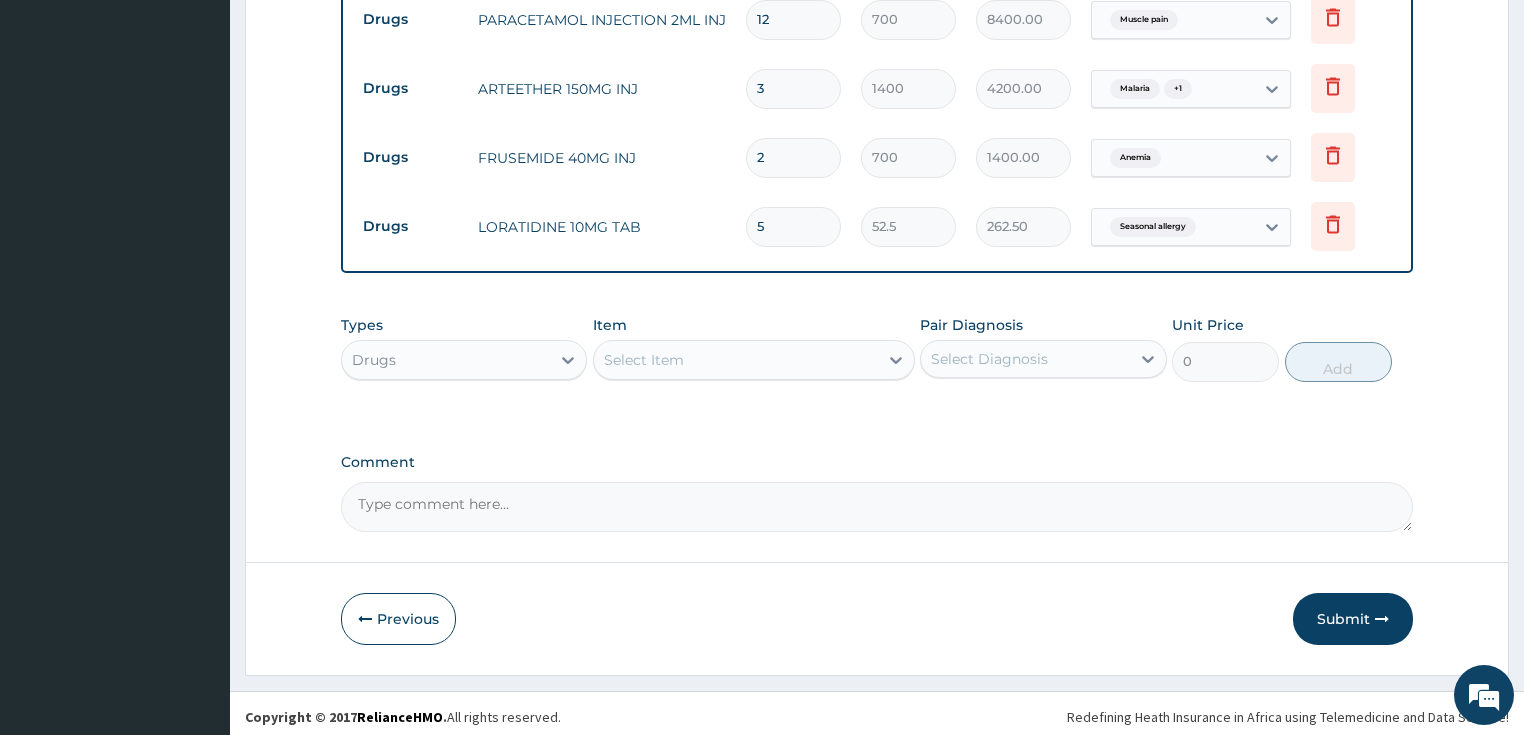 type on "5" 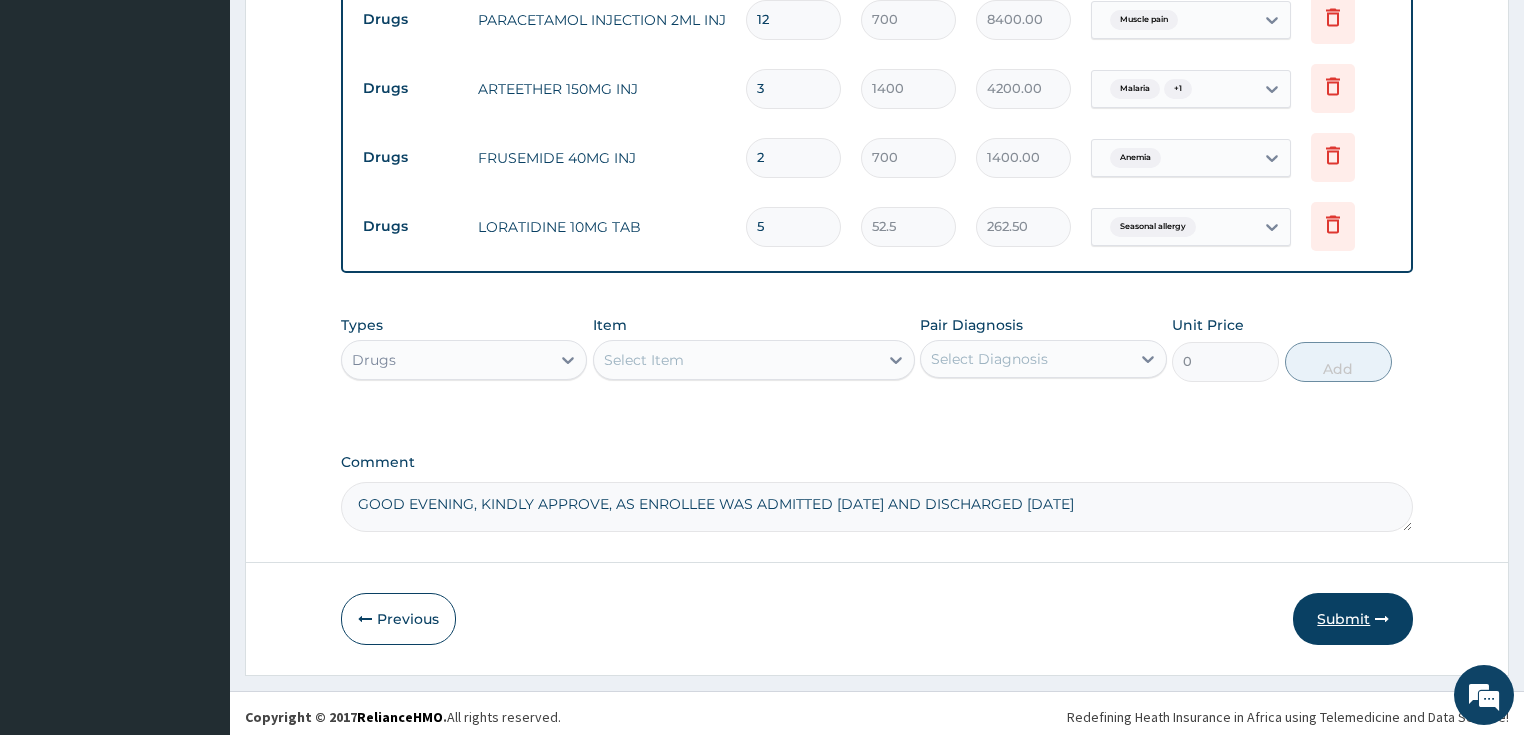 type on "GOOD EVENING, KINDLY APPROVE, AS ENROLLEE WAS ADMITTED [DATE] AND DISCHARGED [DATE]" 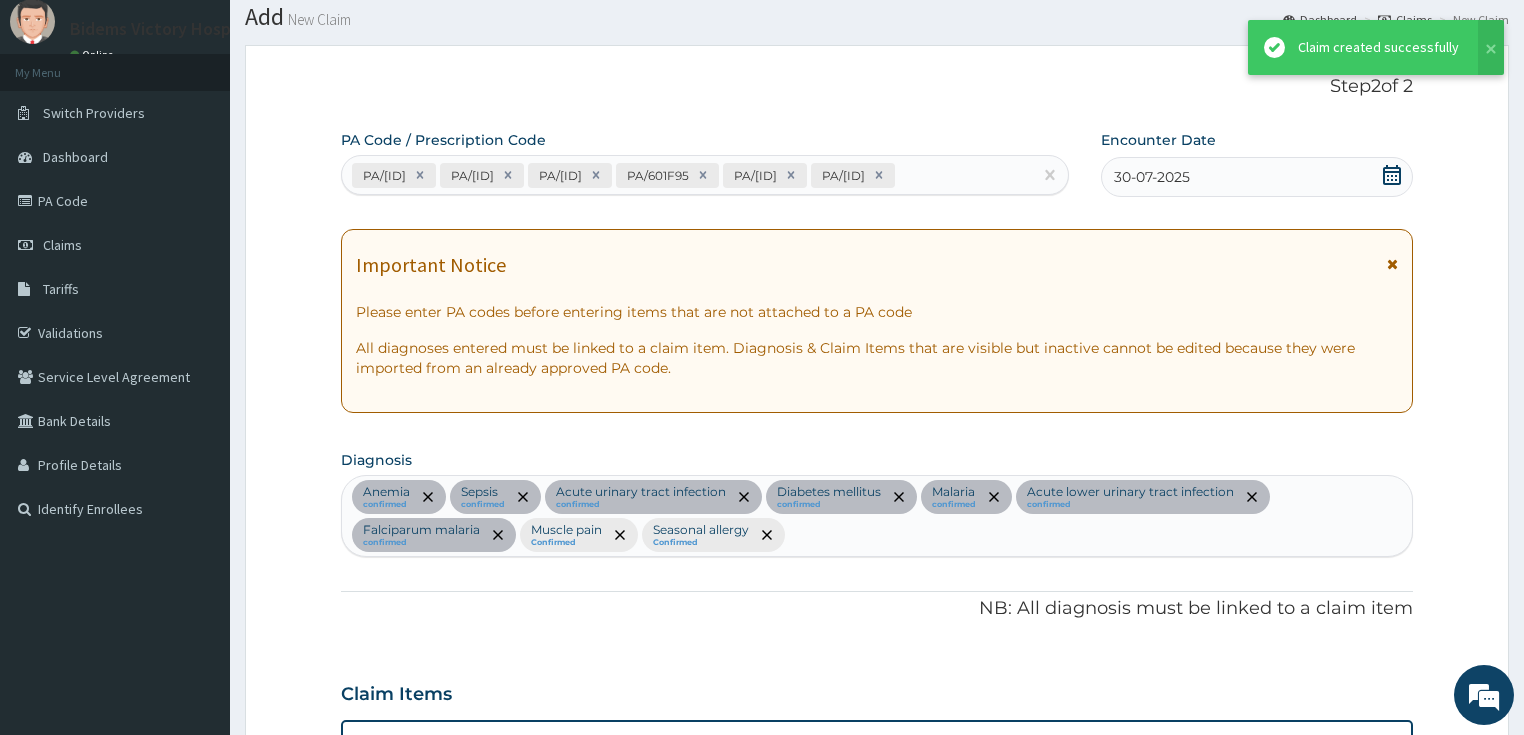 scroll, scrollTop: 1844, scrollLeft: 0, axis: vertical 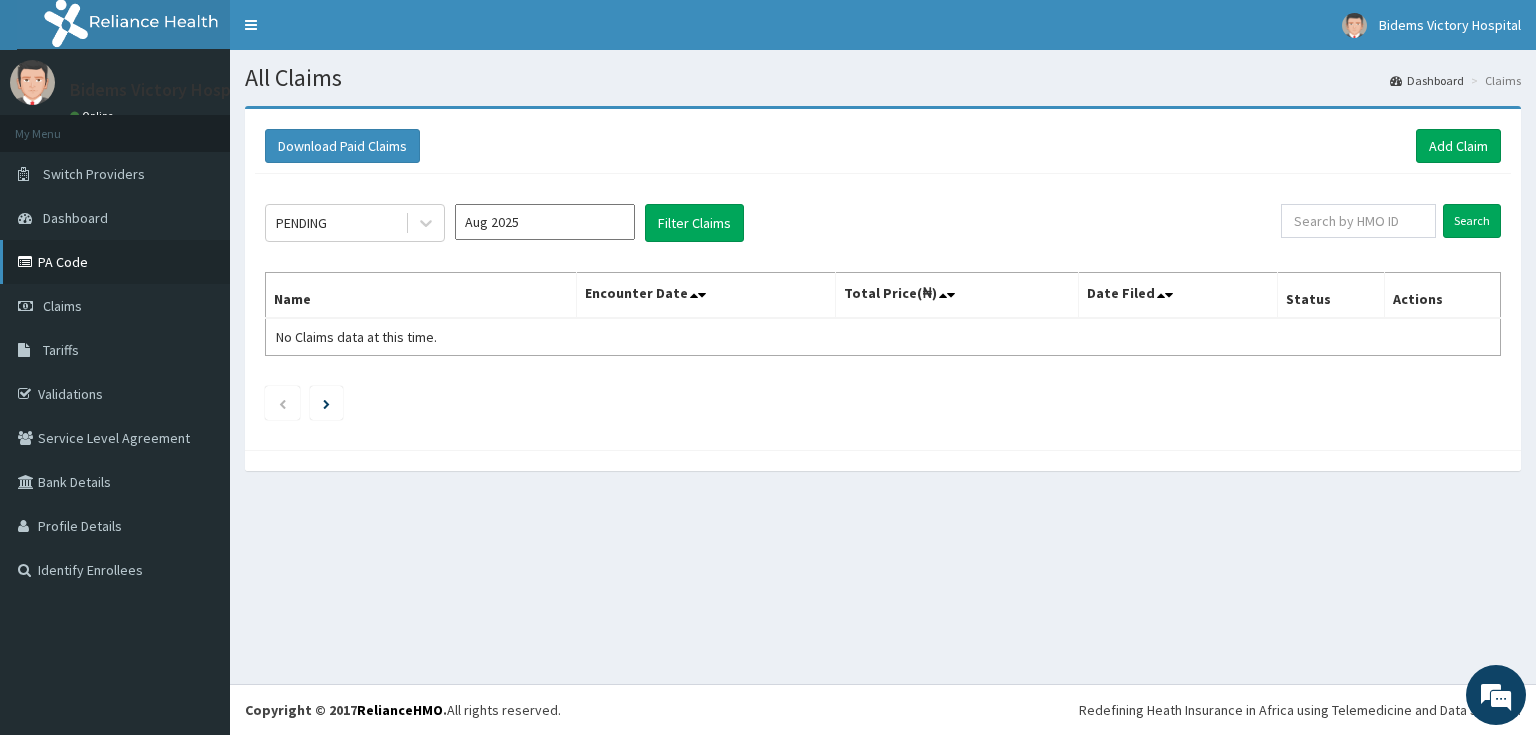 click on "PA Code" at bounding box center [115, 262] 